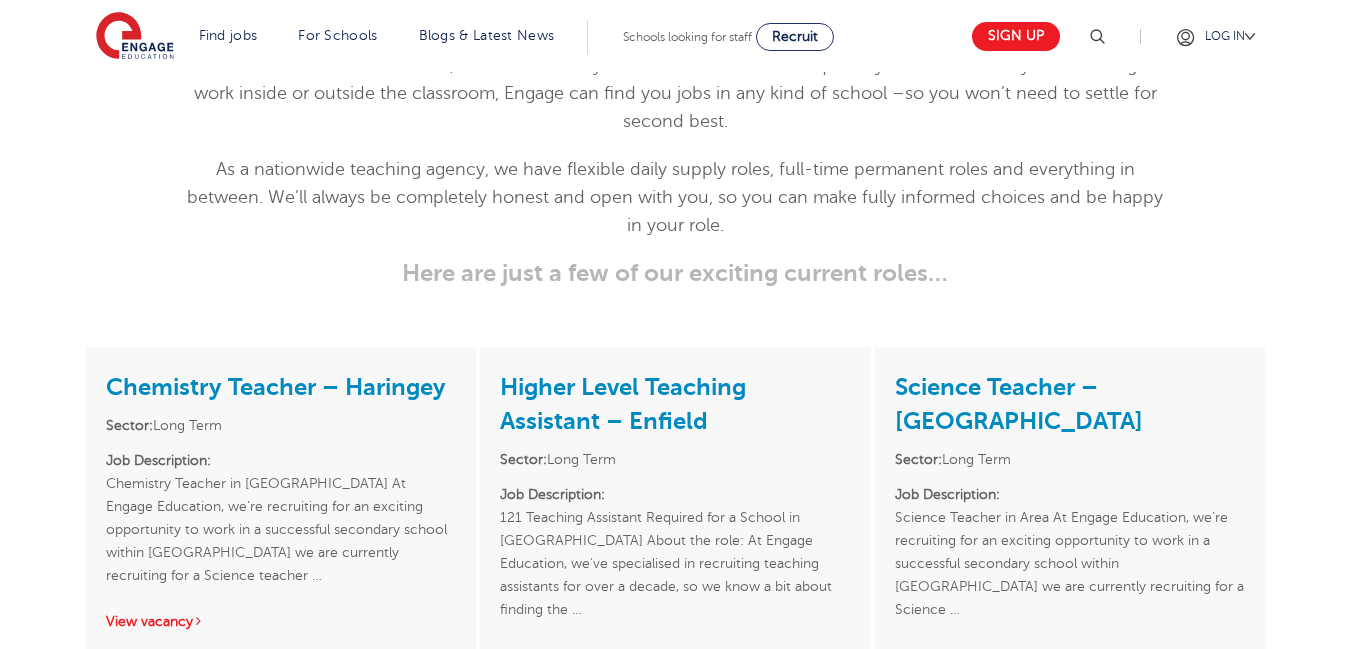 scroll, scrollTop: 2083, scrollLeft: 0, axis: vertical 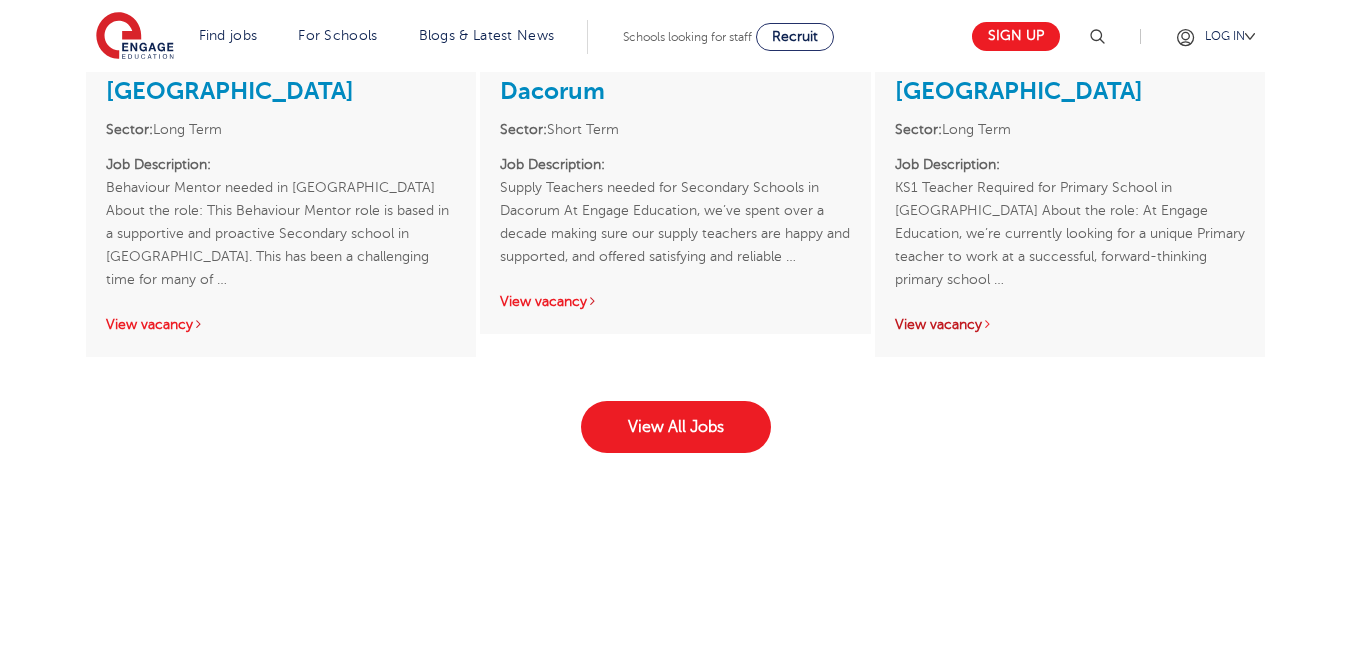 click on "View vacancy" at bounding box center (944, 324) 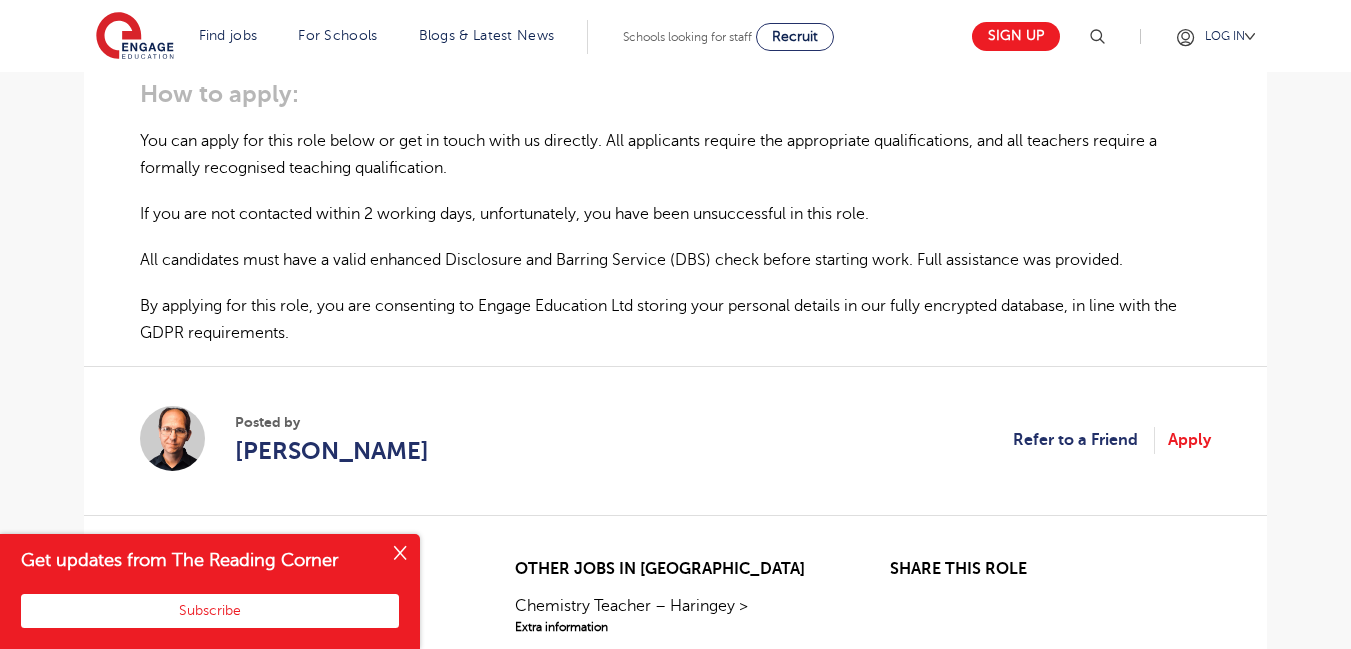 scroll, scrollTop: 1360, scrollLeft: 0, axis: vertical 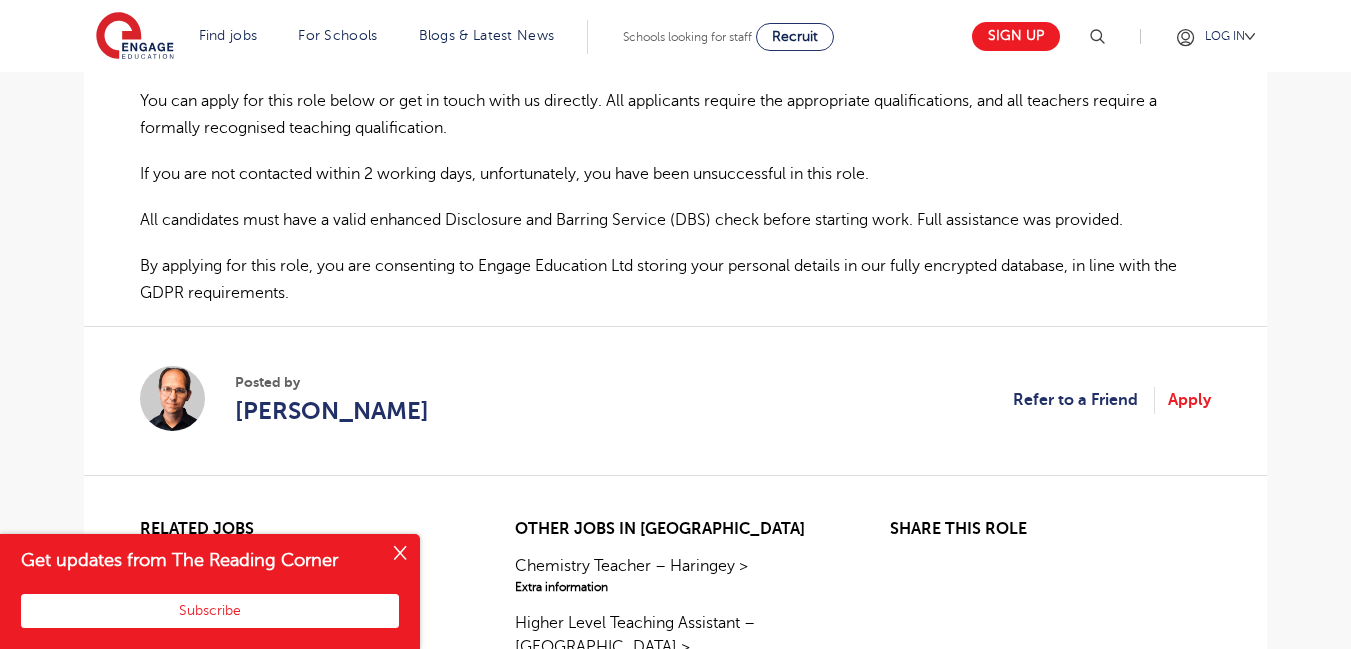 click at bounding box center (400, 554) 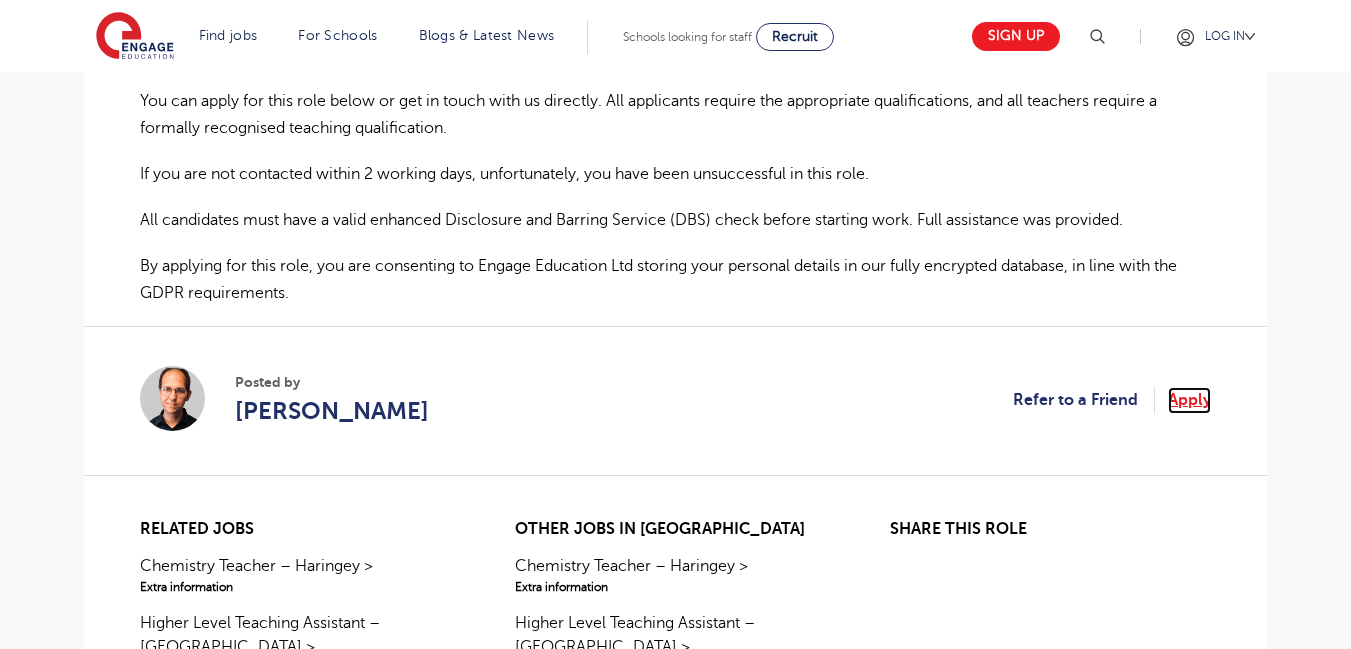 click on "Apply" at bounding box center (1189, 400) 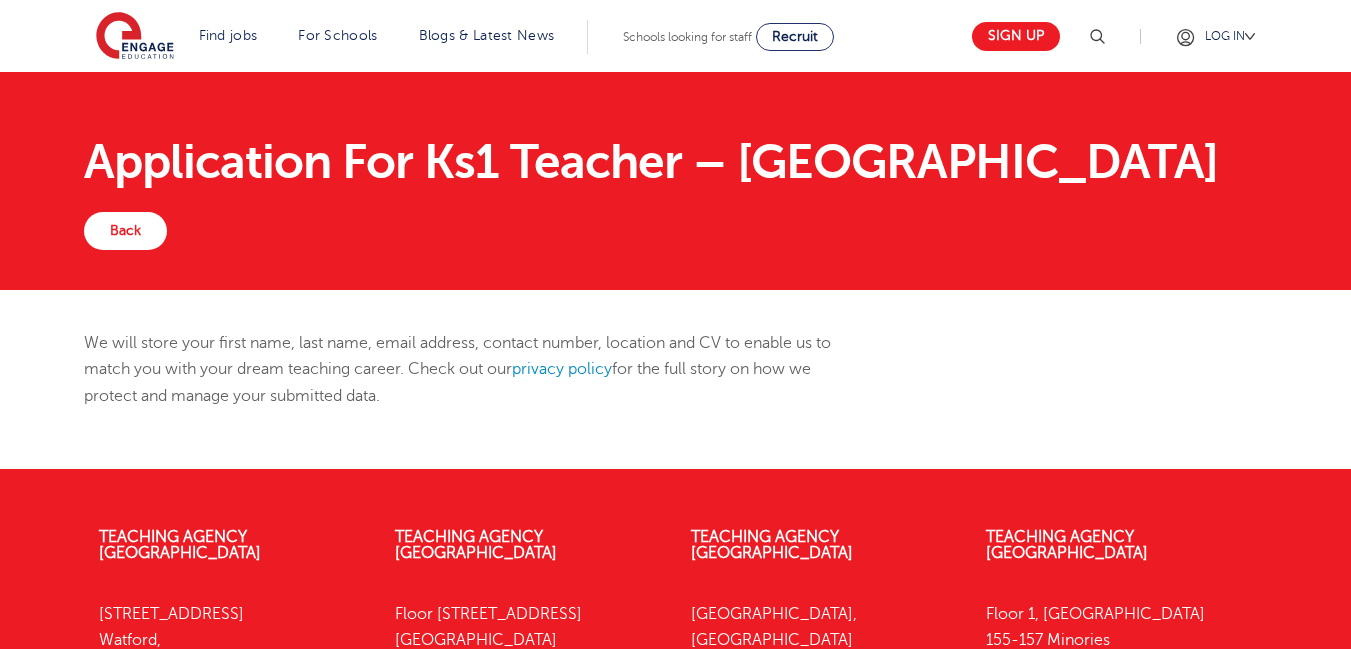 scroll, scrollTop: 0, scrollLeft: 0, axis: both 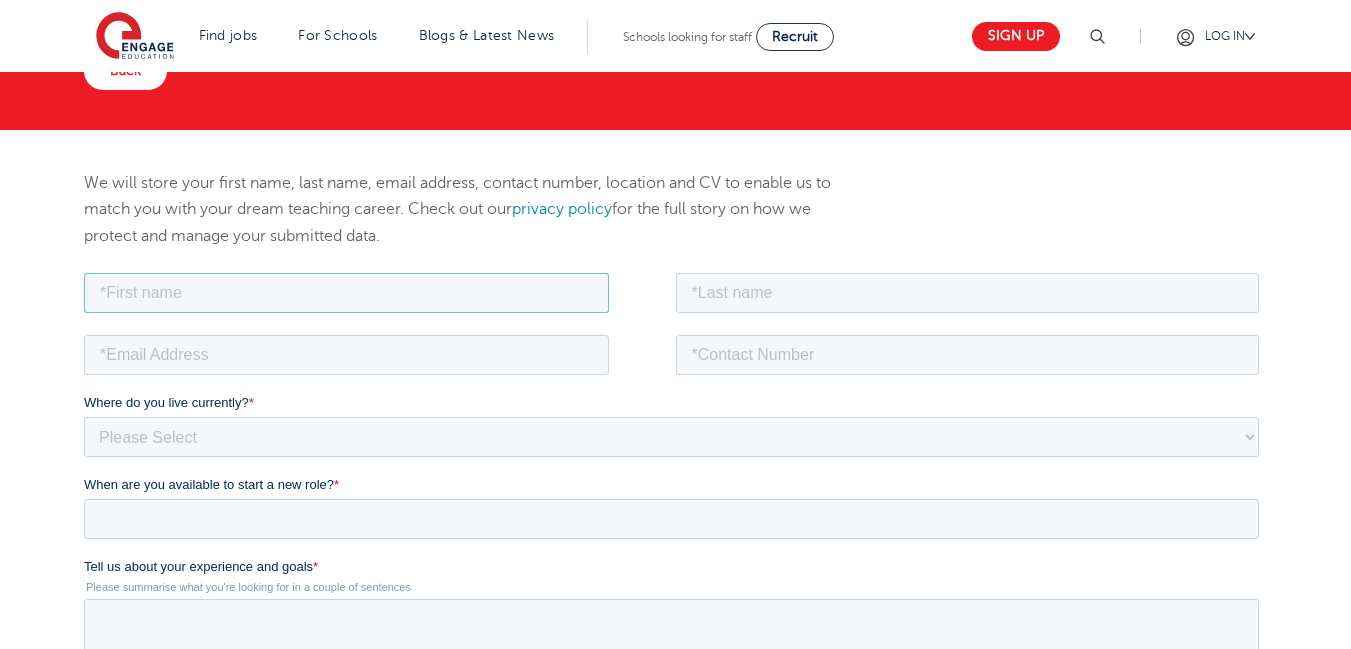 click at bounding box center (346, 292) 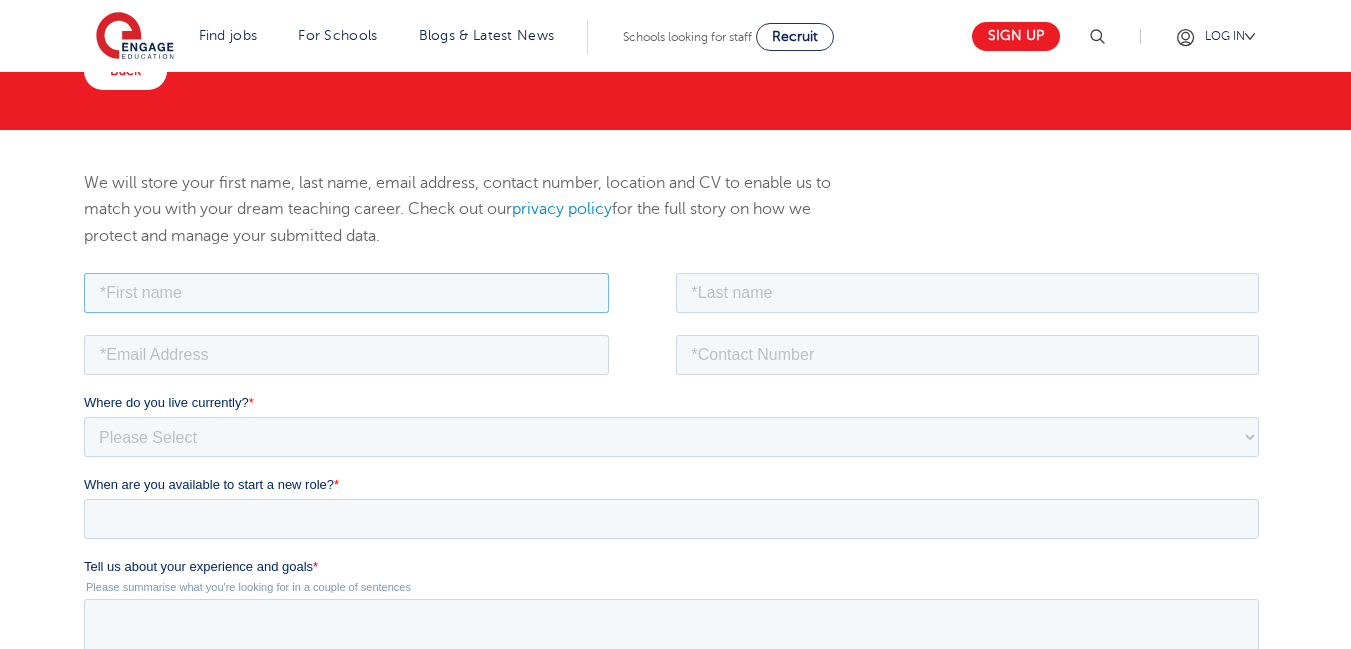 type on "Nathaniel" 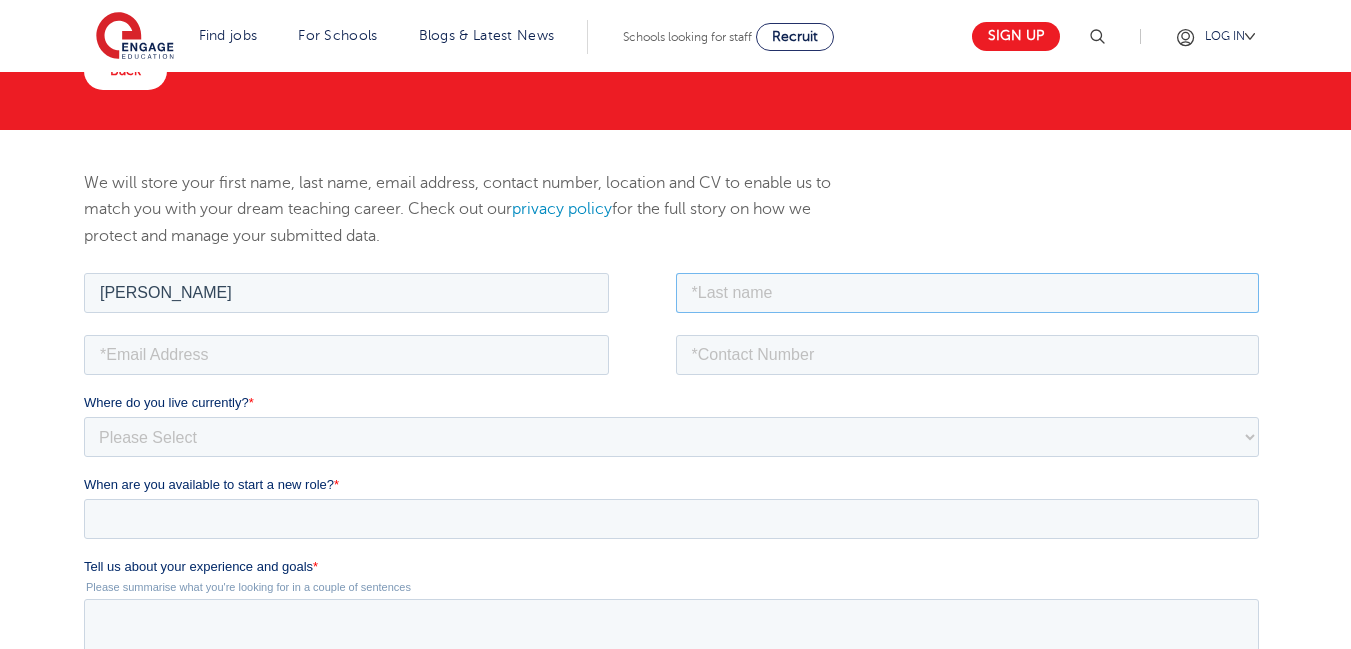 type on "Samuel" 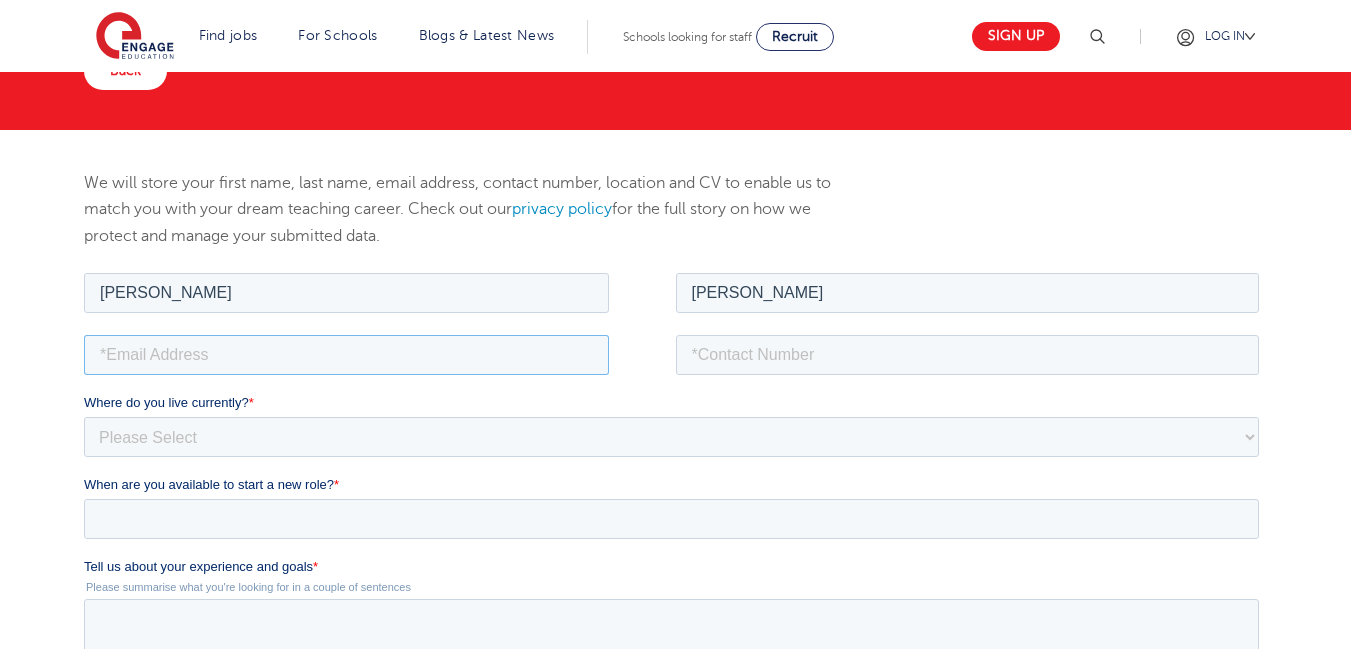 type on "samuelnathaniel1705@gmail.com" 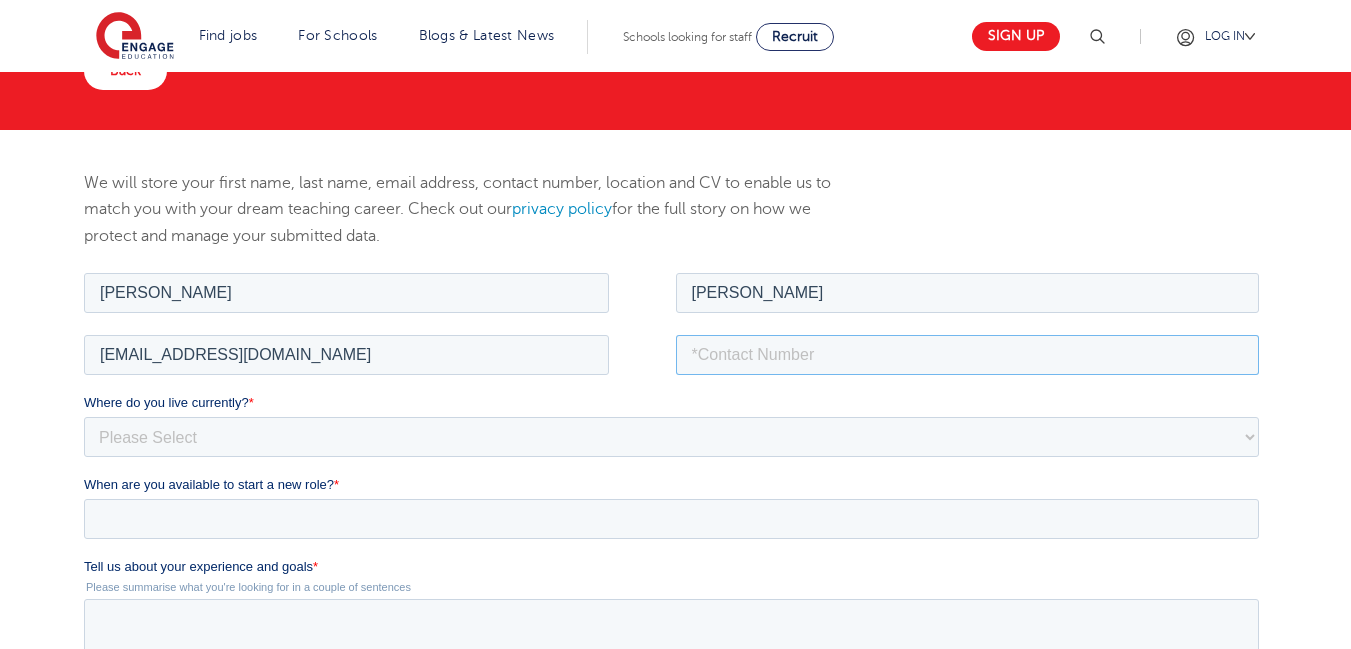 type on "08168700091" 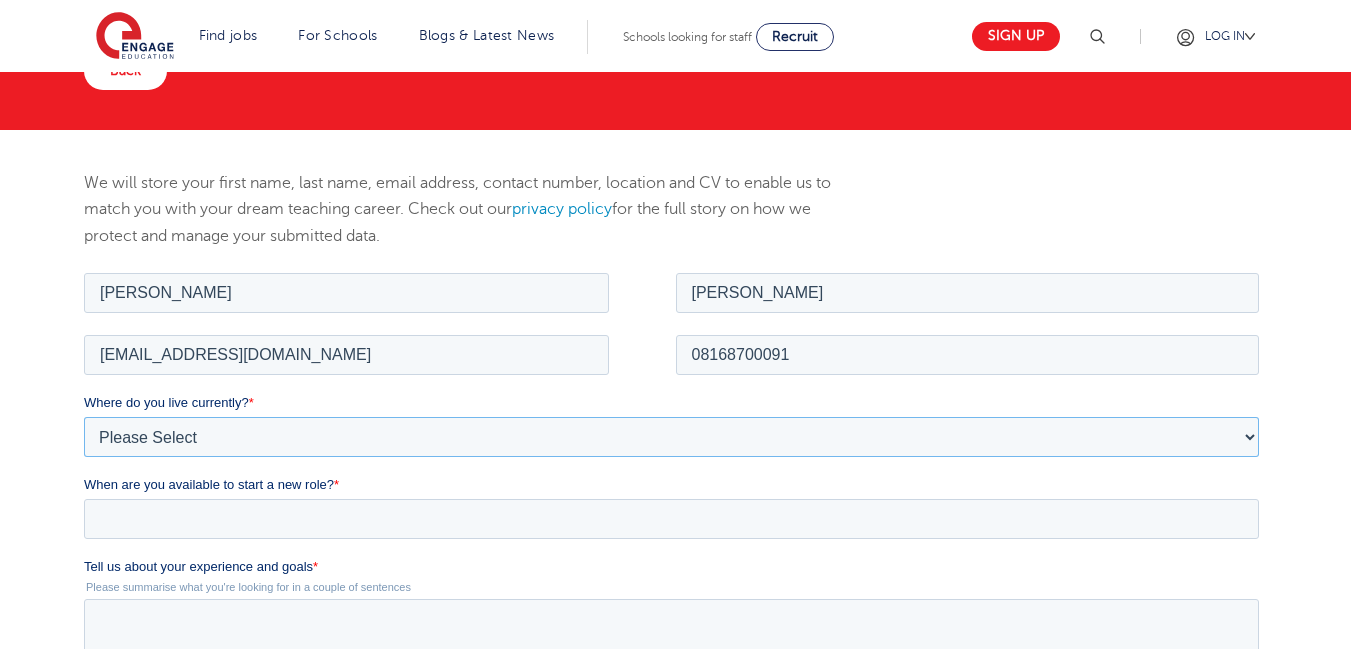 click on "Please Select UK Canada Ireland Australia New Zealand Europe USA South Africa Jamaica Africa Asia Middle East South America Caribbean" at bounding box center (671, 436) 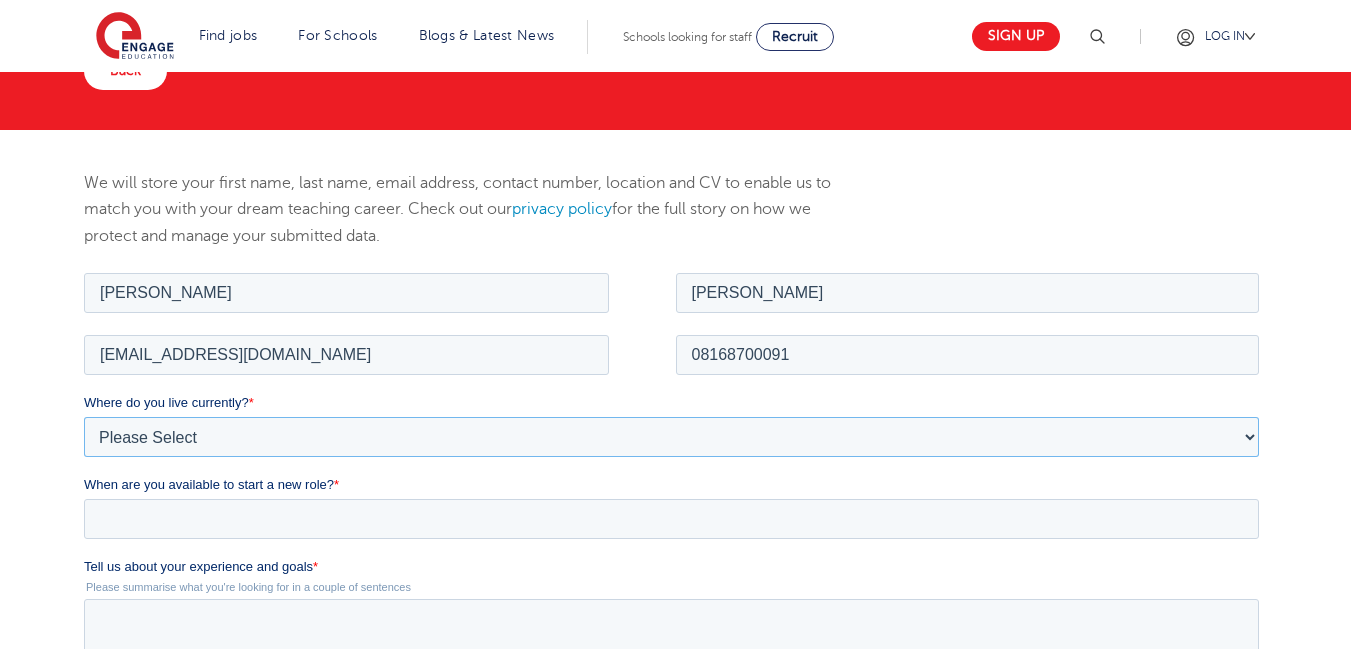 click on "Please Select UK Canada Ireland Australia New Zealand Europe USA South Africa Jamaica Africa Asia Middle East South America Caribbean" at bounding box center (671, 436) 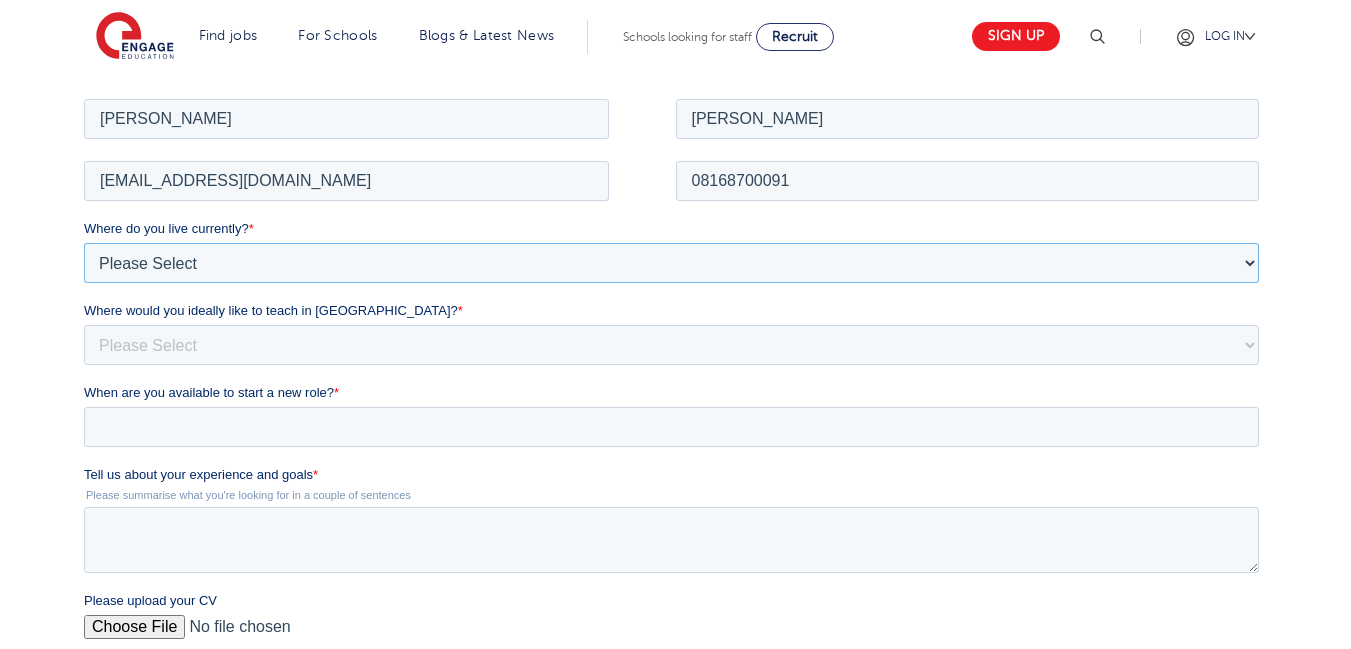 scroll, scrollTop: 336, scrollLeft: 0, axis: vertical 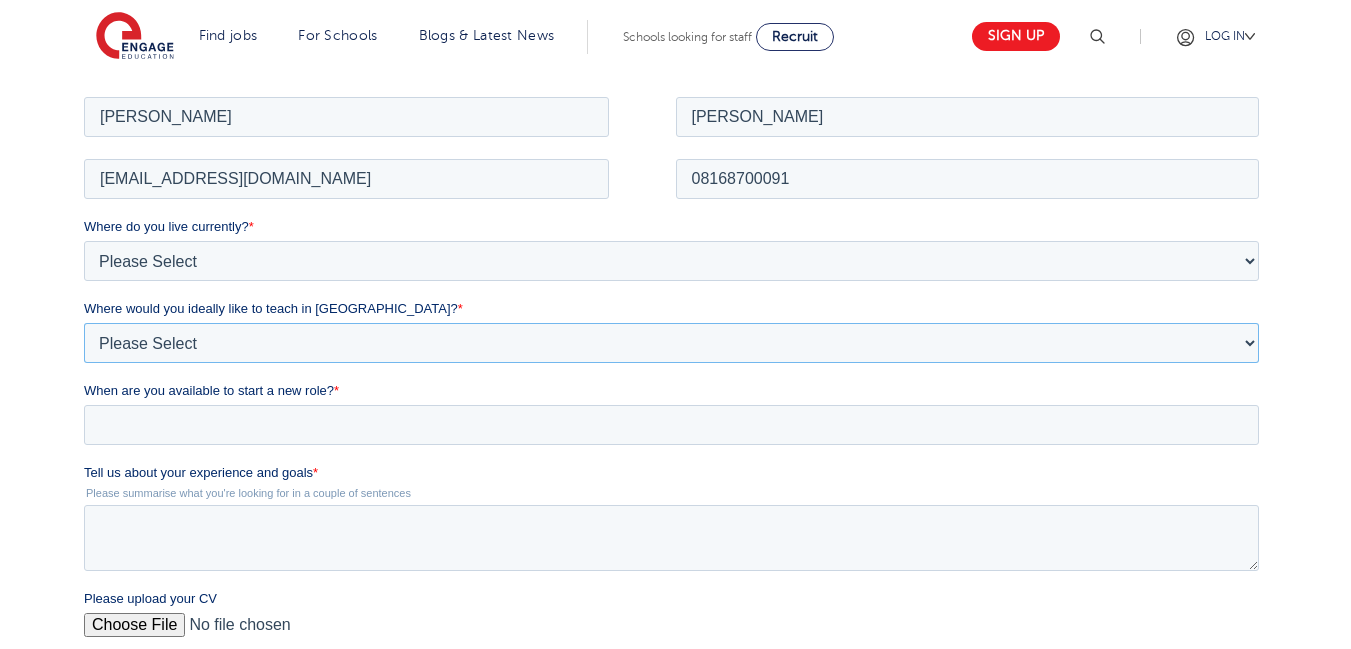click on "Please Select I'm flexible! London Any city in England Greater London/Home Counties Somewhere more rural" at bounding box center (671, 342) 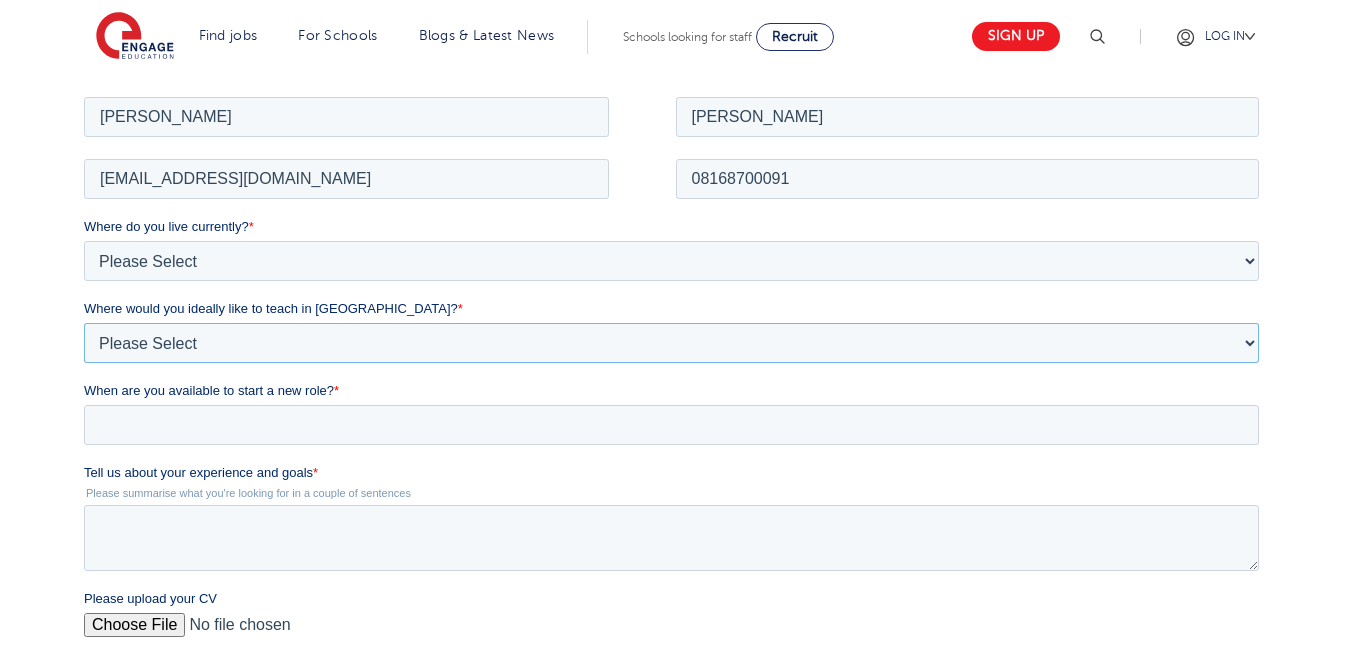 select on "Urban- London" 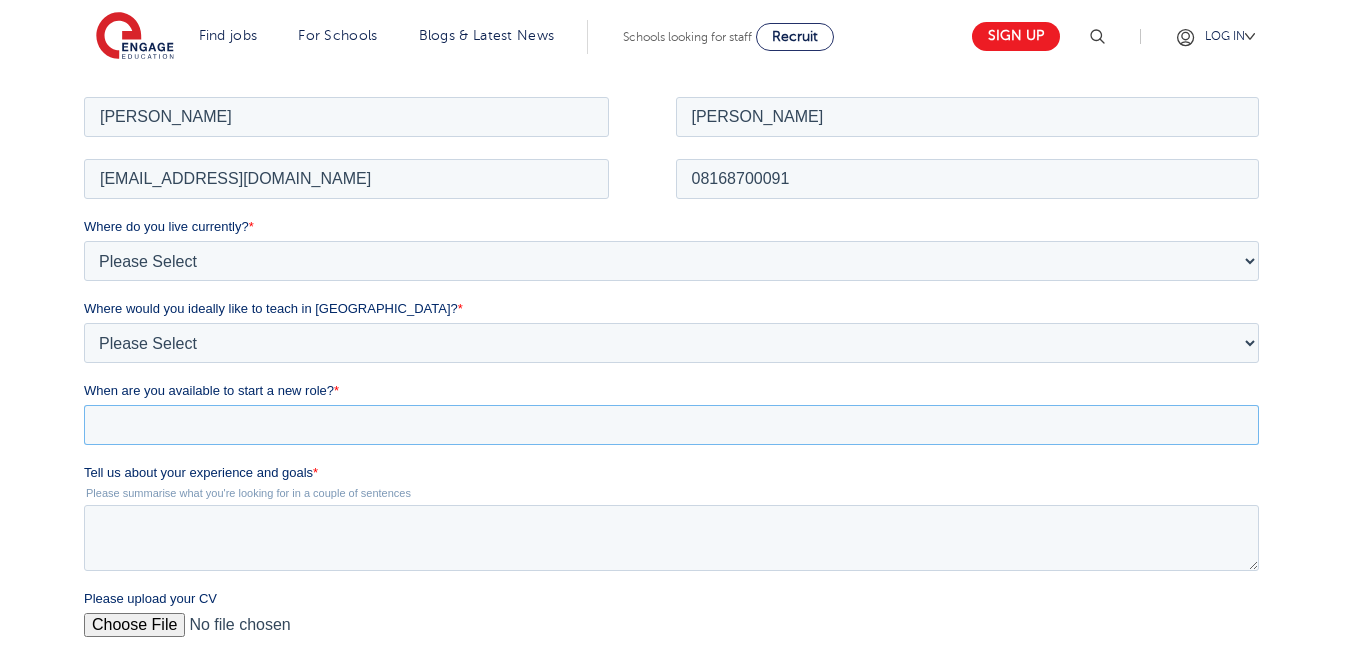 click on "When are you available to start a new role? *" at bounding box center (671, 424) 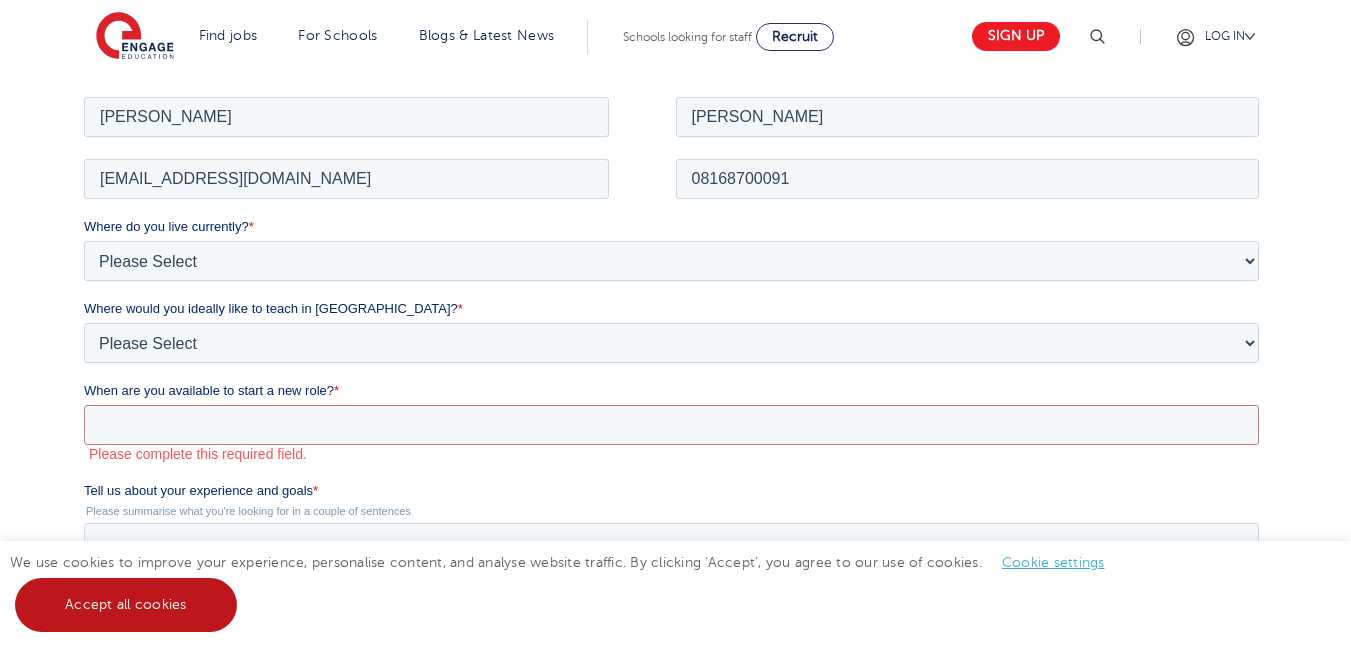 drag, startPoint x: 139, startPoint y: 603, endPoint x: 125, endPoint y: 463, distance: 140.69826 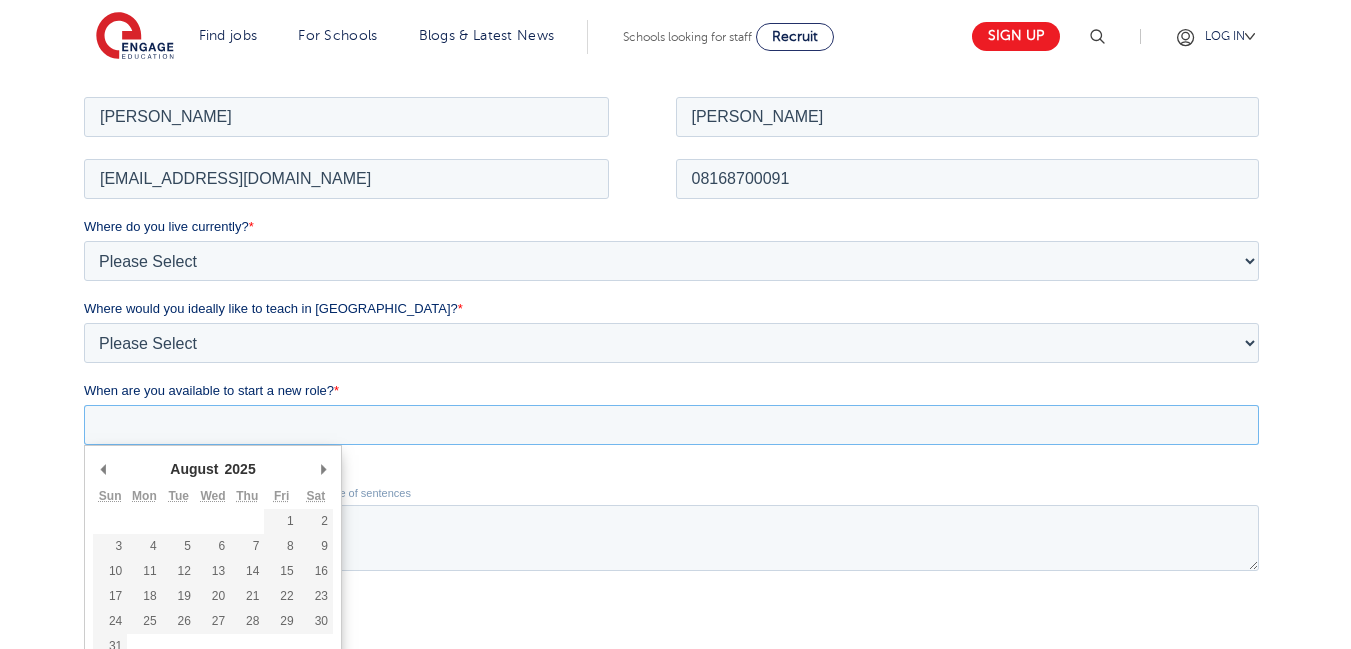 click on "When are you available to start a new role? *" at bounding box center (671, 424) 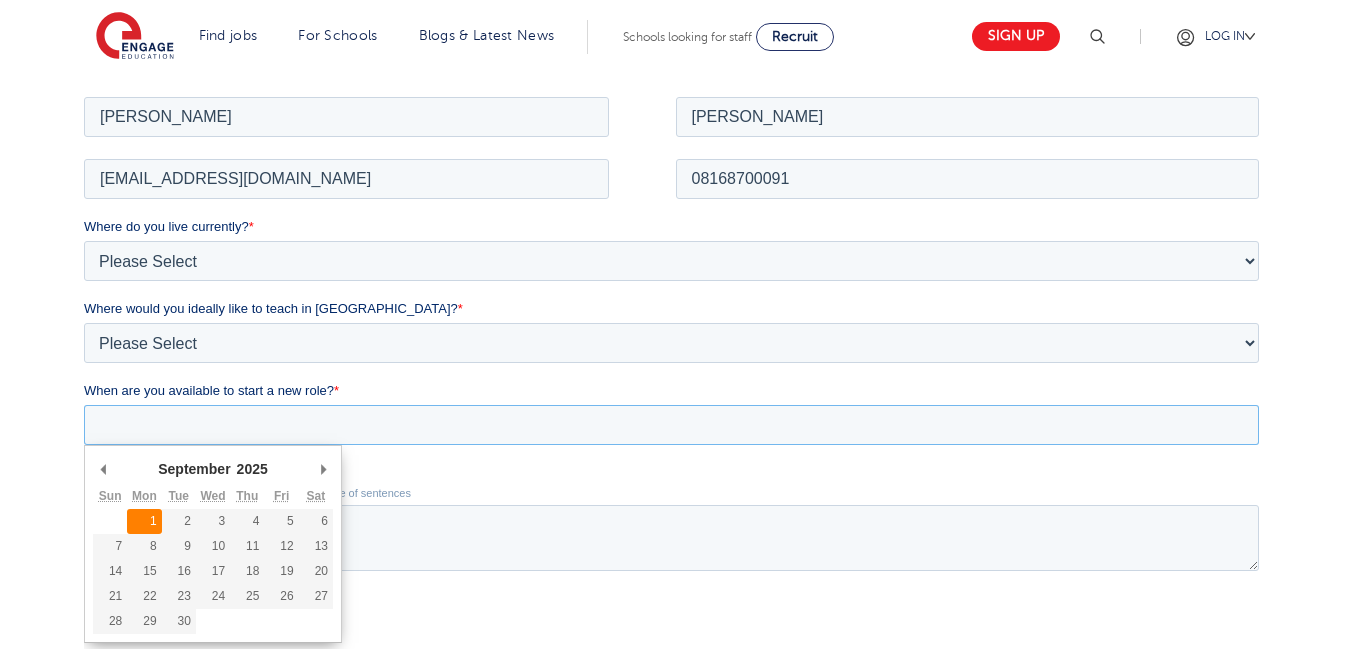 type on "2025-09-01" 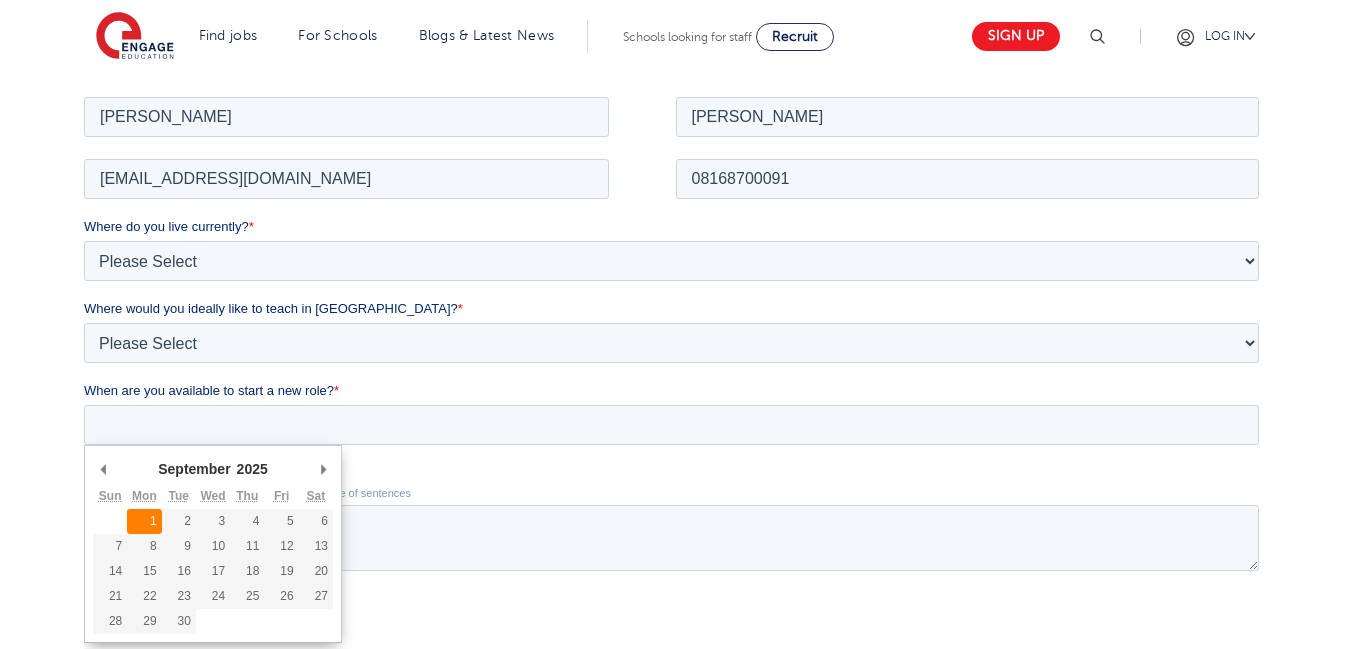 type on "2025/09/01" 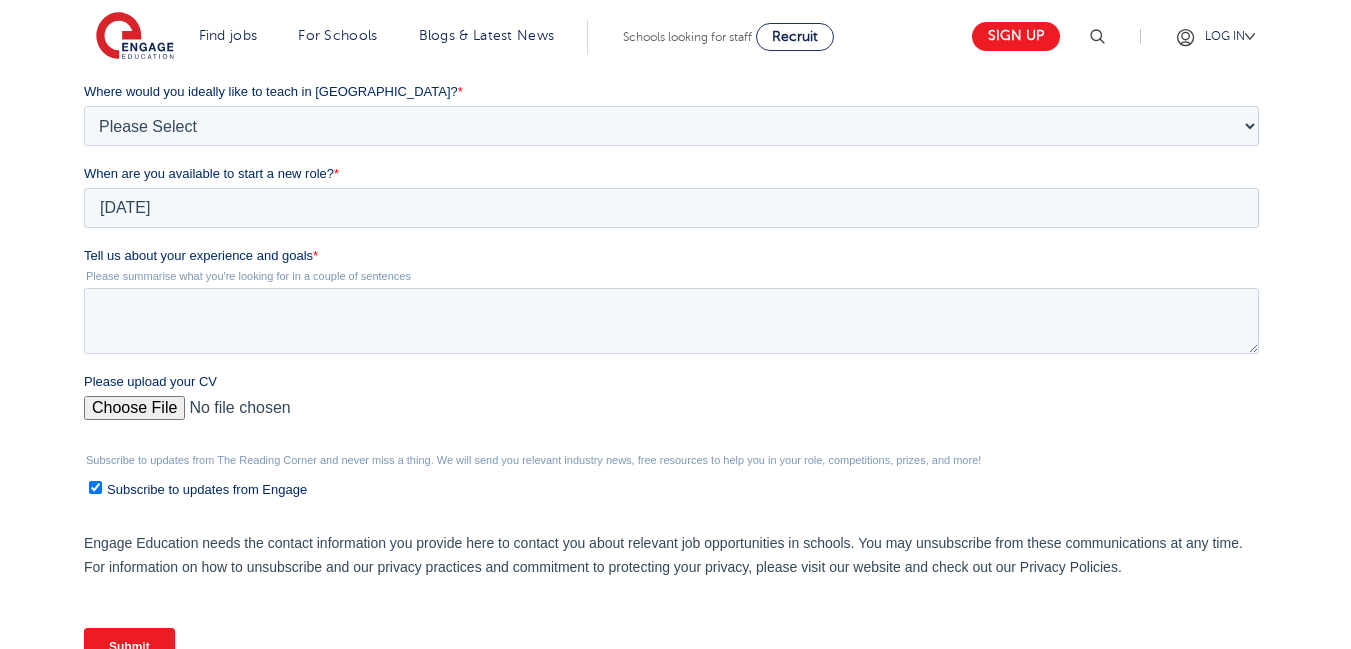 scroll, scrollTop: 556, scrollLeft: 0, axis: vertical 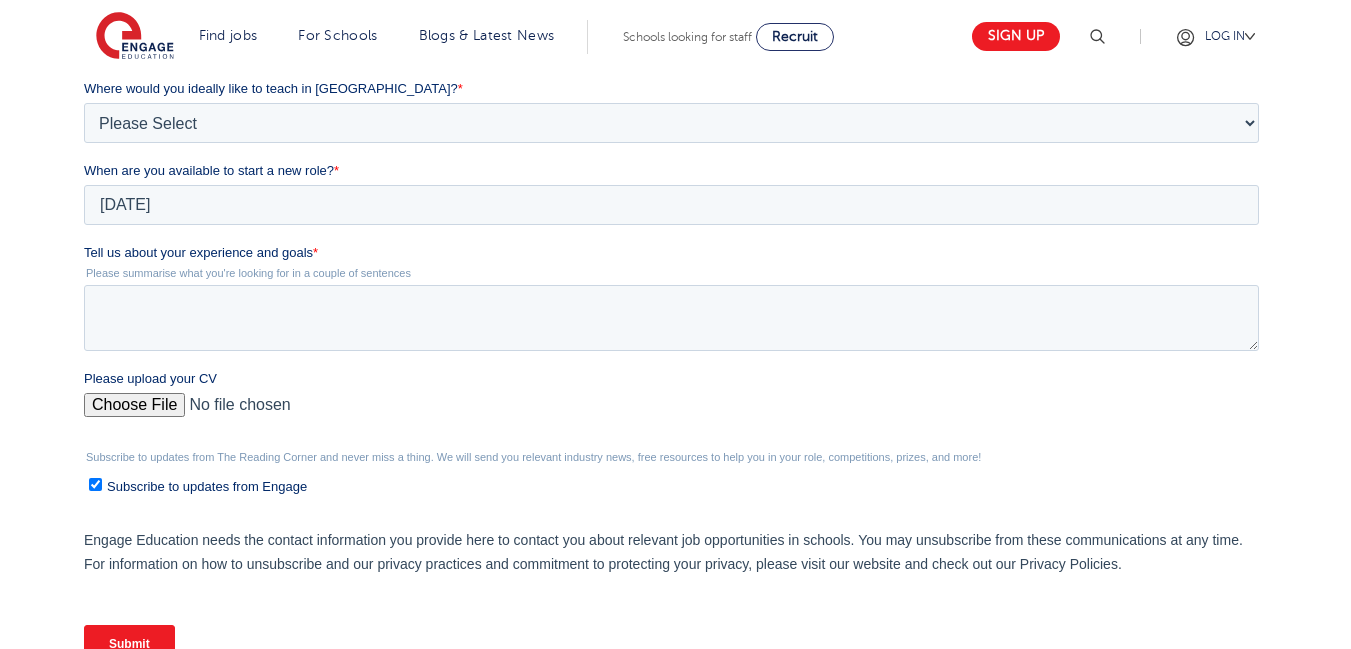 click on "Please upload your CV" at bounding box center [671, 413] 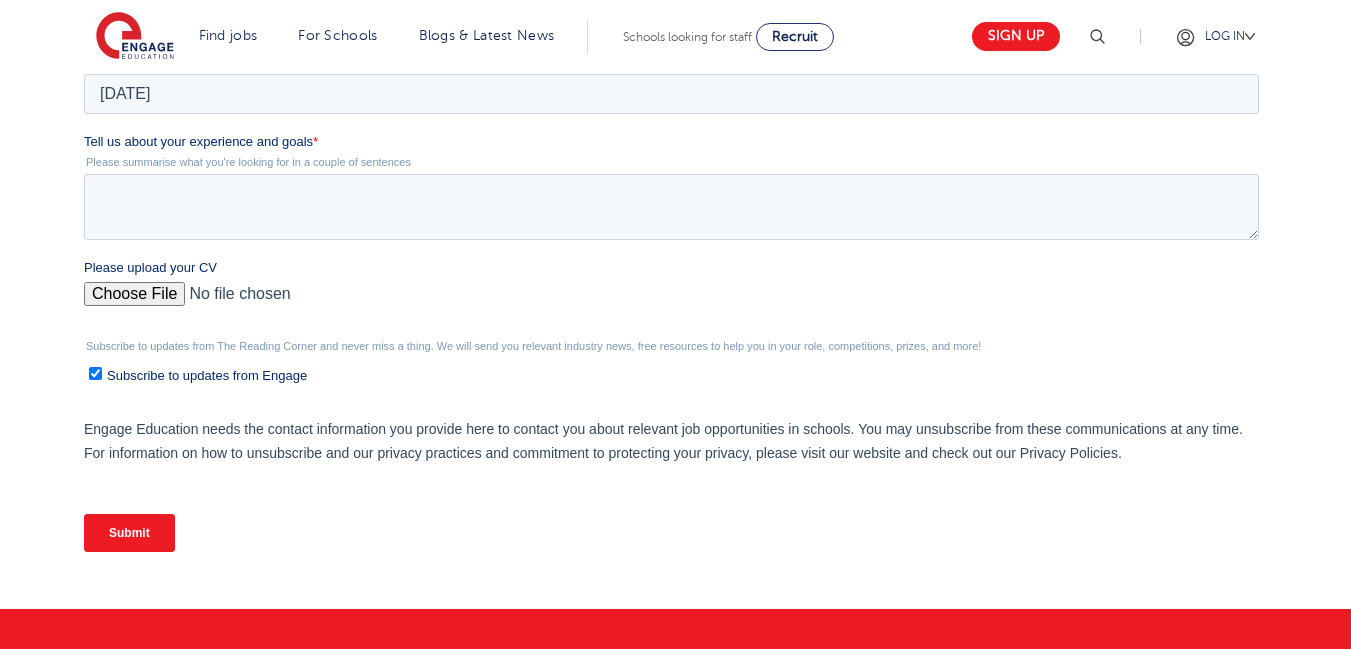 scroll, scrollTop: 641, scrollLeft: 0, axis: vertical 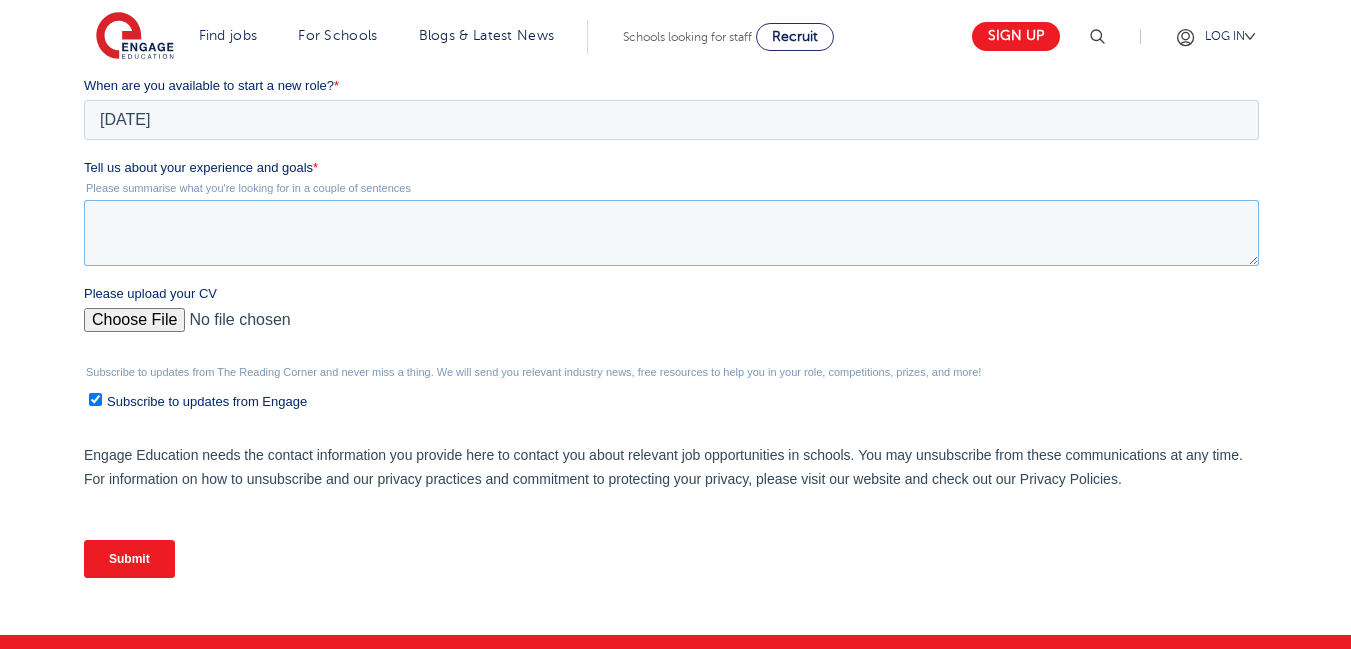 click on "Tell us about your experience and goals *" at bounding box center [671, 233] 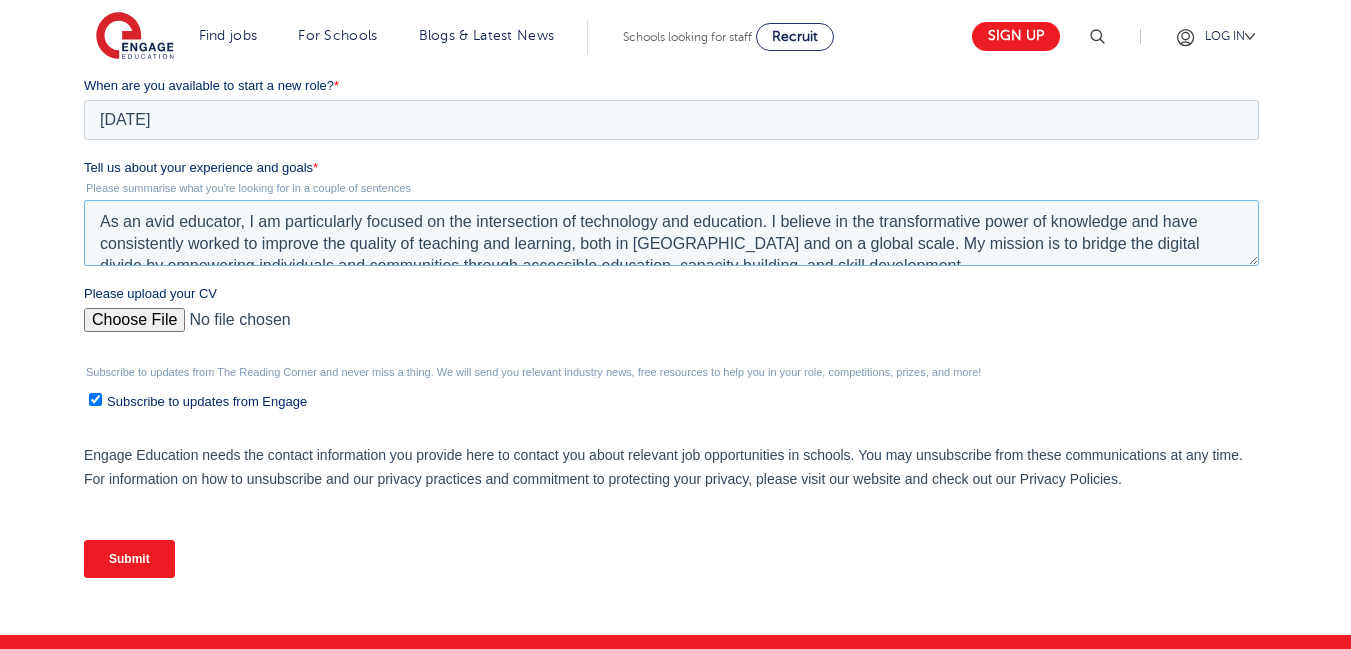 scroll, scrollTop: 97, scrollLeft: 0, axis: vertical 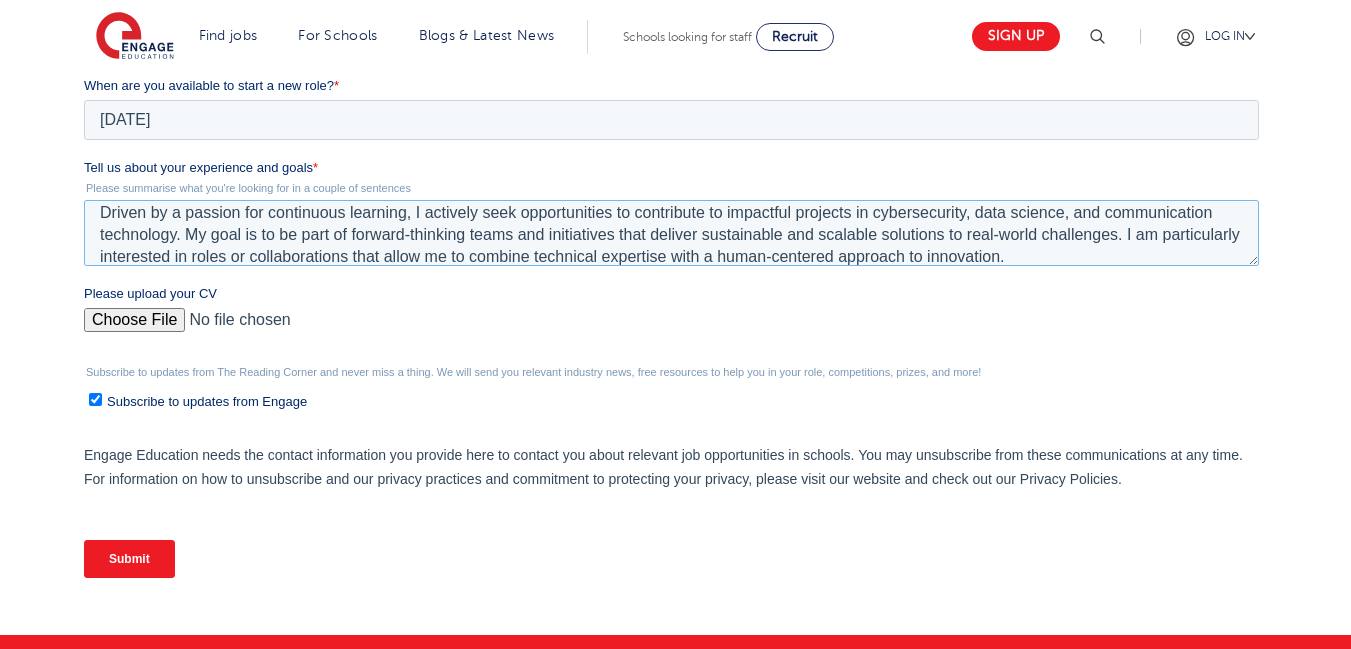 click on "As an avid educator, I am particularly focused on the intersection of technology and education. I believe in the transformative power of knowledge and have consistently worked to improve the quality of teaching and learning, both in Nigeria and on a global scale. My mission is to bridge the digital divide by empowering individuals and communities through accessible education, capacity building, and skill development.
Driven by a passion for continuous learning, I actively seek opportunities to contribute to impactful projects in cybersecurity, data science, and communication technology. My goal is to be part of forward-thinking teams and initiatives that deliver sustainable and scalable solutions to real-world challenges. I am particularly interested in roles or collaborations that allow me to combine technical expertise with a human-centered approach to innovation." at bounding box center (671, 233) 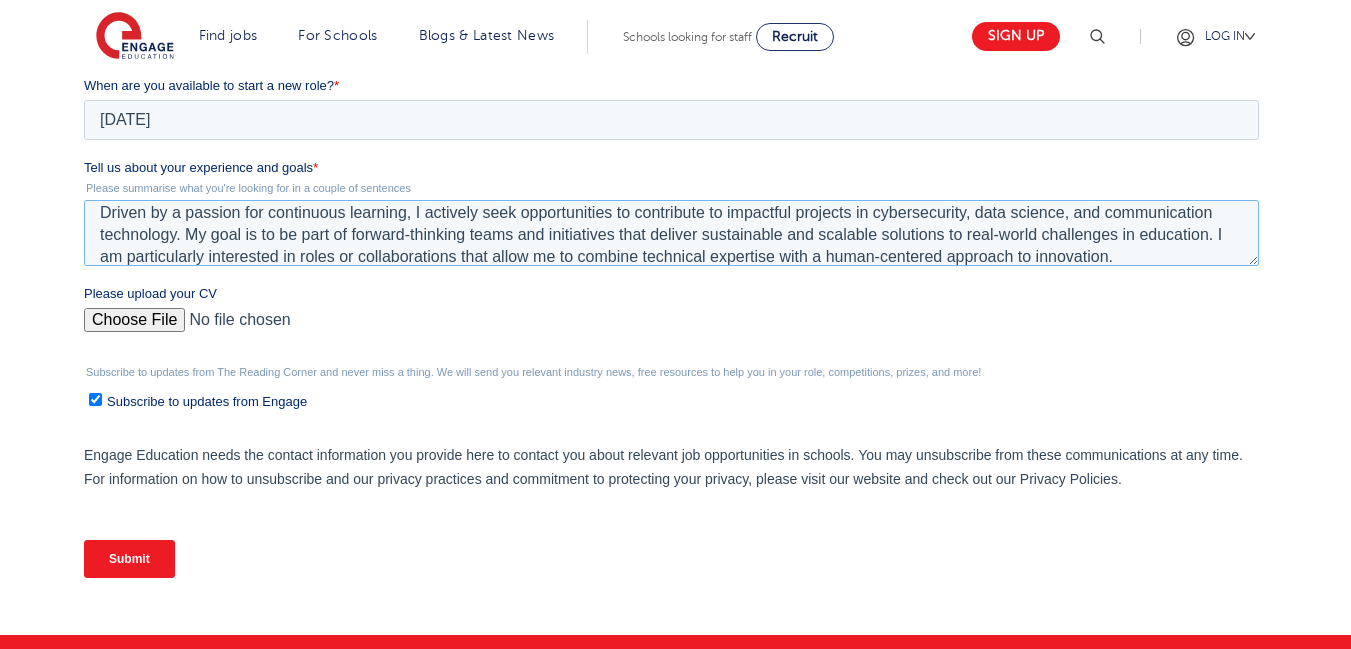 type on "As an avid educator, I am particularly focused on the intersection of technology and education. I believe in the transformative power of knowledge and have consistently worked to improve the quality of teaching and learning, both in Nigeria and on a global scale. My mission is to bridge the digital divide by empowering individuals and communities through accessible education, capacity building, and skill development.
Driven by a passion for continuous learning, I actively seek opportunities to contribute to impactful projects in cybersecurity, data science, and communication technology. My goal is to be part of forward-thinking teams and initiatives that deliver sustainable and scalable solutions to real-world challenges in education. I am particularly interested in roles or collaborations that allow me to combine technical expertise with a human-centered approach to innovation." 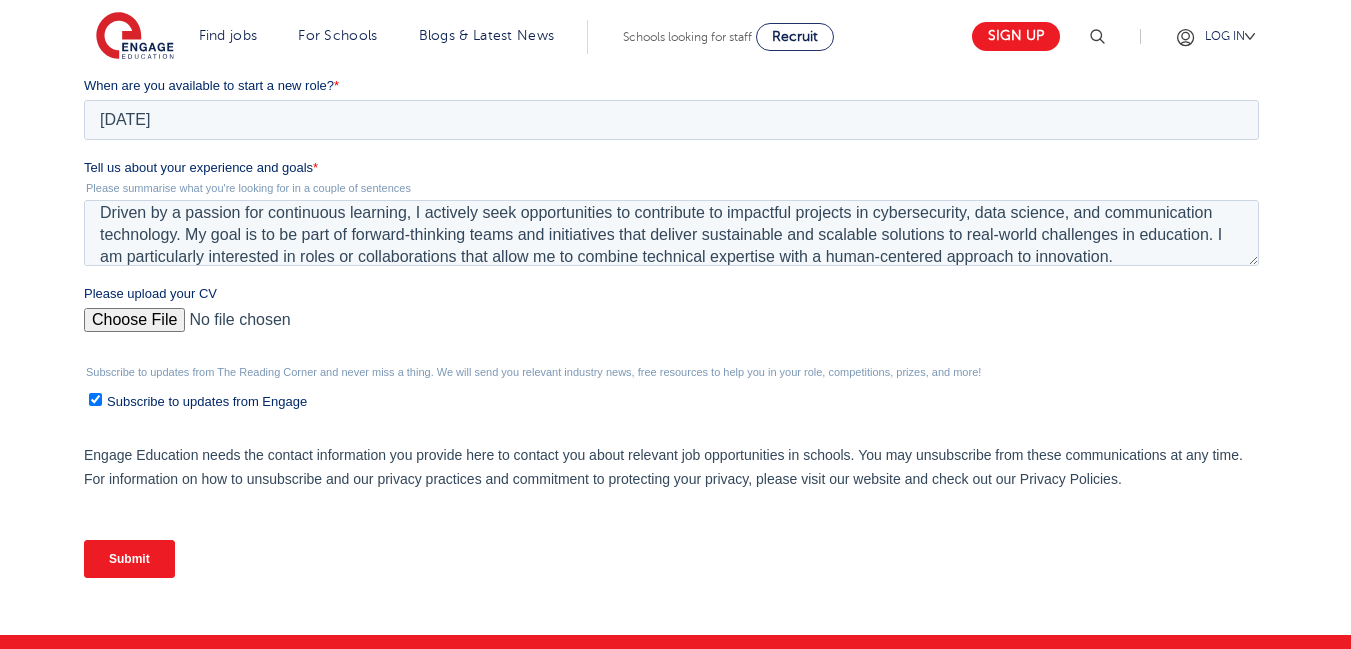 click on "Subscribe to updates from Engage" at bounding box center [95, 399] 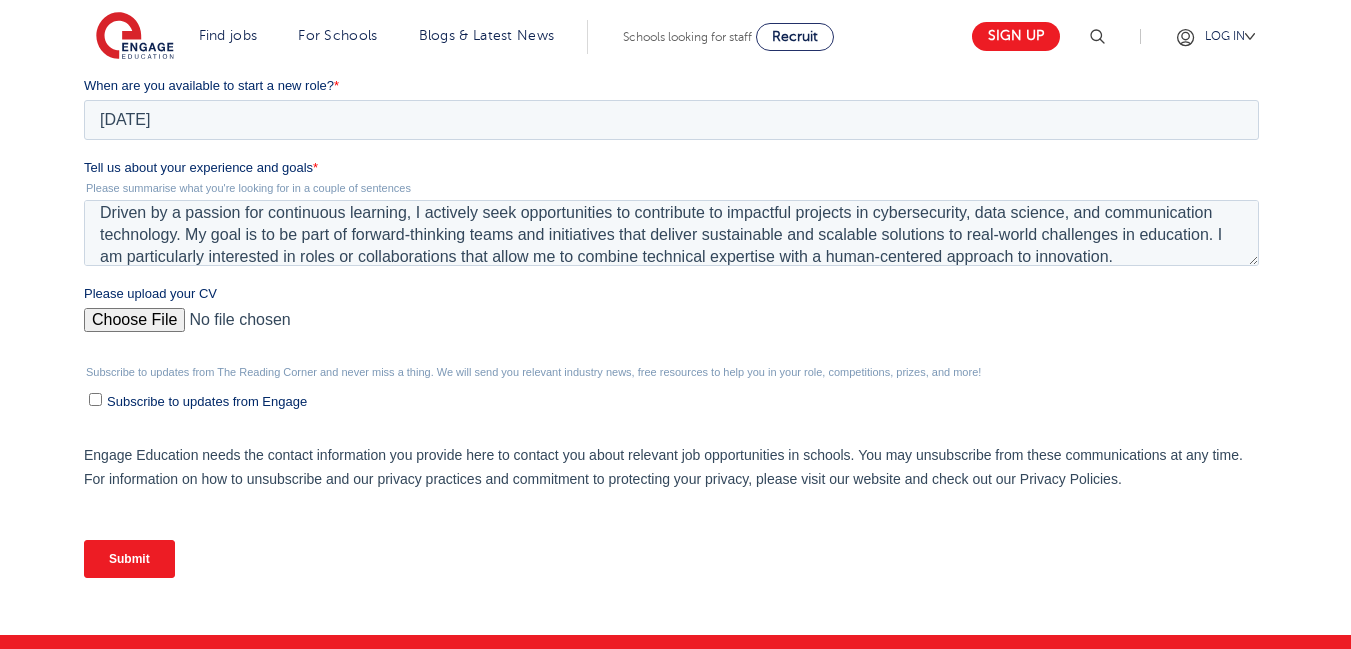click on "Subscribe to updates from Engage" at bounding box center (95, 399) 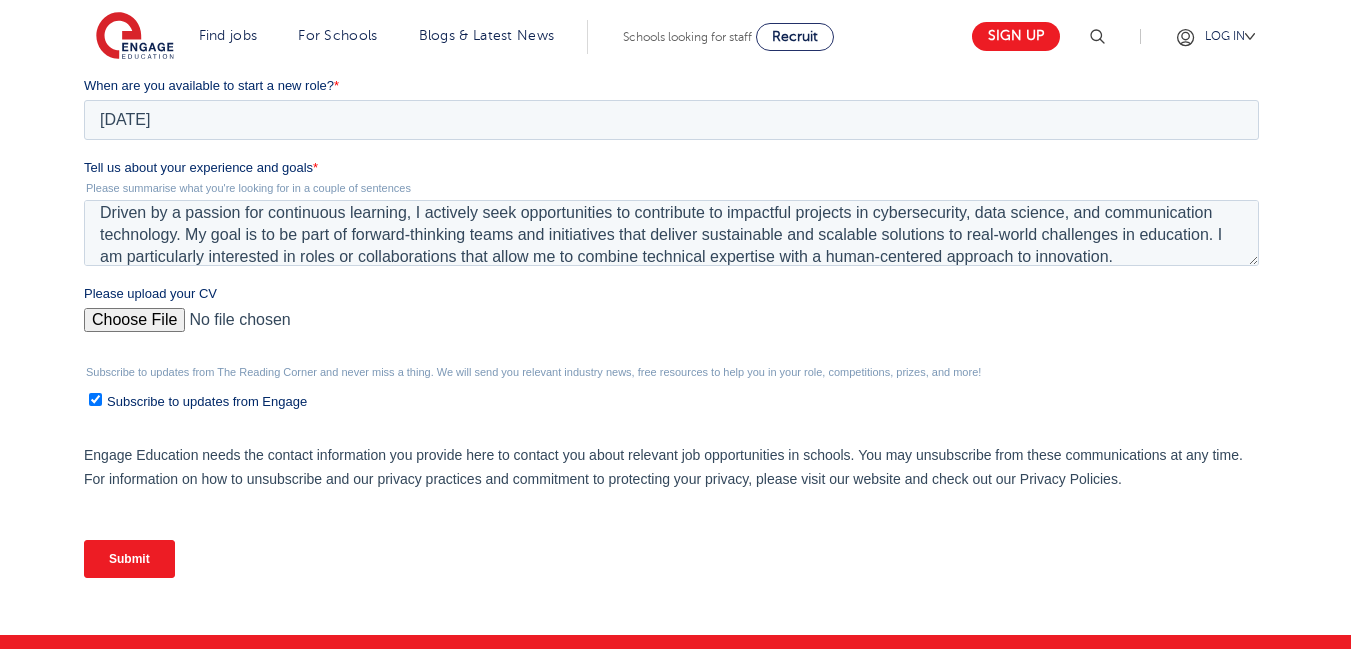 checkbox on "true" 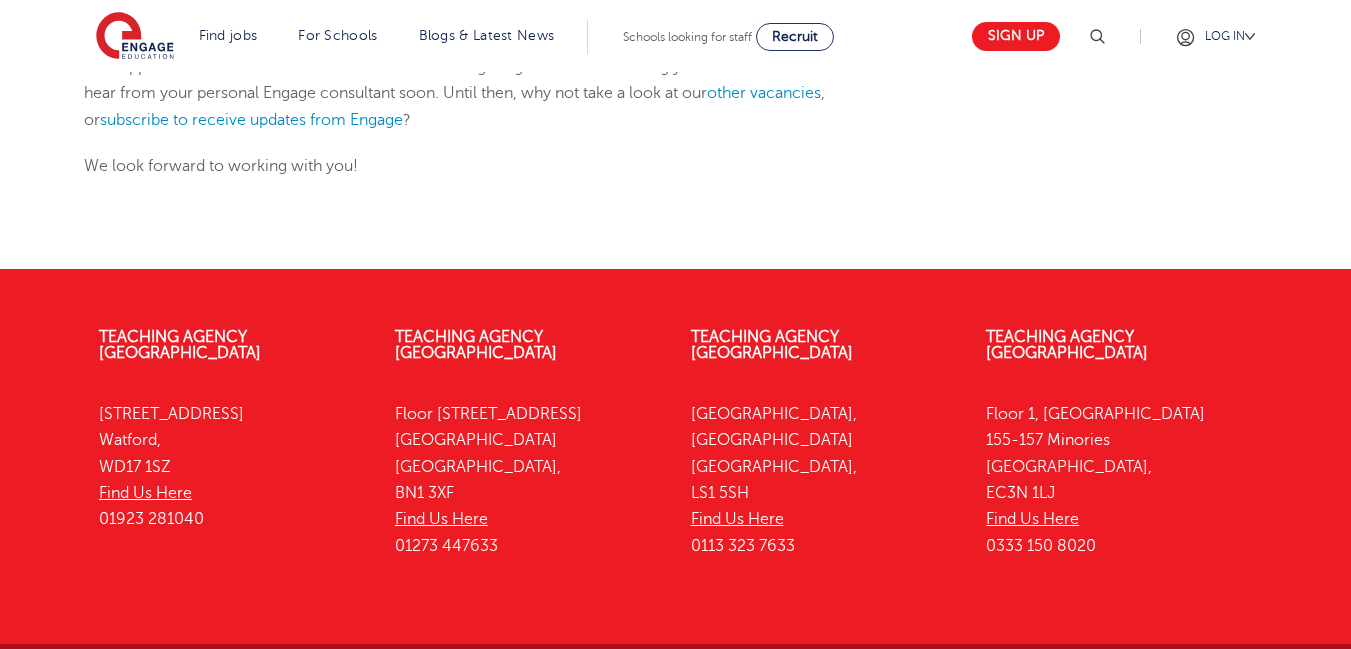 scroll, scrollTop: 160, scrollLeft: 0, axis: vertical 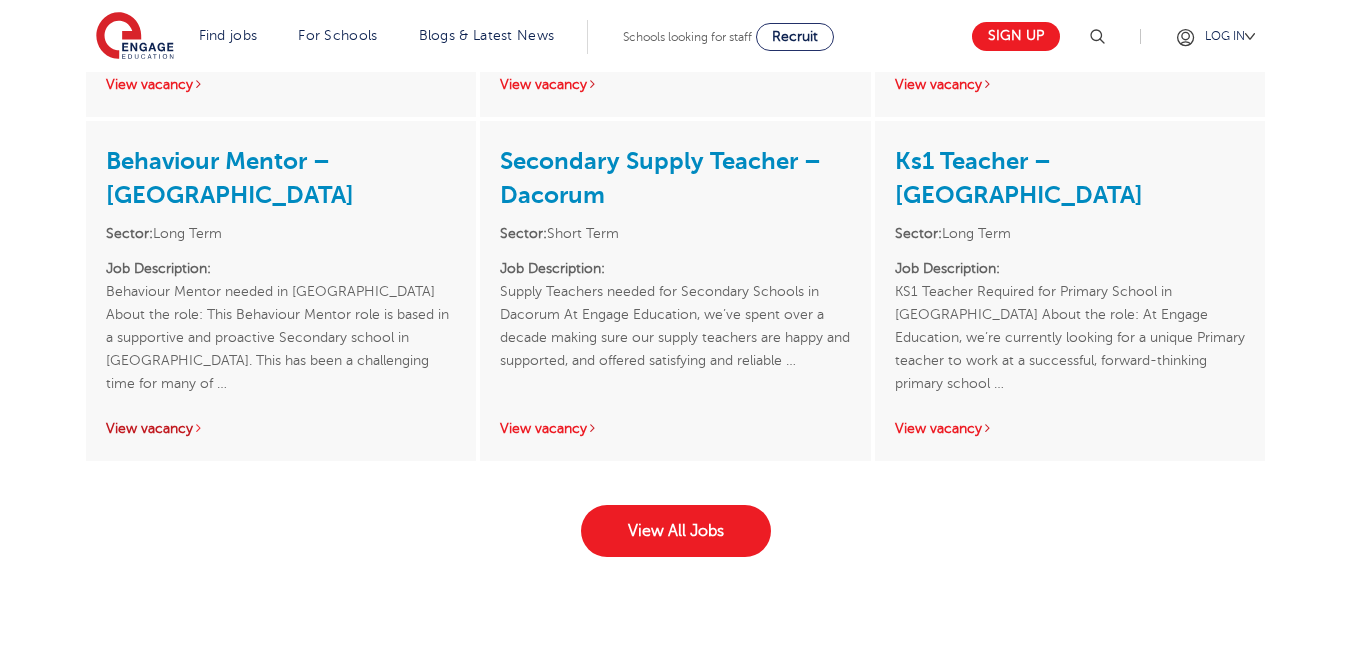 click on "View vacancy" at bounding box center [155, 428] 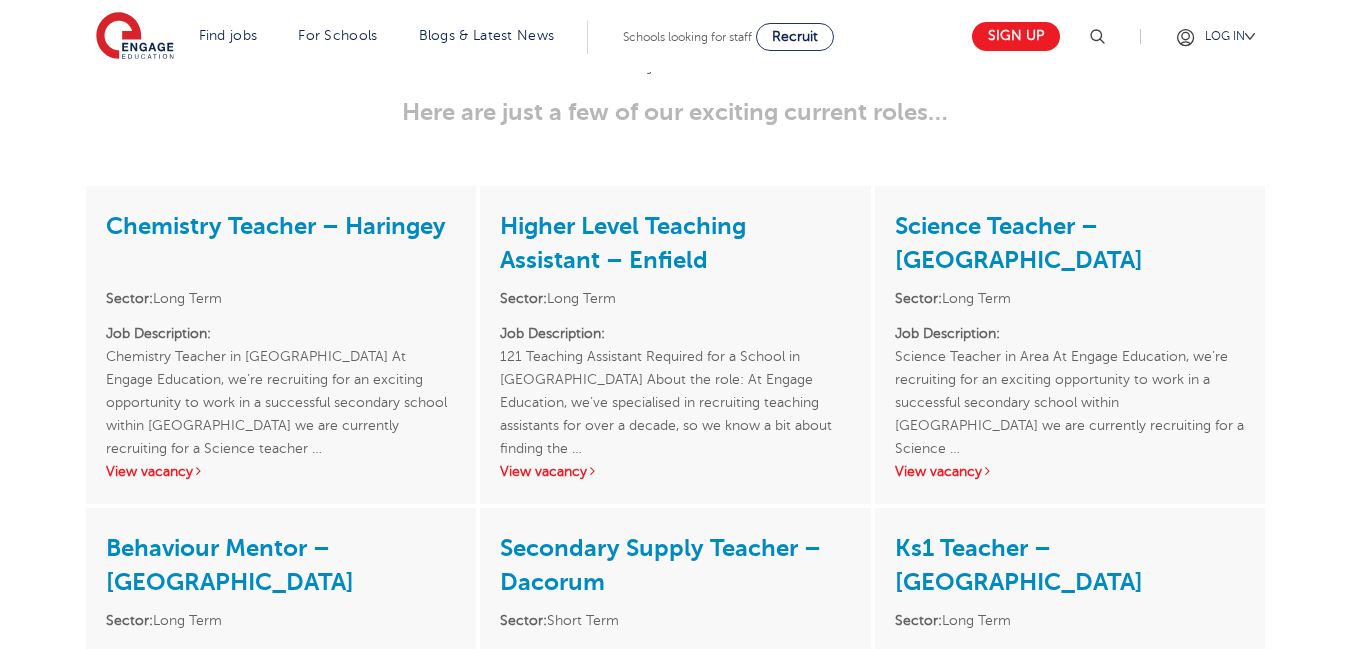 scroll, scrollTop: 2295, scrollLeft: 0, axis: vertical 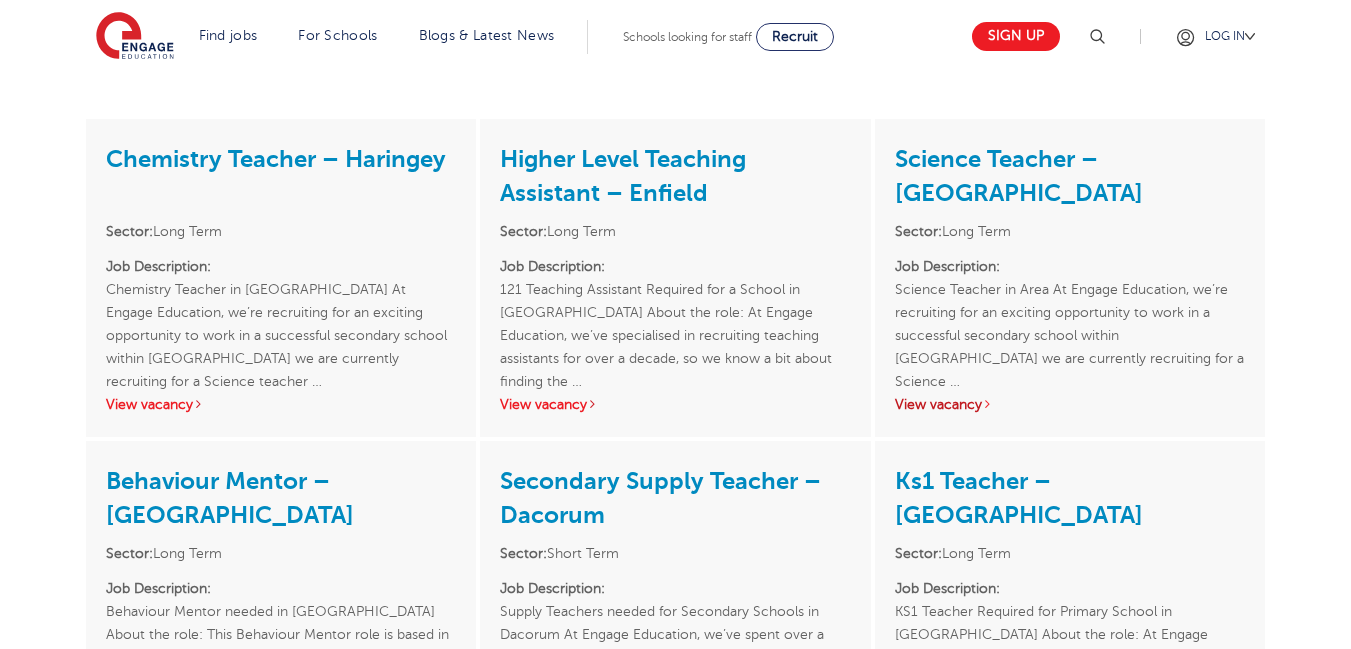 click on "View vacancy" at bounding box center (944, 404) 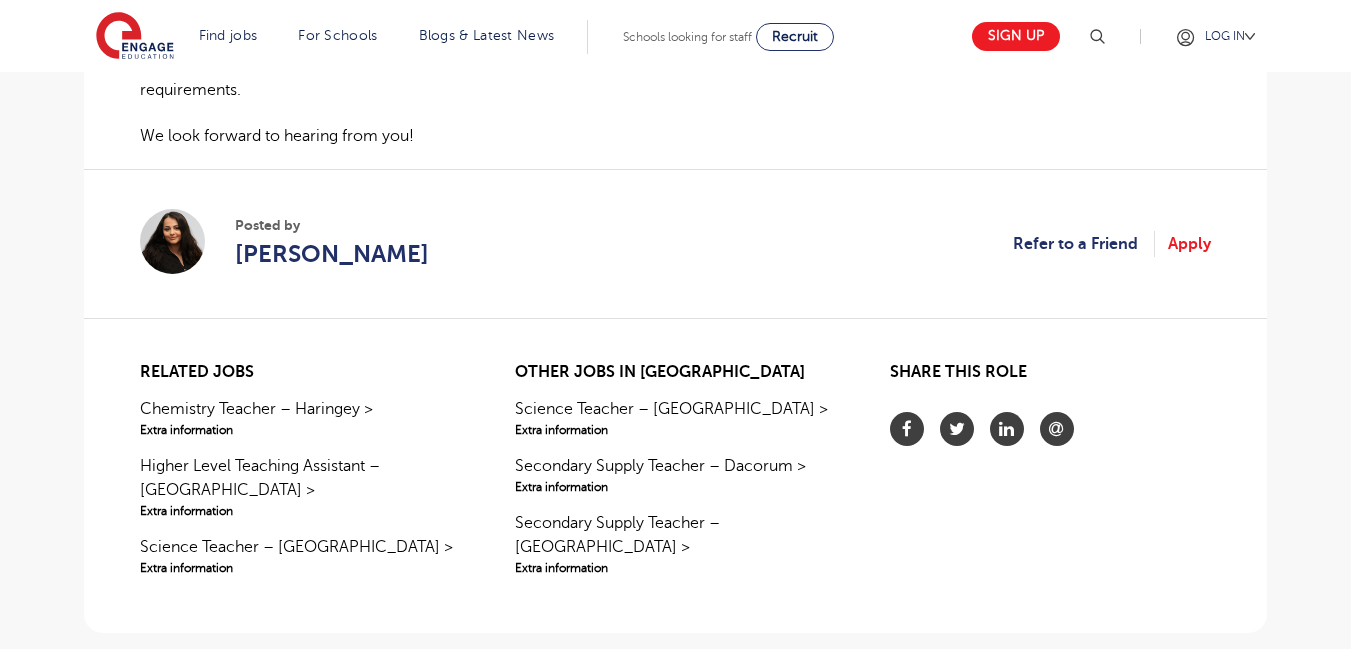 scroll, scrollTop: 1561, scrollLeft: 0, axis: vertical 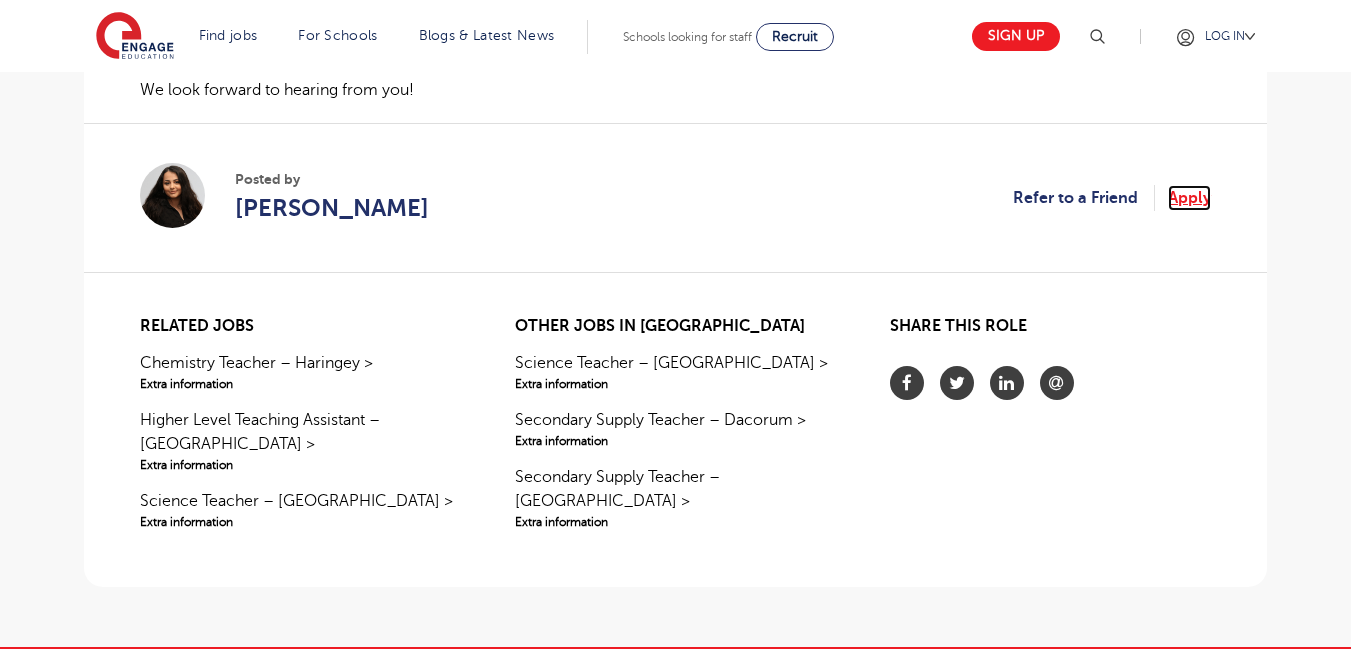 click on "Apply" at bounding box center [1189, 198] 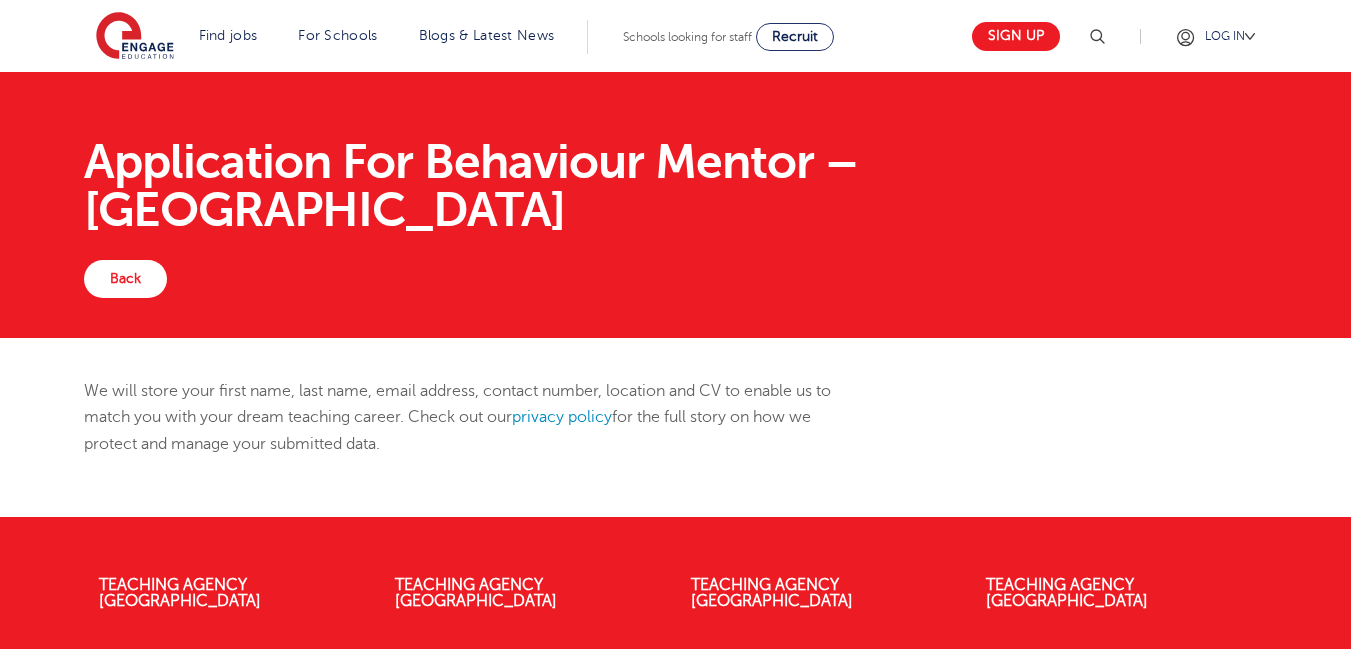 scroll, scrollTop: 0, scrollLeft: 0, axis: both 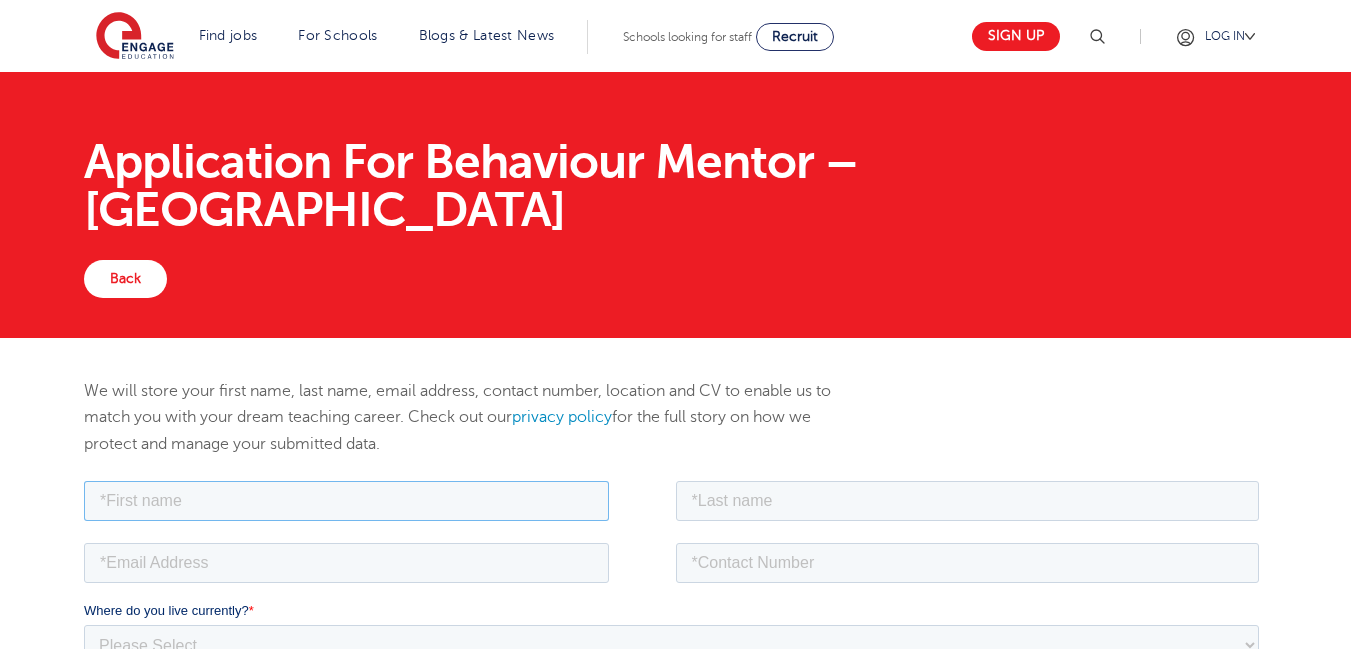 click at bounding box center (346, 500) 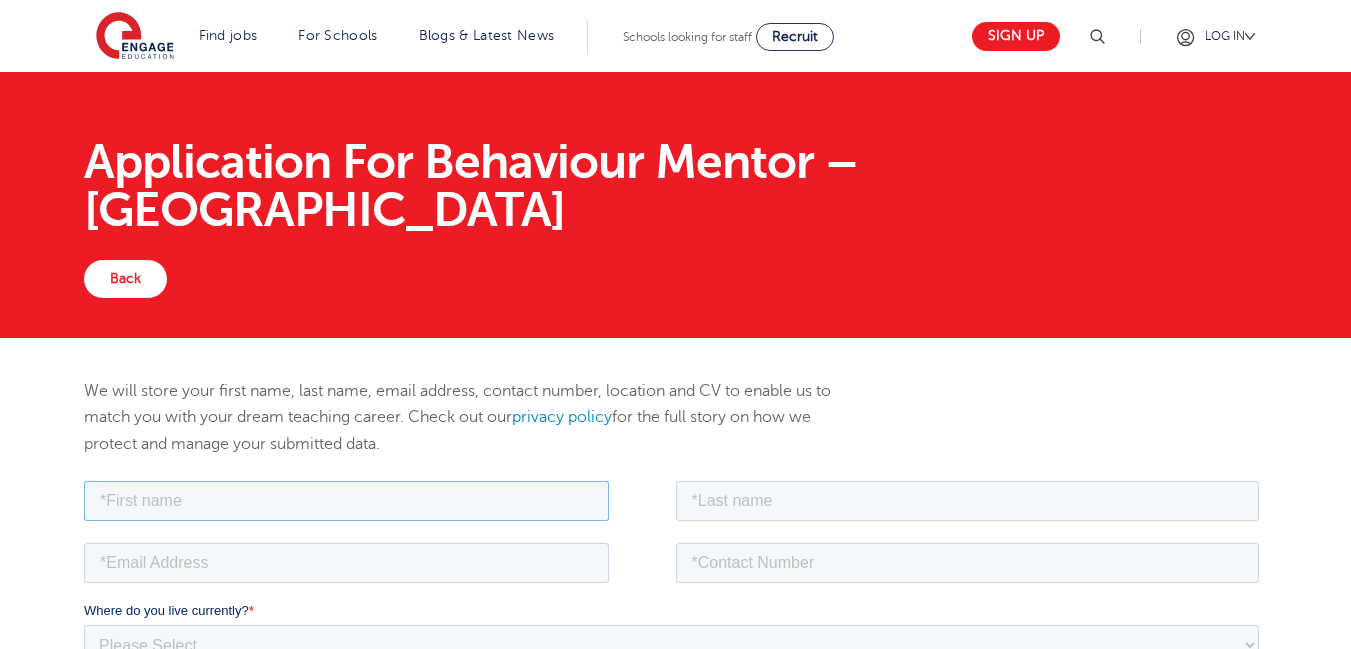 type on "[PERSON_NAME]" 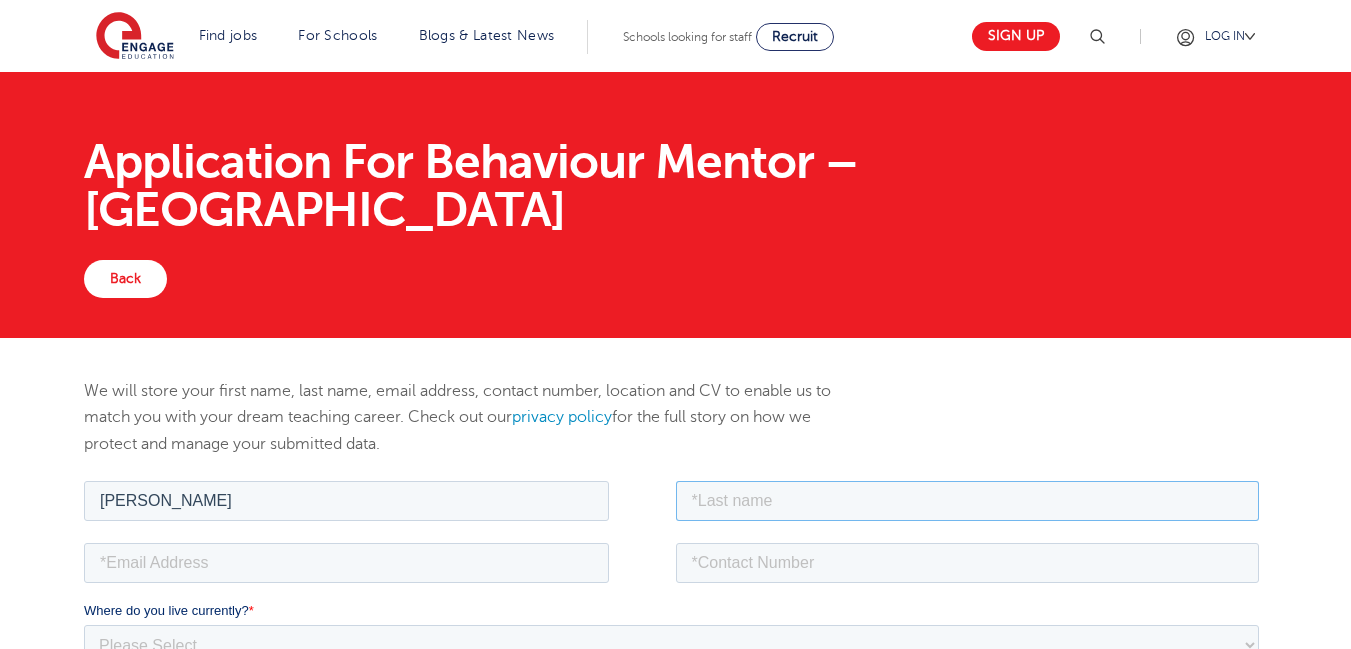 type on "[PERSON_NAME]" 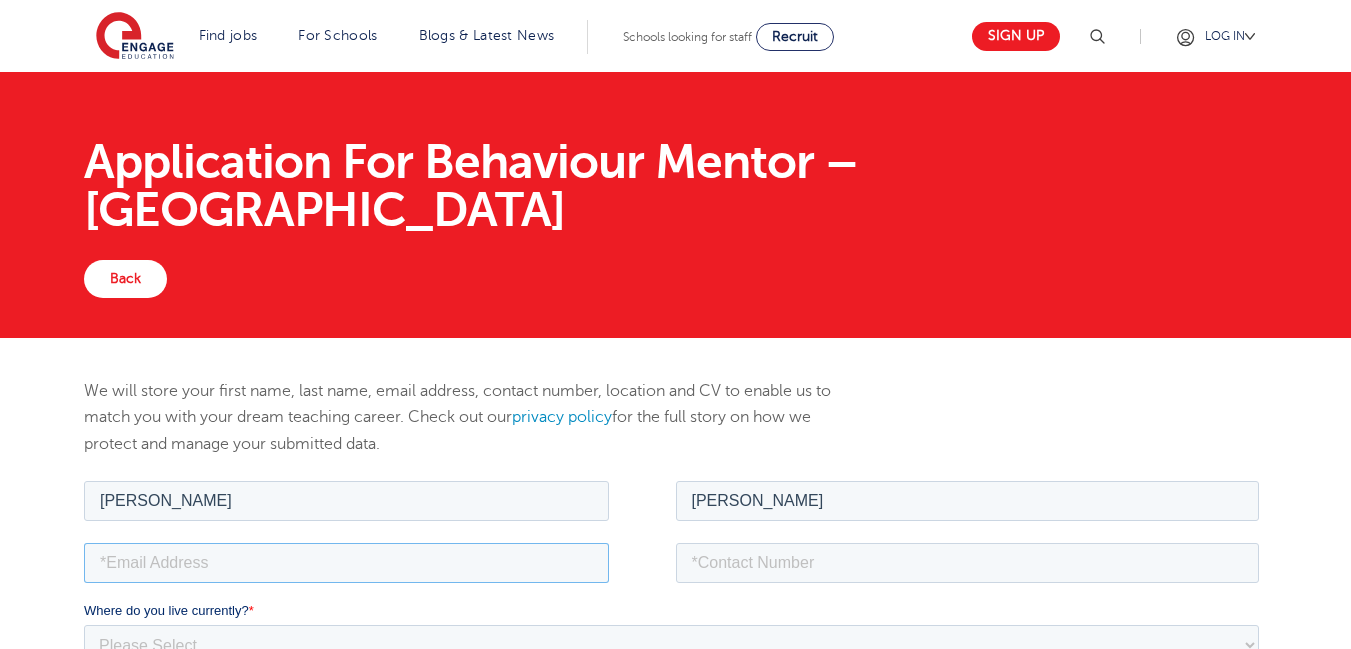type on "samuelnathaniel1705@gmail.com" 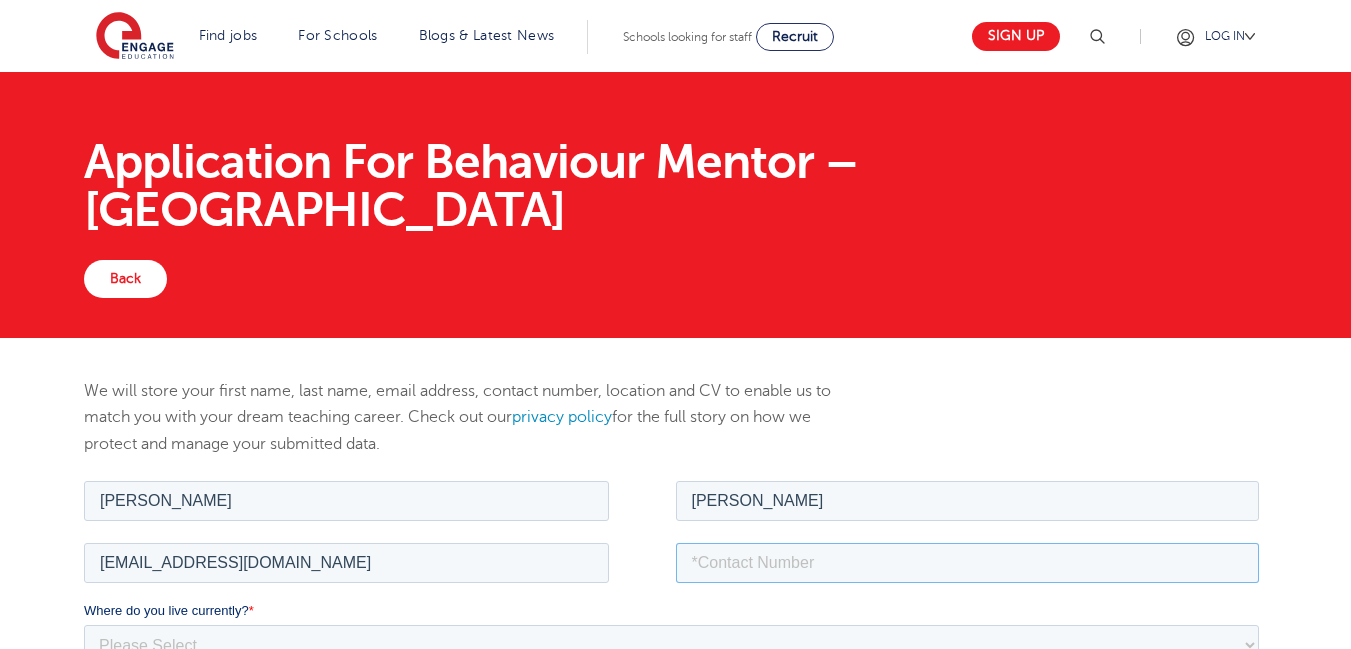 type on "08168700091" 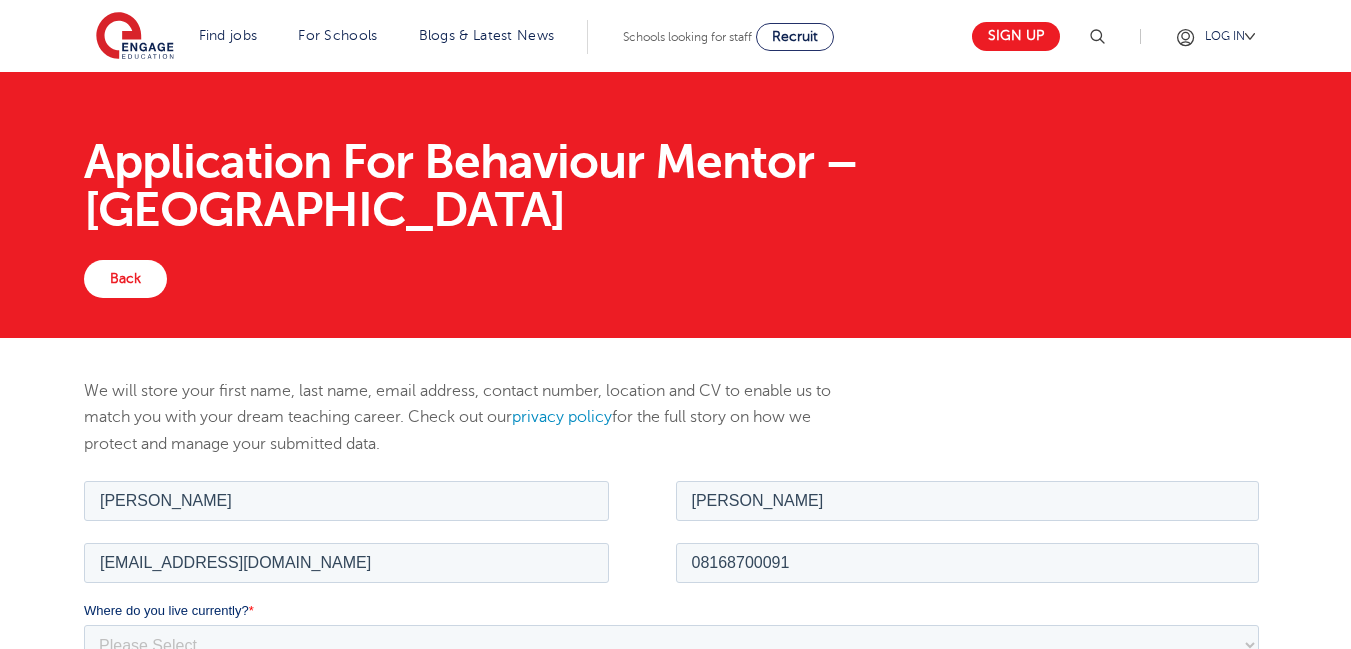click on "Where do you live currently? *" at bounding box center [675, 610] 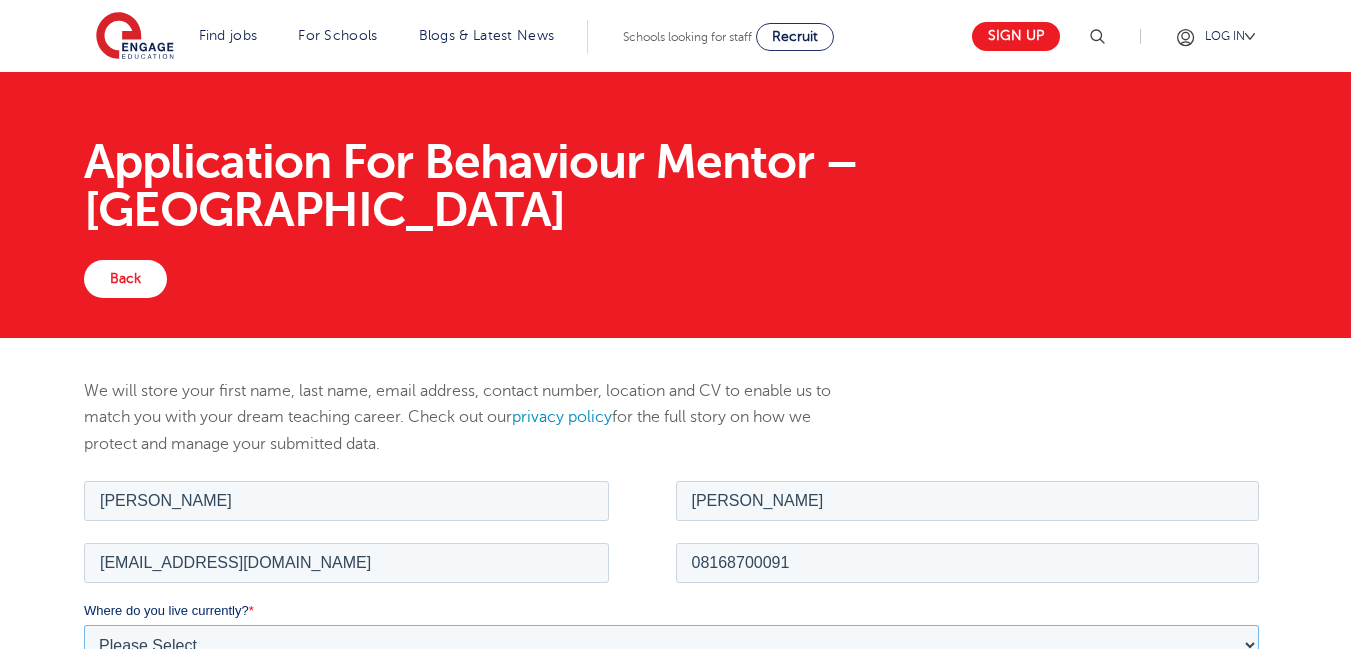 click on "Please Select UK Canada Ireland Australia New Zealand Europe USA South Africa Jamaica Africa Asia Middle East South America Caribbean" at bounding box center (671, 644) 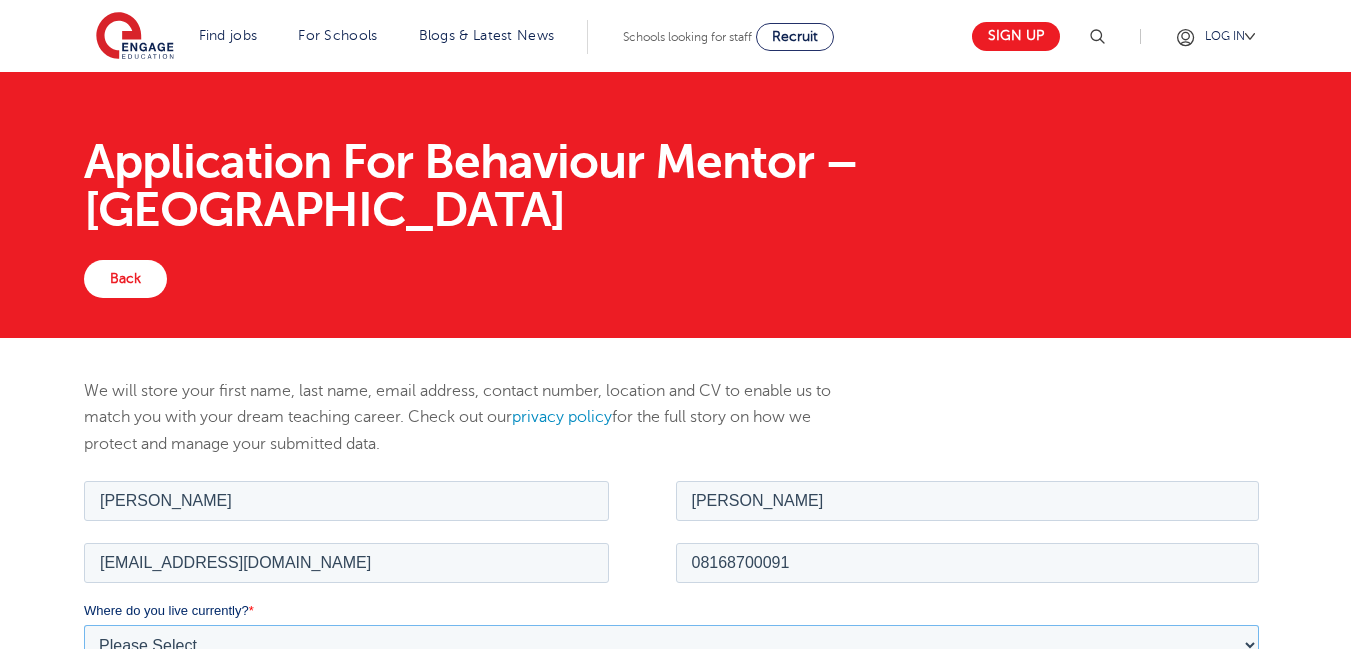 select on "Africa" 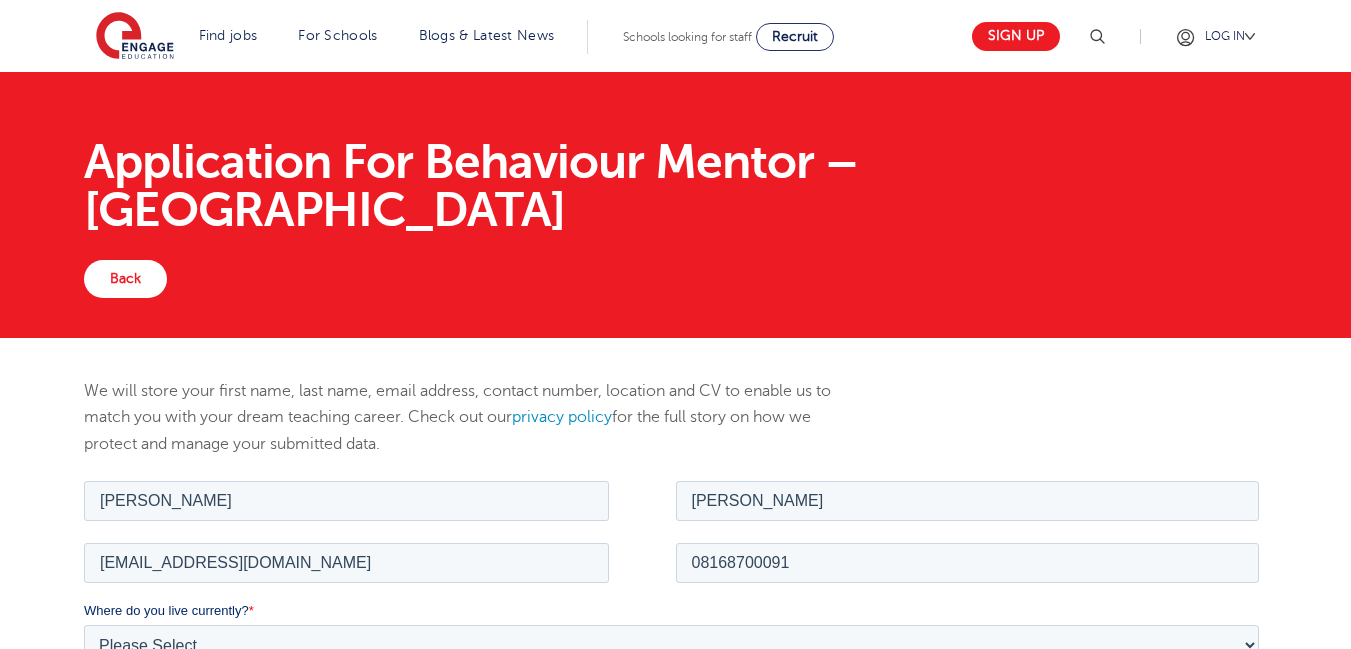 click on "We will store your first name, last name, email address, contact number, location and CV to enable us to match you with your dream teaching career. Check out our  privacy policy  for the full story on how we protect and manage your submitted data." at bounding box center (675, 427) 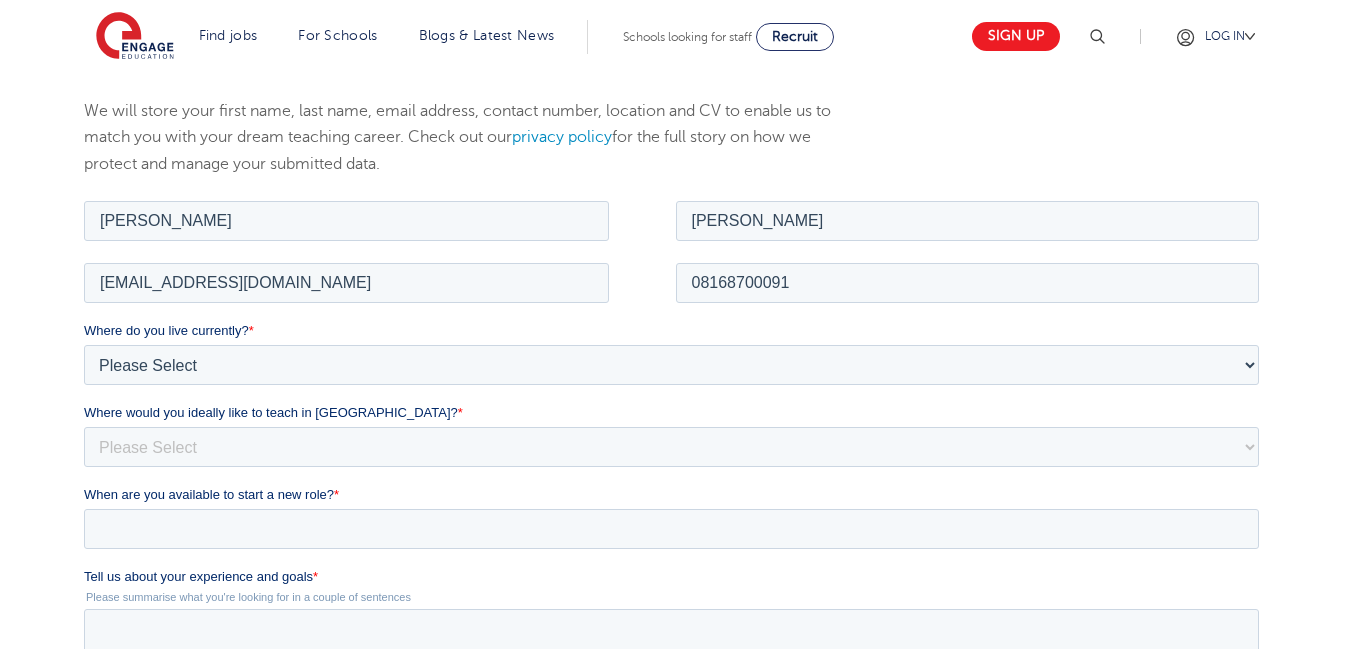 scroll, scrollTop: 320, scrollLeft: 0, axis: vertical 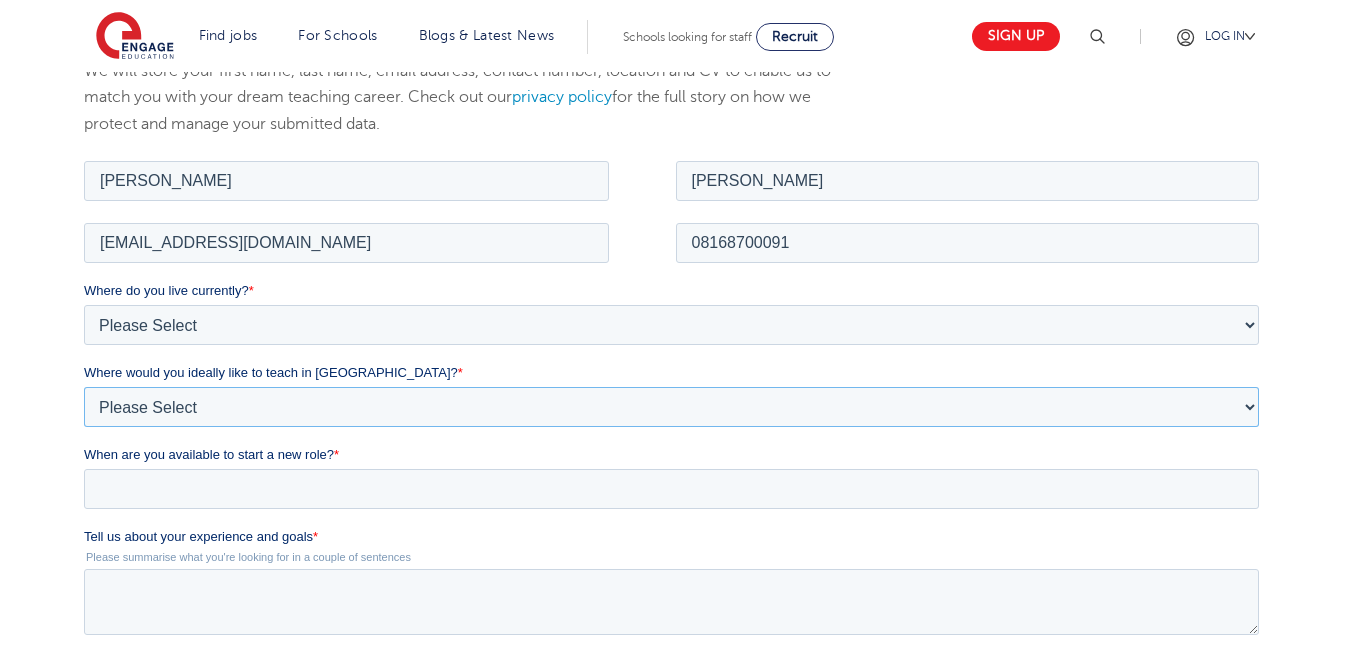 click on "Please Select I'm flexible! London Any city in England Greater London/Home Counties Somewhere more rural" at bounding box center [671, 406] 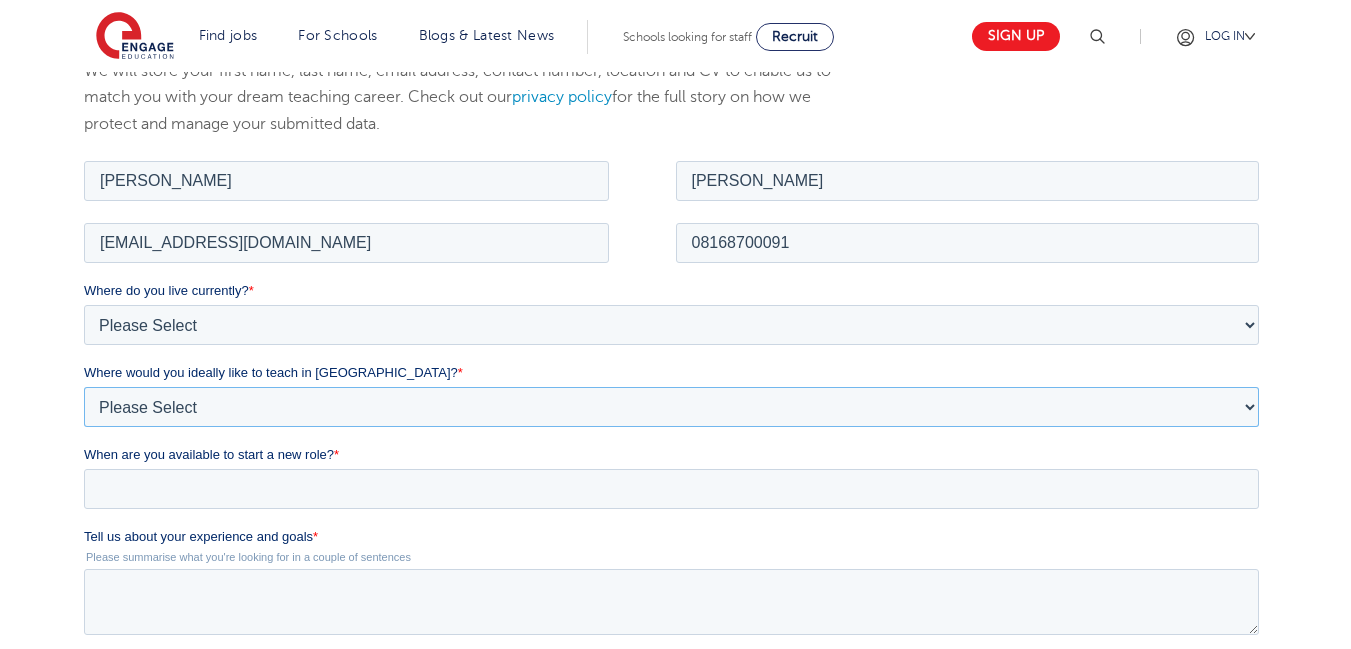 select on "Flexible" 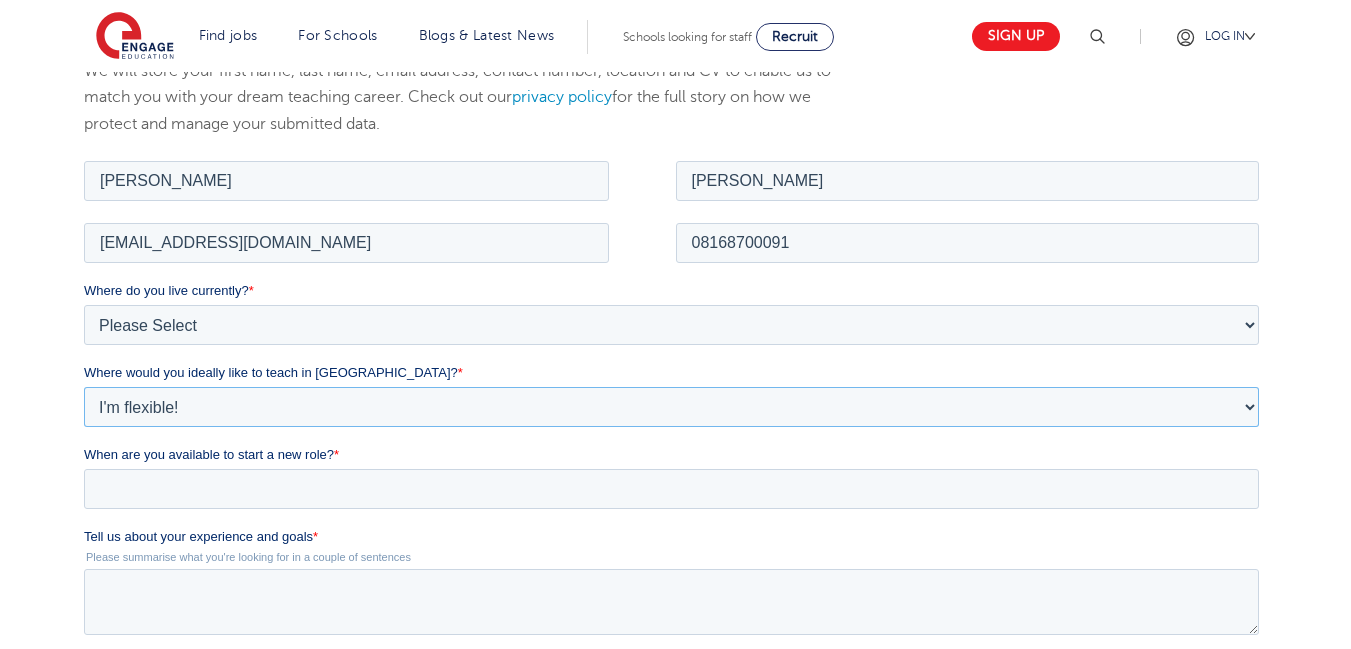 click on "Please Select I'm flexible! London Any city in England Greater London/Home Counties Somewhere more rural" at bounding box center [671, 406] 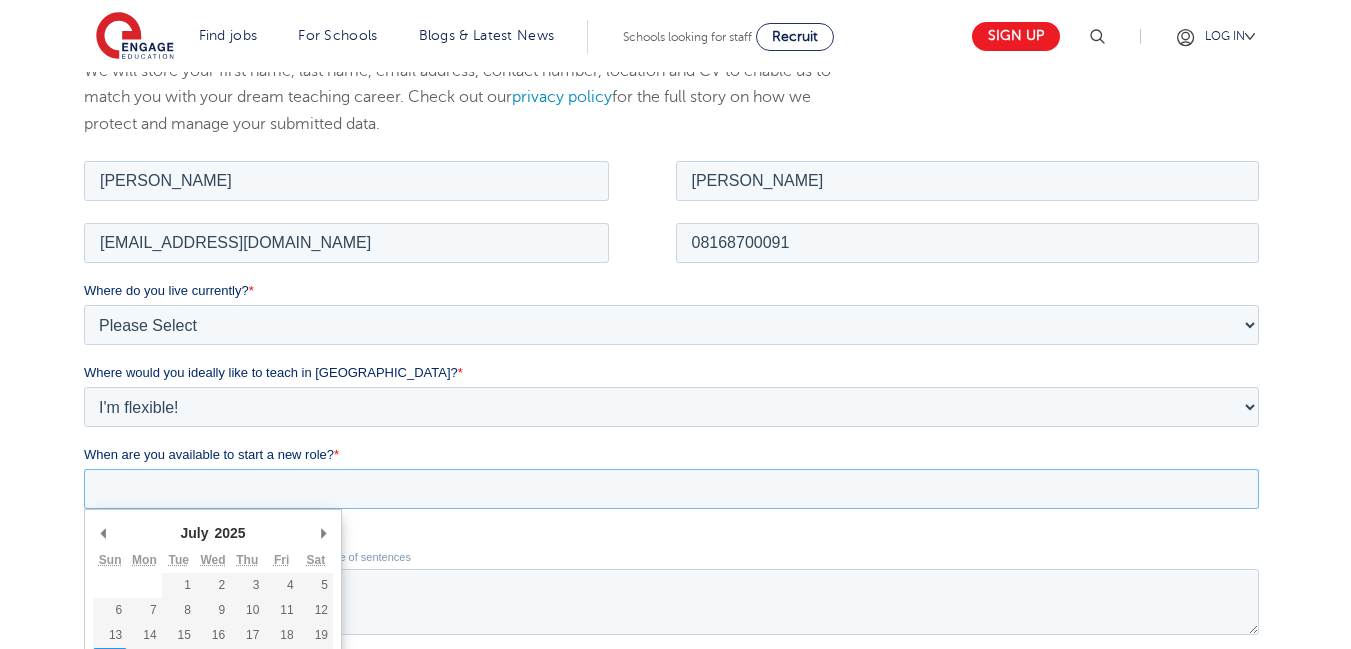 click on "When are you available to start a new role? *" at bounding box center [671, 488] 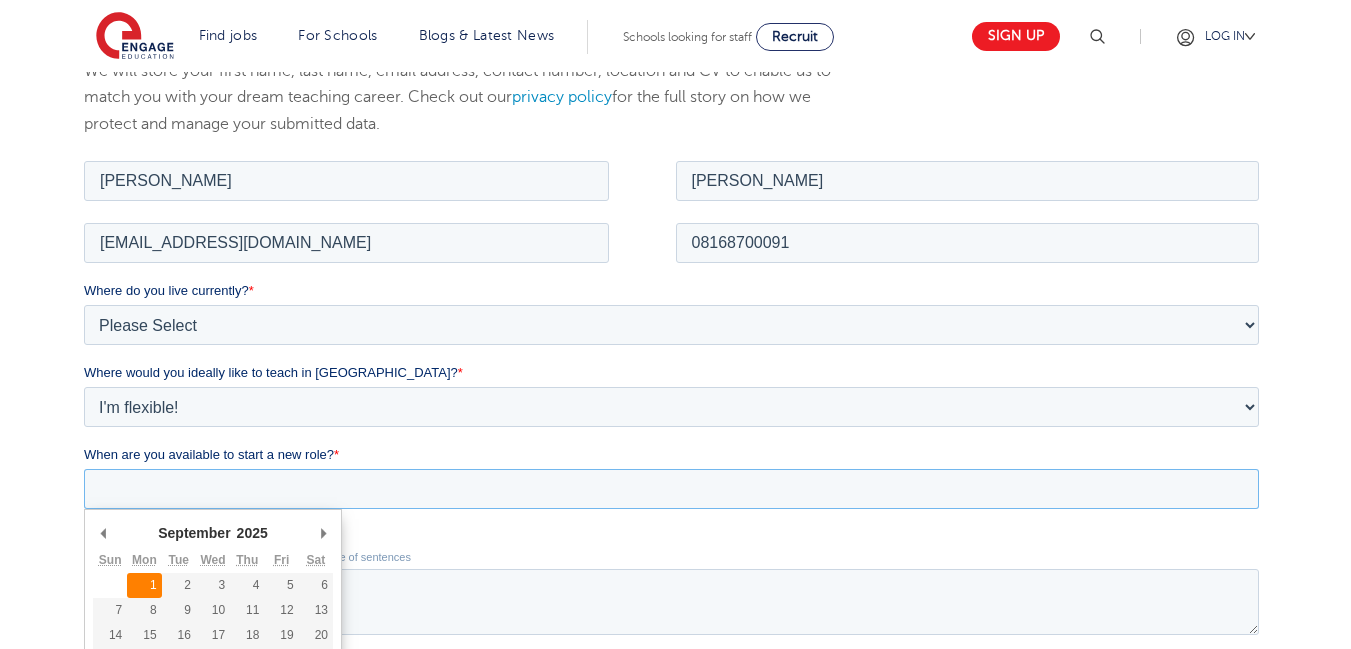 type on "2025-09-01" 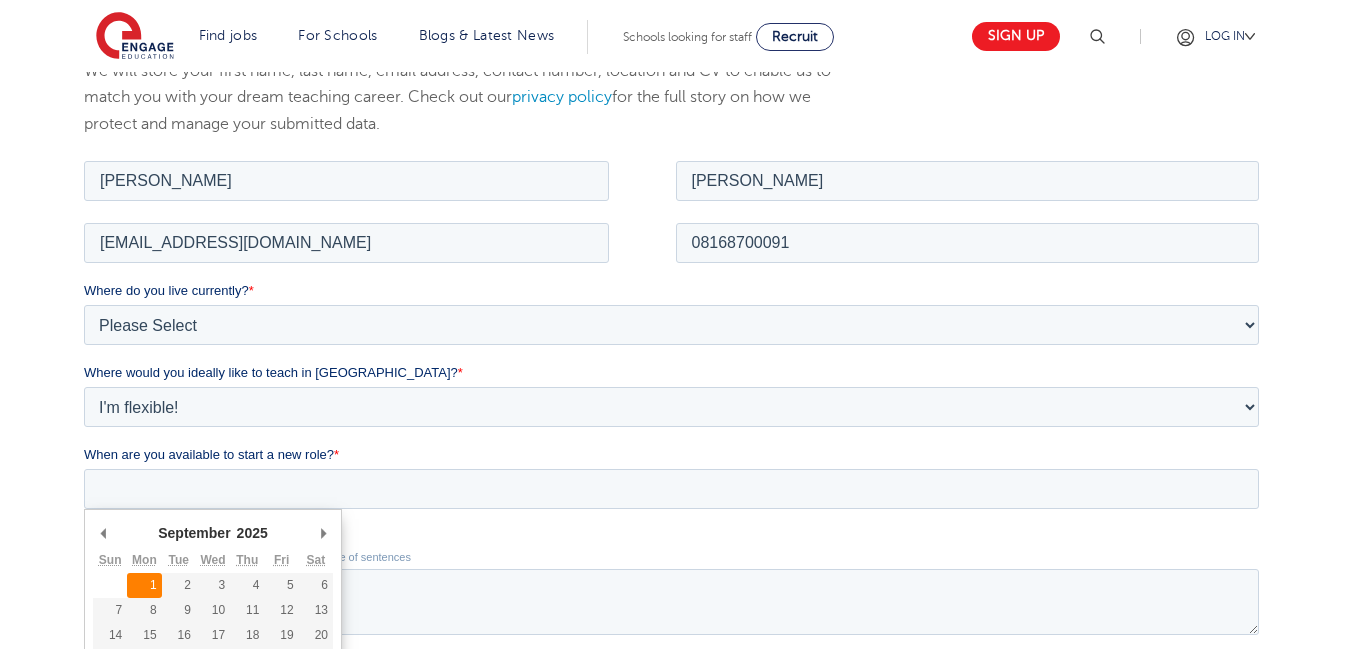 type on "2025/09/01" 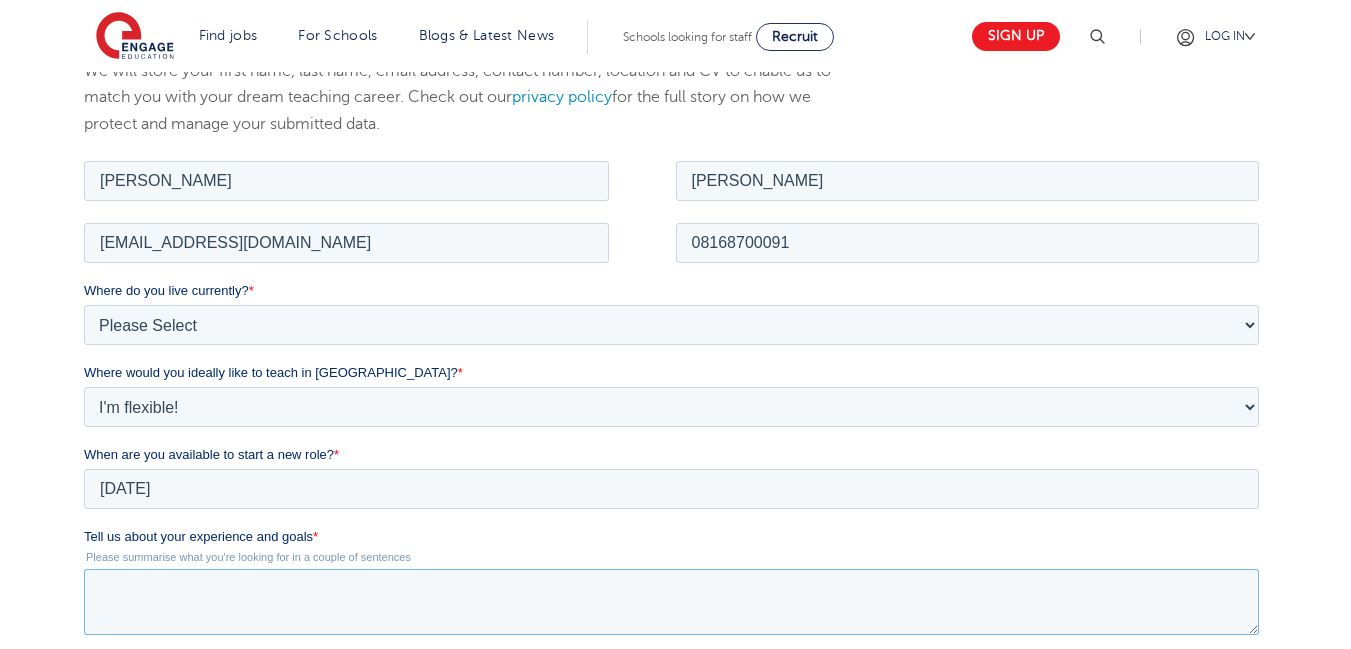 click on "Tell us about your experience and goals *" at bounding box center (671, 601) 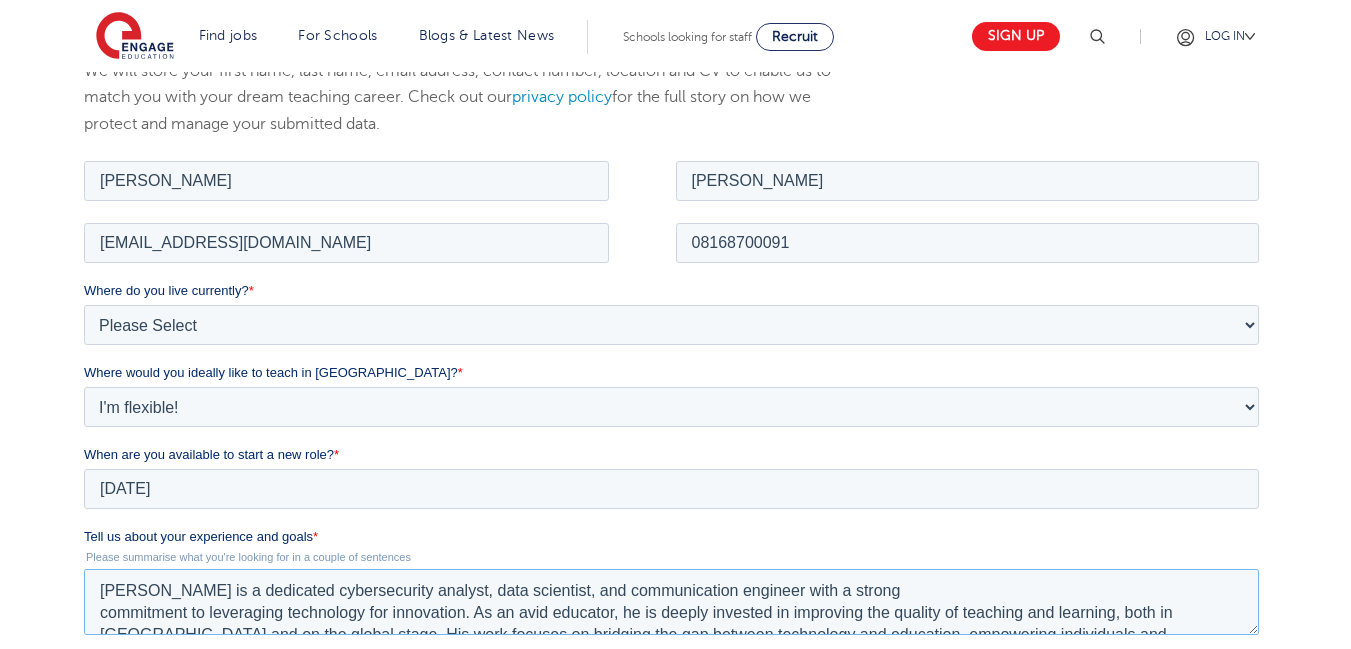scroll, scrollTop: 53, scrollLeft: 0, axis: vertical 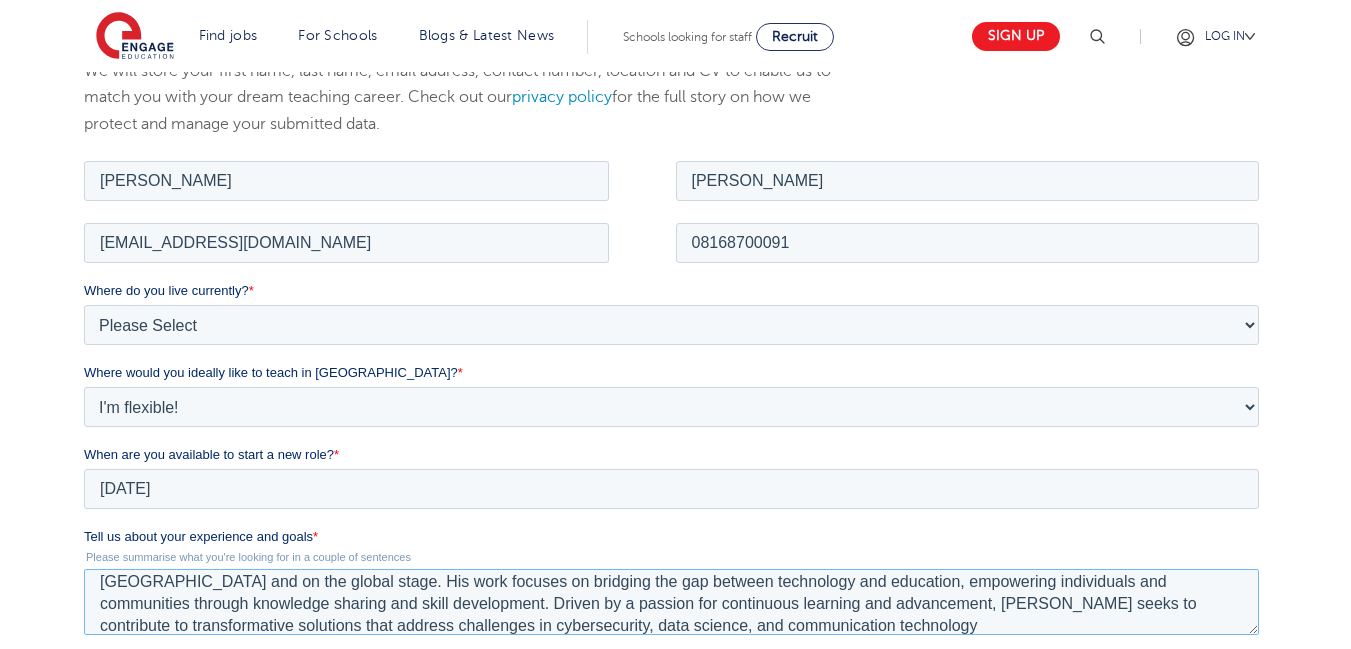 click on "Nathaniel Samuel is a dedicated cybersecurity analyst, data scientist, and communication engineer with a strong
commitment to leveraging technology for innovation. As an avid educator, he is deeply invested in improving the quality of teaching and learning, both in Nigeria and on the global stage. His work focuses on bridging the gap between technology and education, empowering individuals and communities through knowledge sharing and skill development. Driven by a passion for continuous learning and advancement, Nathaniel seeks to contribute to transformative solutions that address challenges in cybersecurity, data science, and communication technology" at bounding box center (671, 601) 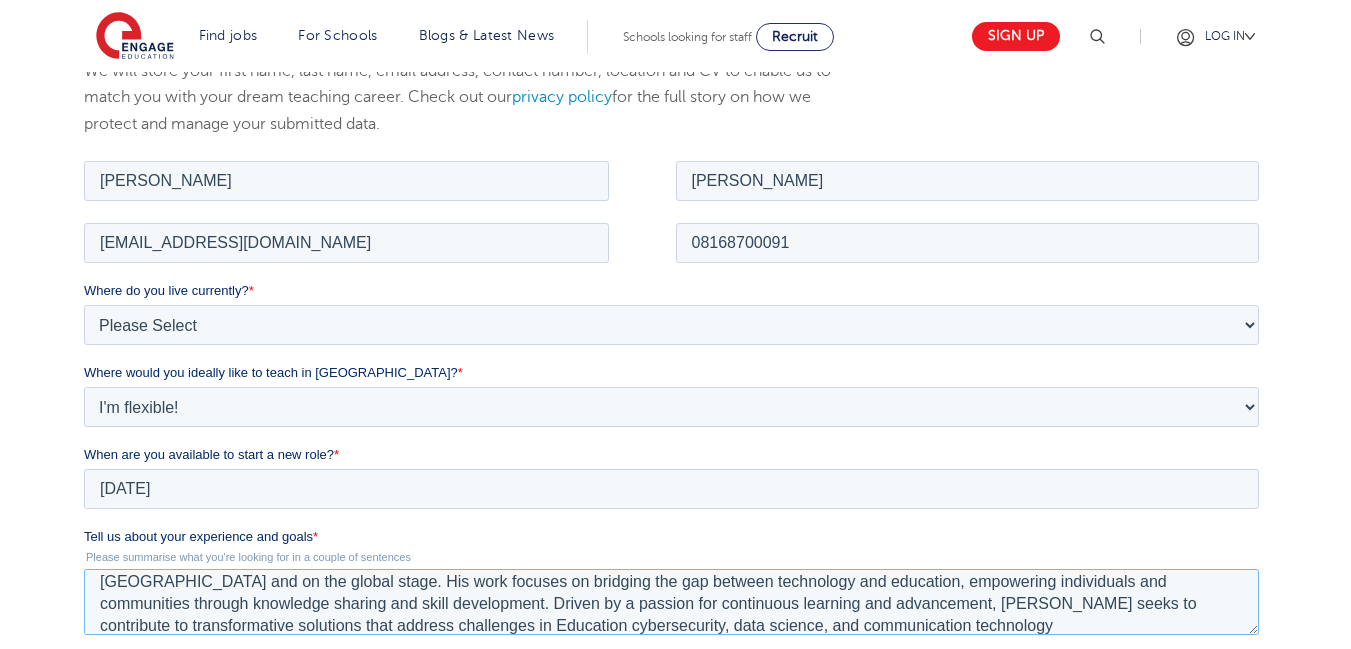 type on "Nathaniel Samuel is a dedicated cybersecurity analyst, data scientist, and communication engineer with a strong
commitment to leveraging technology for innovation. As an avid educator, he is deeply invested in improving the quality of teaching and learning, both in Nigeria and on the global stage. His work focuses on bridging the gap between technology and education, empowering individuals and communities through knowledge sharing and skill development. Driven by a passion for continuous learning and advancement, Nathaniel seeks to contribute to transformative solutions that address challenges in Education cybersecurity, data science, and communication technology" 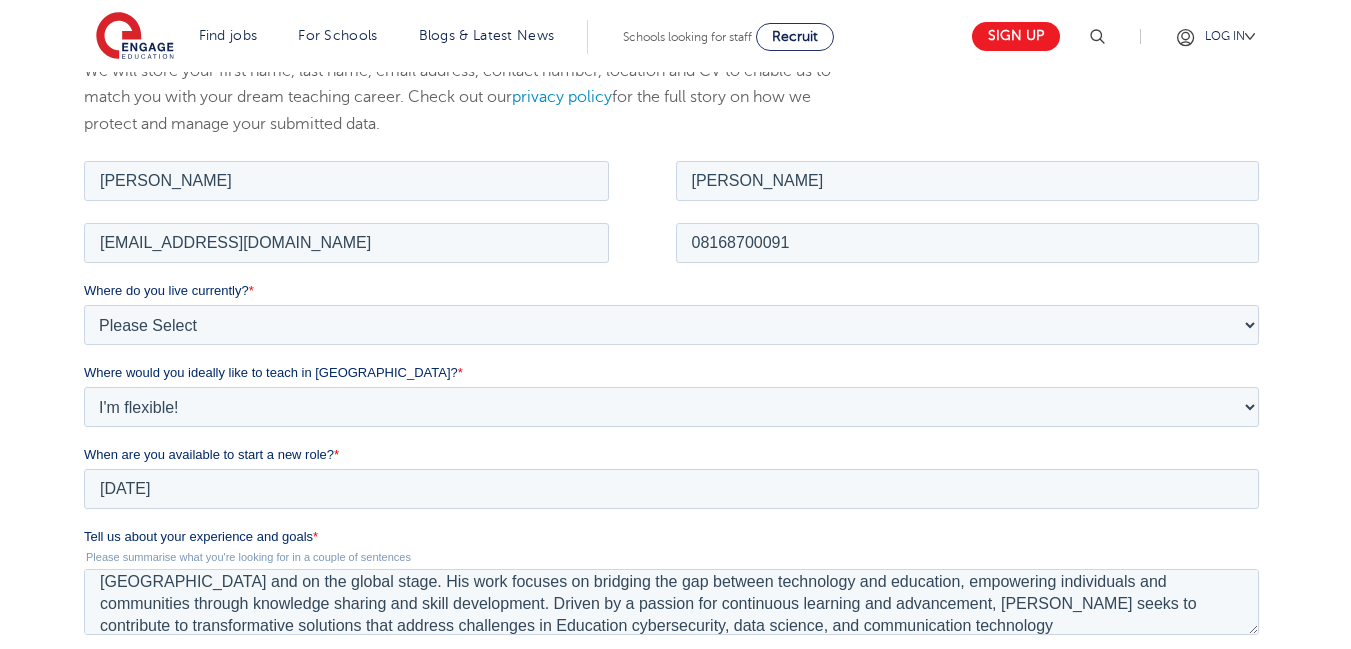 click on "Tell us about your experience and goals *" at bounding box center (675, 536) 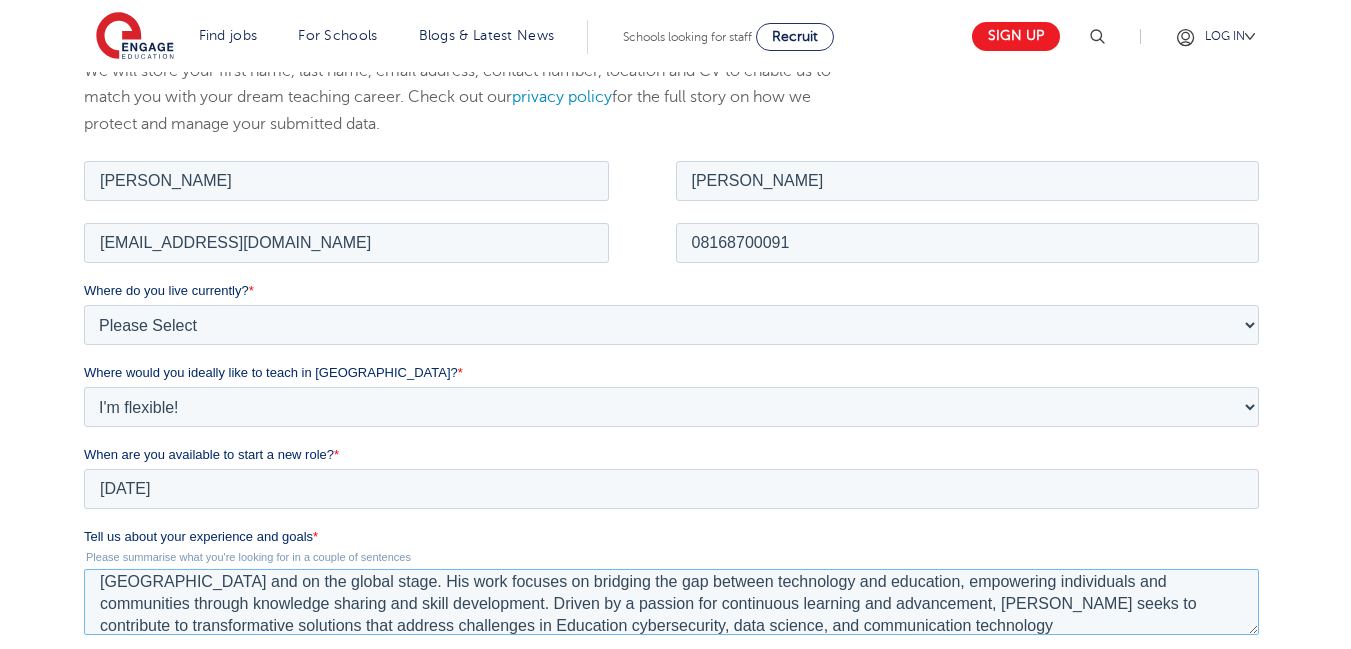 click on "Nathaniel Samuel is a dedicated cybersecurity analyst, data scientist, and communication engineer with a strong
commitment to leveraging technology for innovation. As an avid educator, he is deeply invested in improving the quality of teaching and learning, both in Nigeria and on the global stage. His work focuses on bridging the gap between technology and education, empowering individuals and communities through knowledge sharing and skill development. Driven by a passion for continuous learning and advancement, Nathaniel seeks to contribute to transformative solutions that address challenges in Education cybersecurity, data science, and communication technology" at bounding box center [671, 601] 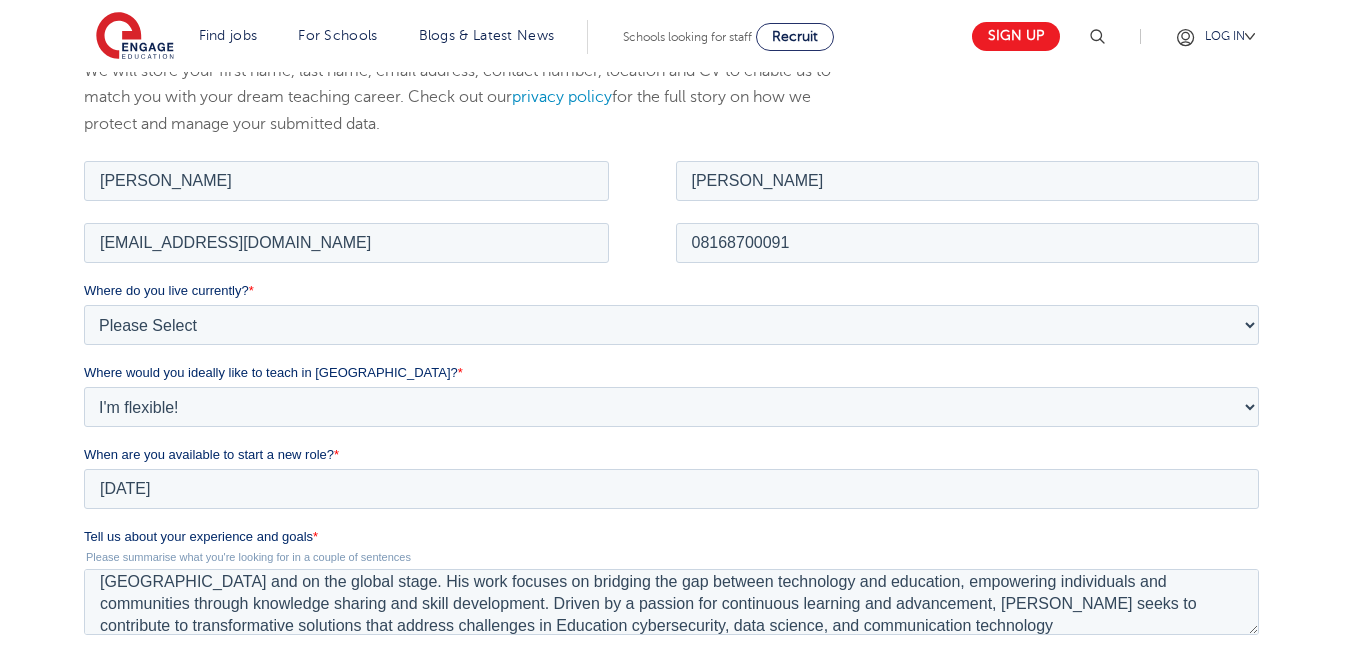 click on "Tell us about your experience and goals *" at bounding box center [675, 536] 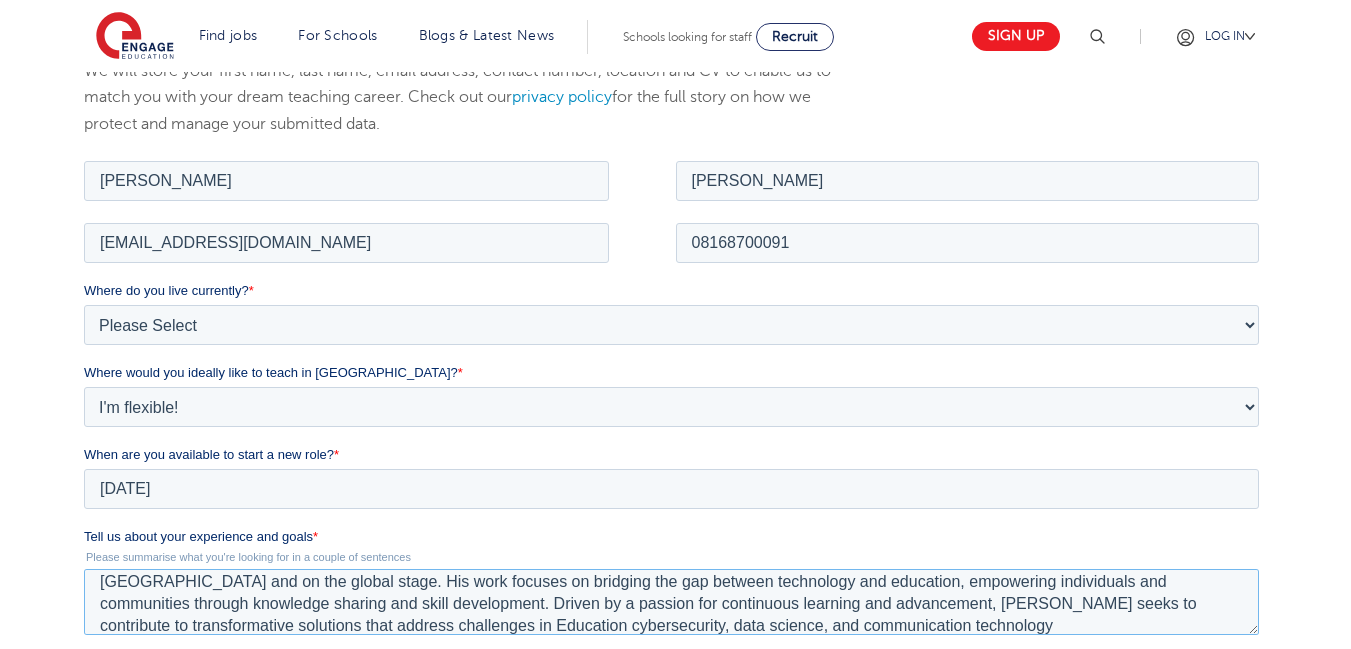 click on "Nathaniel Samuel is a dedicated cybersecurity analyst, data scientist, and communication engineer with a strong
commitment to leveraging technology for innovation. As an avid educator, he is deeply invested in improving the quality of teaching and learning, both in Nigeria and on the global stage. His work focuses on bridging the gap between technology and education, empowering individuals and communities through knowledge sharing and skill development. Driven by a passion for continuous learning and advancement, Nathaniel seeks to contribute to transformative solutions that address challenges in Education cybersecurity, data science, and communication technology" at bounding box center (671, 601) 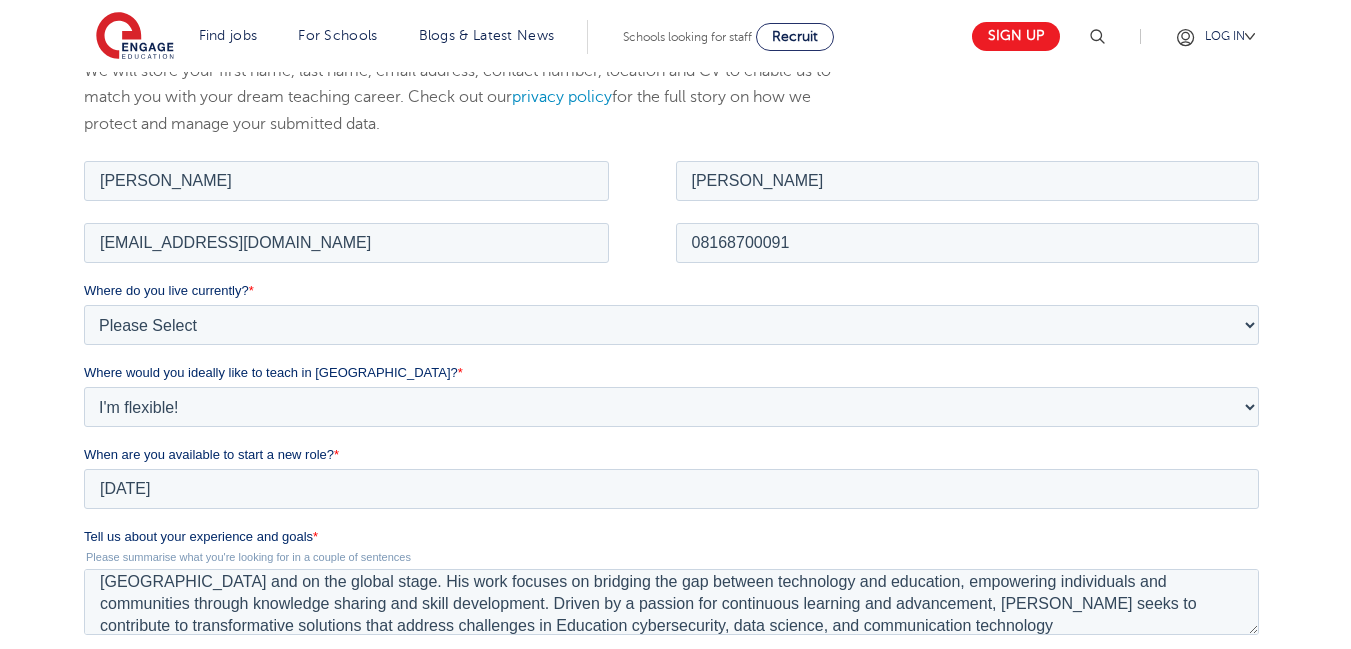 click on "Tell us about your experience and goals *" at bounding box center (675, 536) 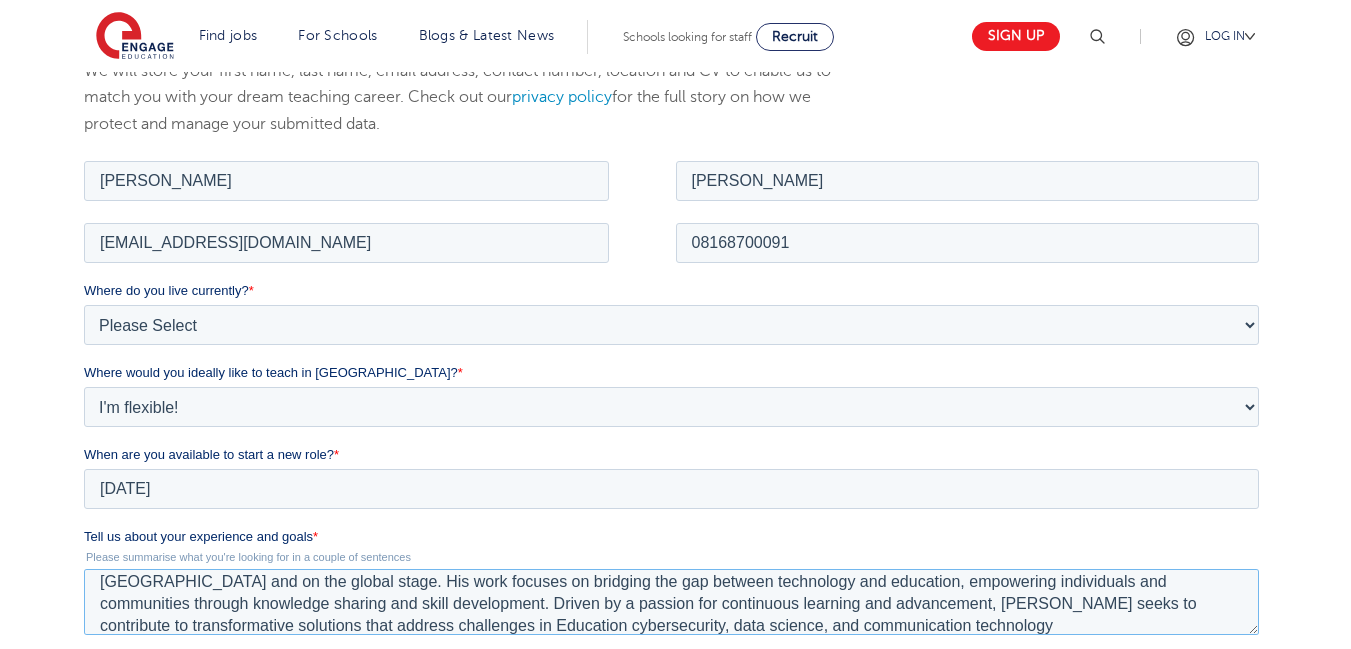 click on "Nathaniel Samuel is a dedicated cybersecurity analyst, data scientist, and communication engineer with a strong
commitment to leveraging technology for innovation. As an avid educator, he is deeply invested in improving the quality of teaching and learning, both in Nigeria and on the global stage. His work focuses on bridging the gap between technology and education, empowering individuals and communities through knowledge sharing and skill development. Driven by a passion for continuous learning and advancement, Nathaniel seeks to contribute to transformative solutions that address challenges in Education cybersecurity, data science, and communication technology" at bounding box center (671, 601) 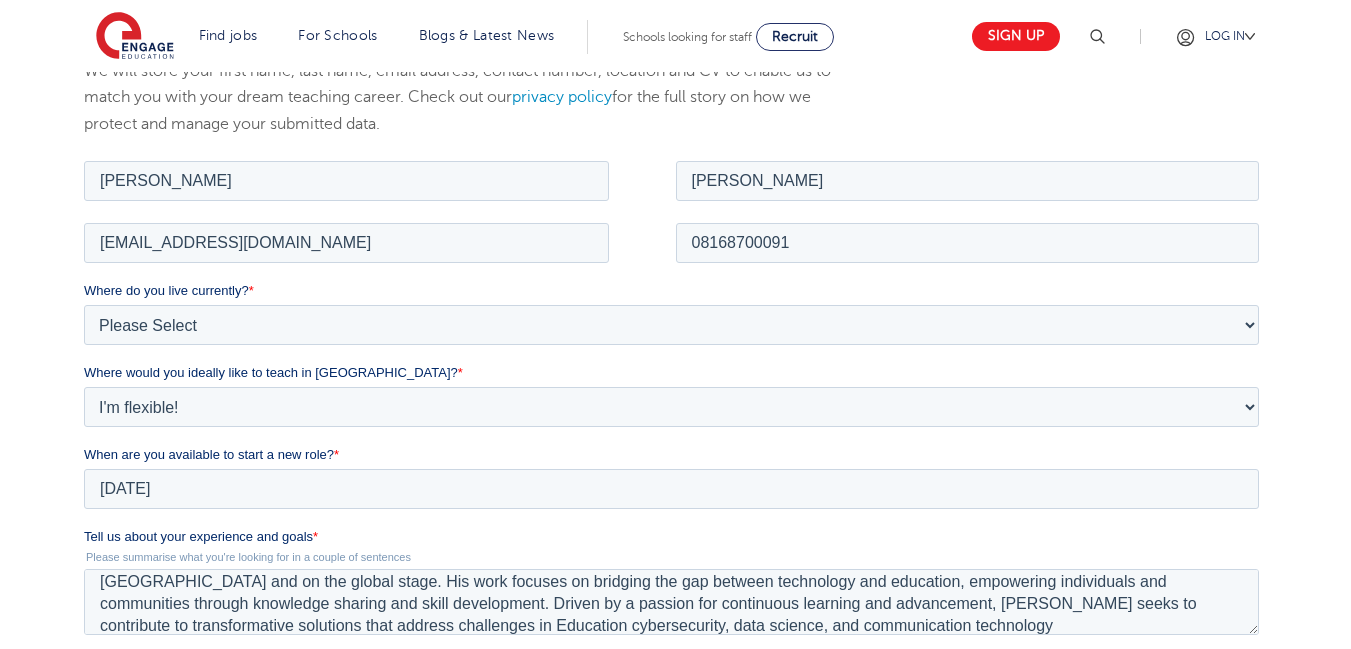 click on "Tell us about your experience and goals *" at bounding box center [675, 536] 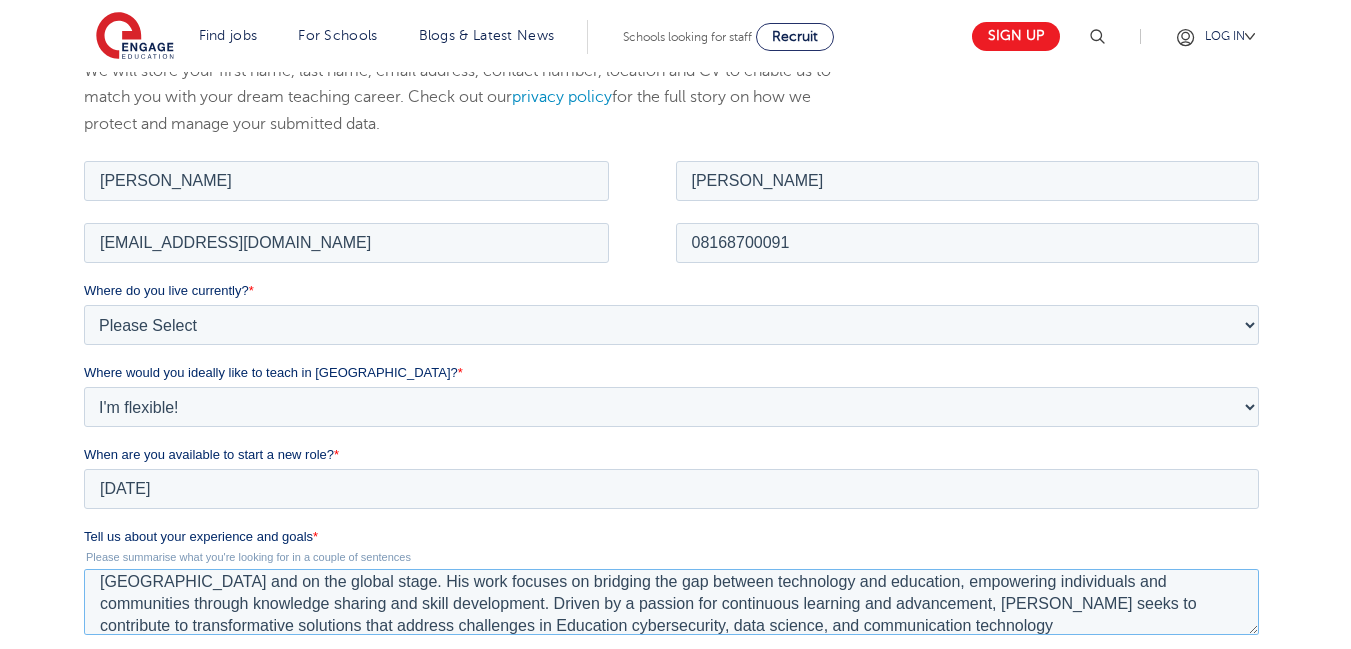 click on "Nathaniel Samuel is a dedicated cybersecurity analyst, data scientist, and communication engineer with a strong
commitment to leveraging technology for innovation. As an avid educator, he is deeply invested in improving the quality of teaching and learning, both in Nigeria and on the global stage. His work focuses on bridging the gap between technology and education, empowering individuals and communities through knowledge sharing and skill development. Driven by a passion for continuous learning and advancement, Nathaniel seeks to contribute to transformative solutions that address challenges in Education cybersecurity, data science, and communication technology" at bounding box center [671, 601] 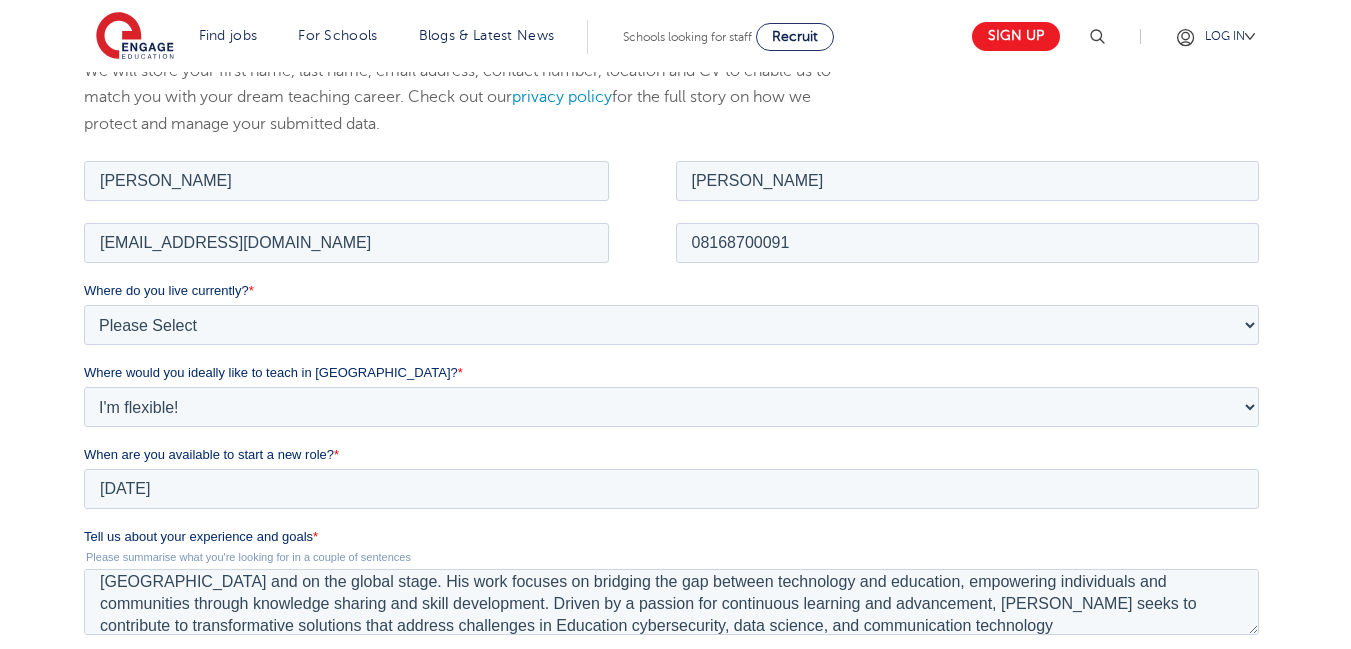 click on "We will store your first name, last name, email address, contact number, location and CV to enable us to match you with your dream teaching career. Check out our  privacy policy  for the full story on how we protect and manage your submitted data." at bounding box center [675, 107] 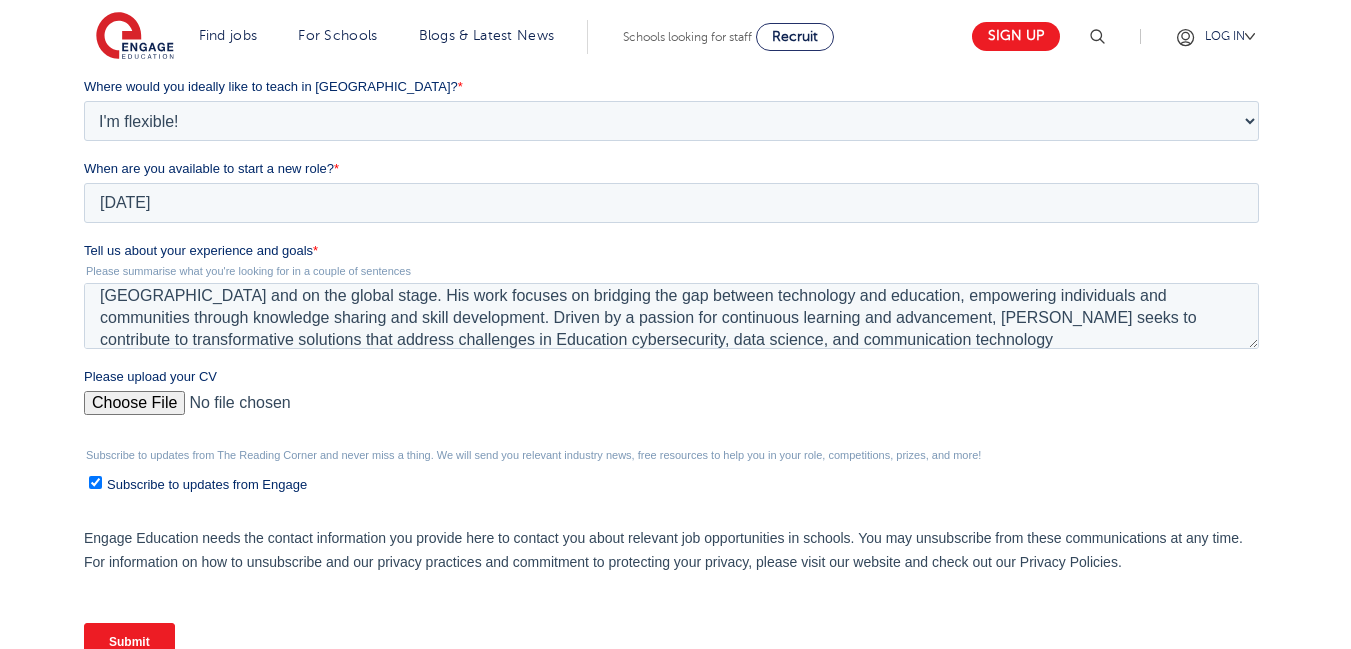 scroll, scrollTop: 640, scrollLeft: 0, axis: vertical 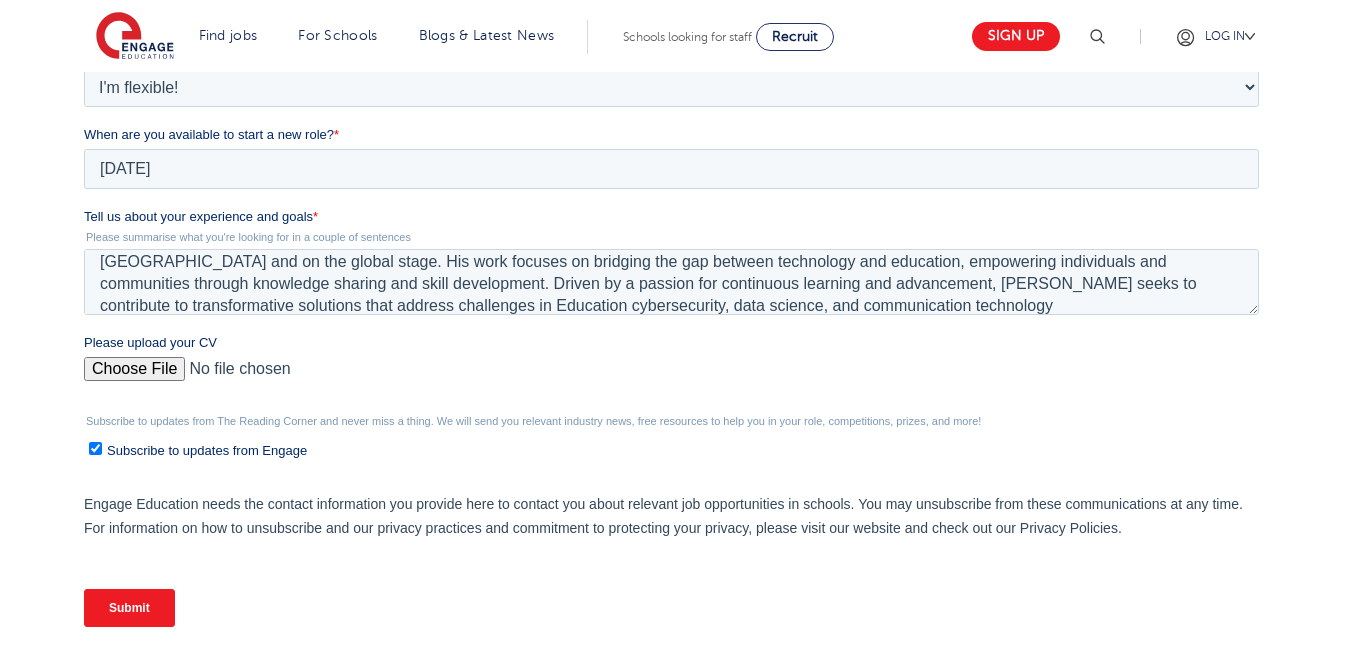 click on "Please upload your CV" at bounding box center [671, 377] 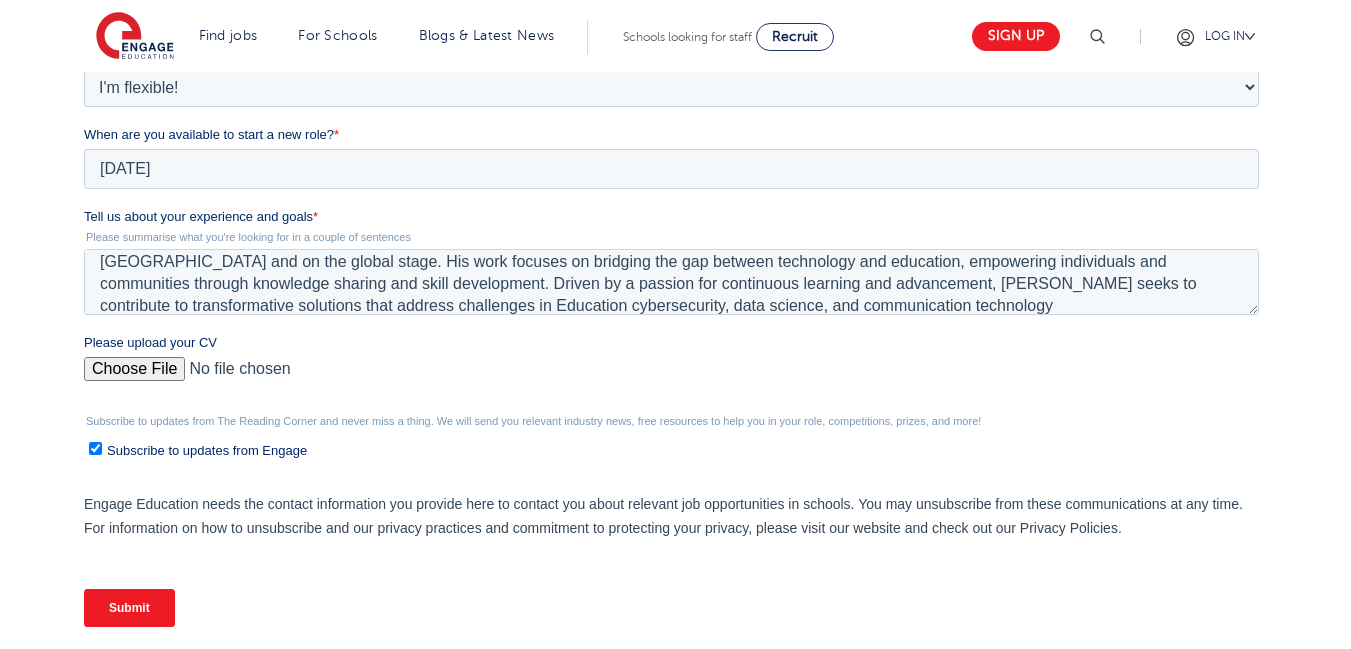 click on "Submit" at bounding box center (129, 608) 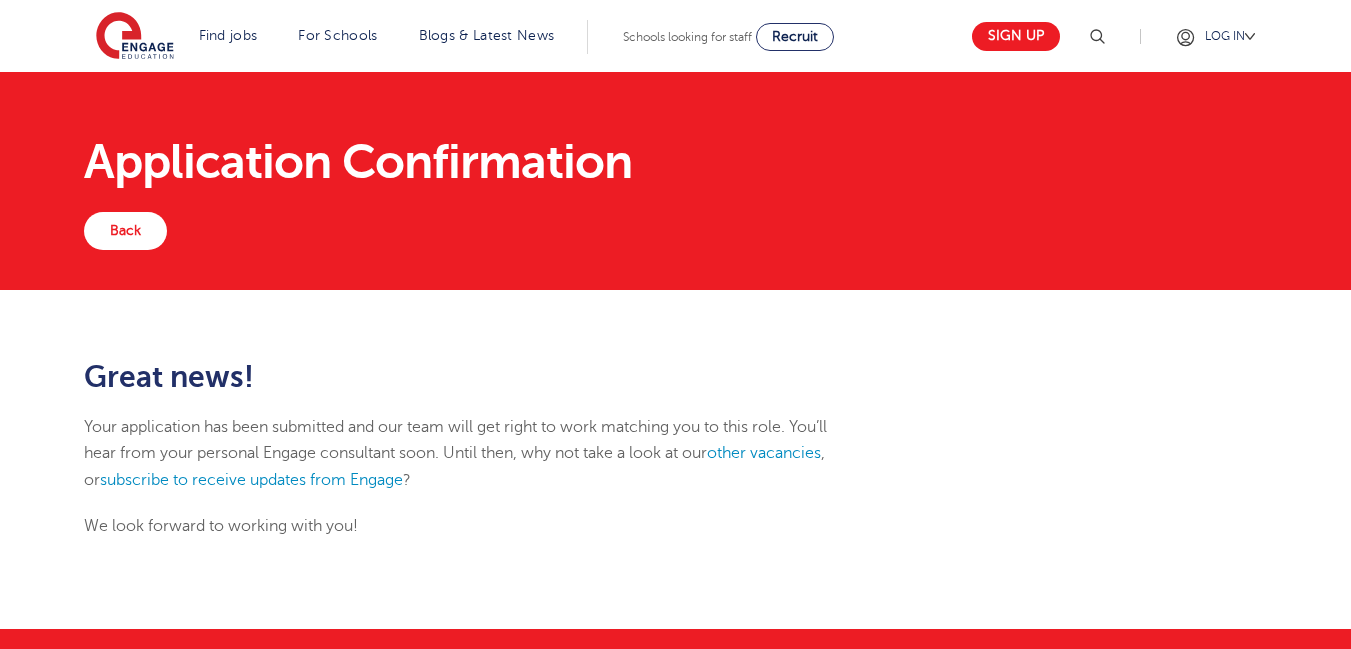 scroll, scrollTop: 0, scrollLeft: 0, axis: both 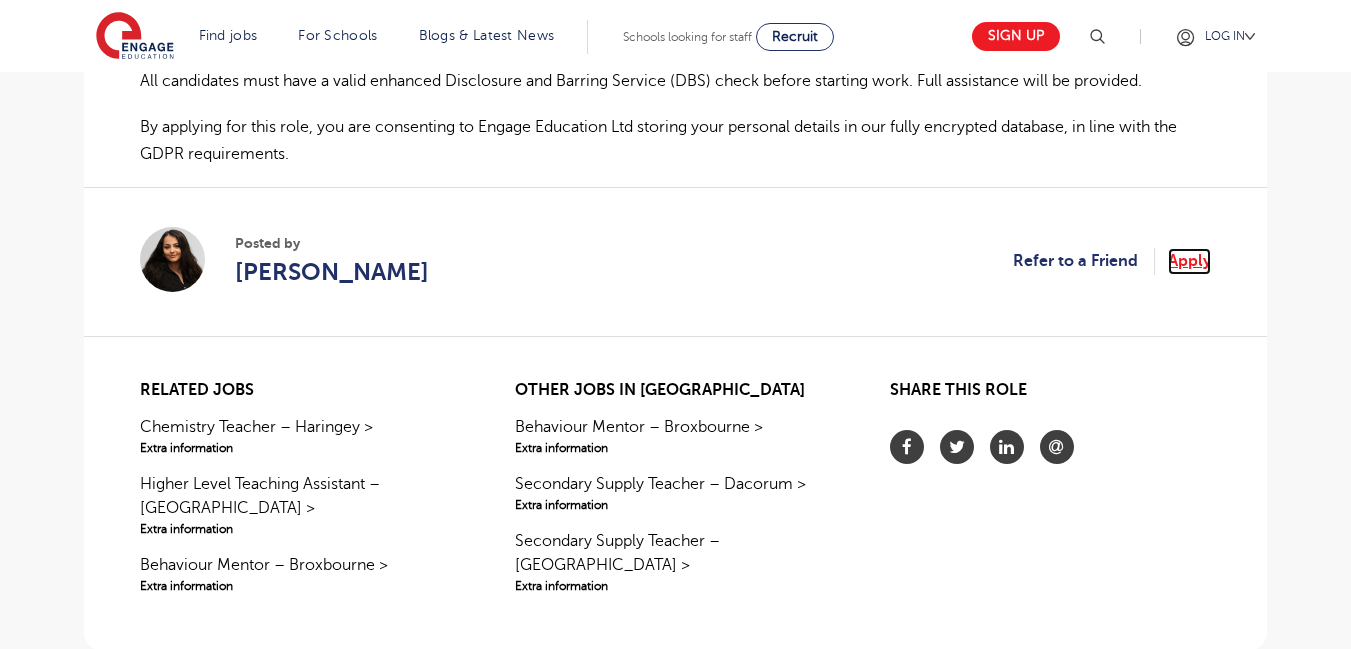 click on "Apply" at bounding box center [1189, 261] 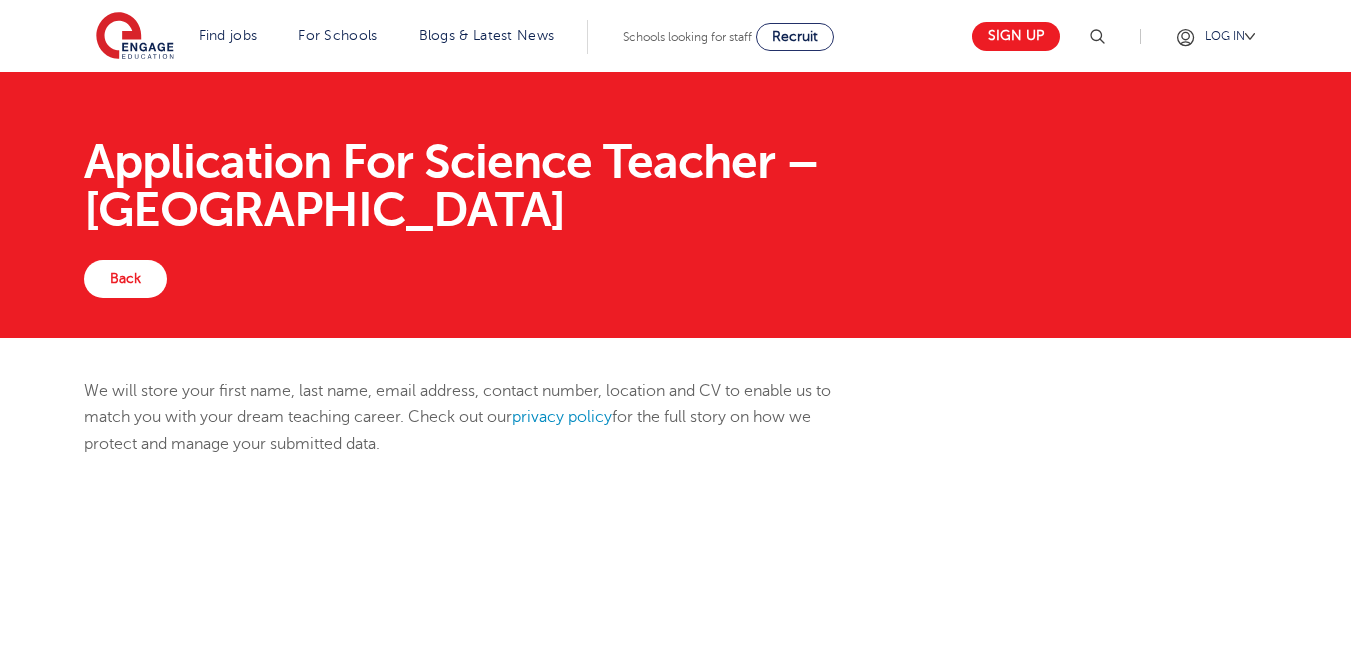 scroll, scrollTop: 0, scrollLeft: 0, axis: both 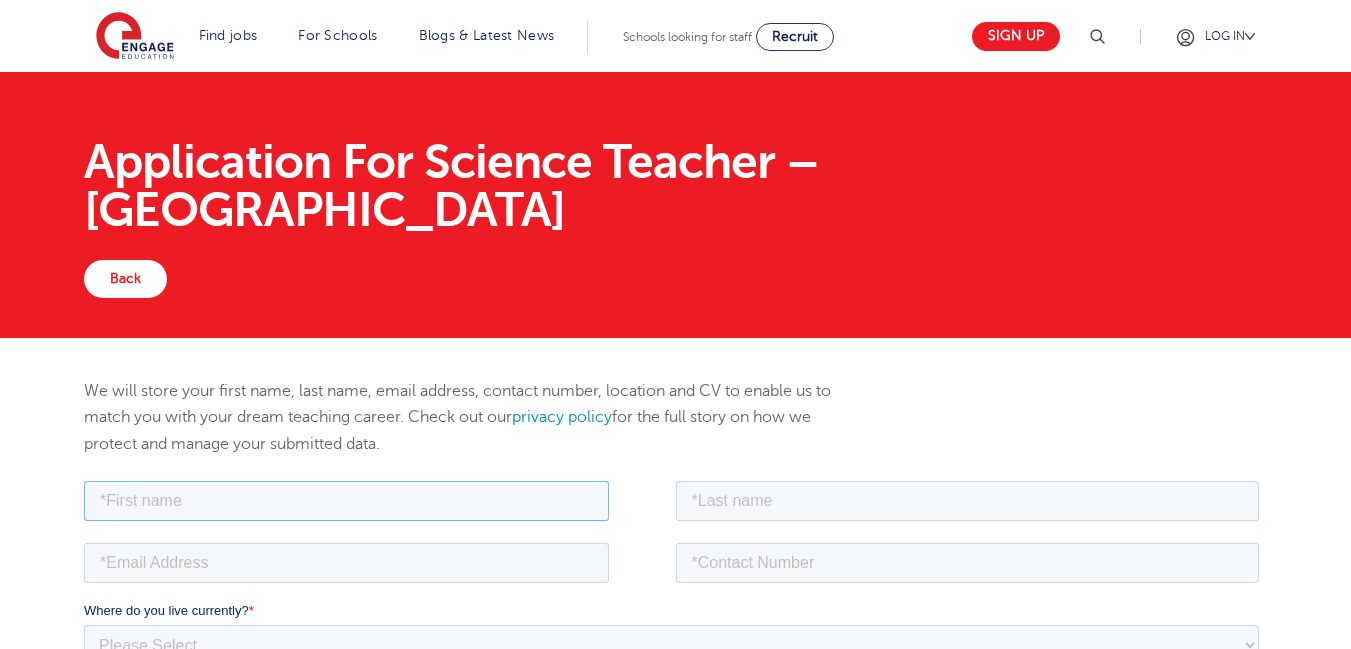 click at bounding box center (346, 500) 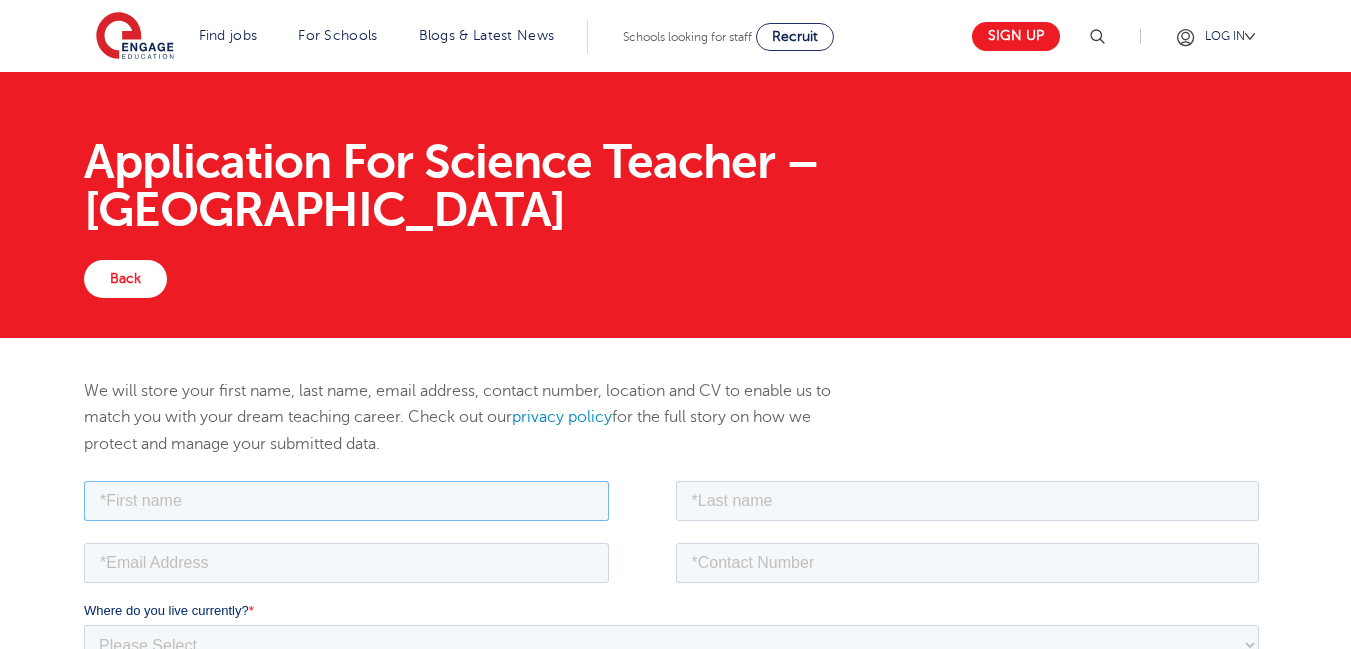 type on "[PERSON_NAME]" 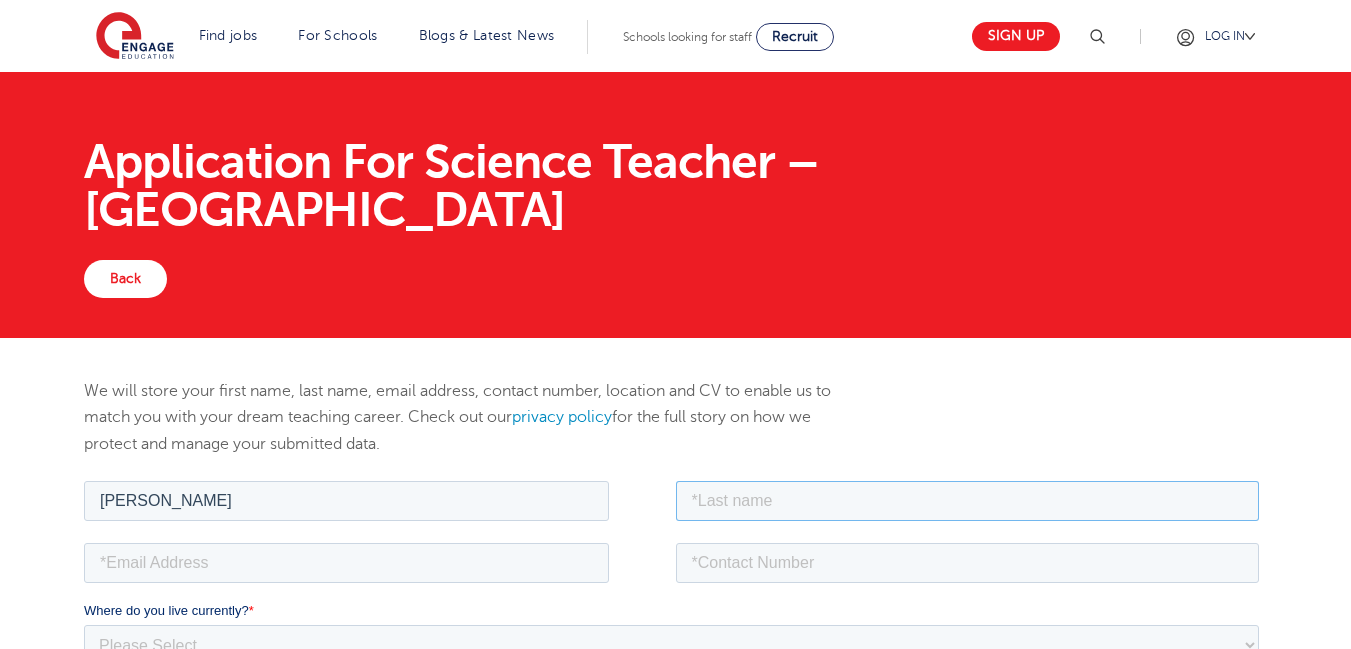type on "[PERSON_NAME]" 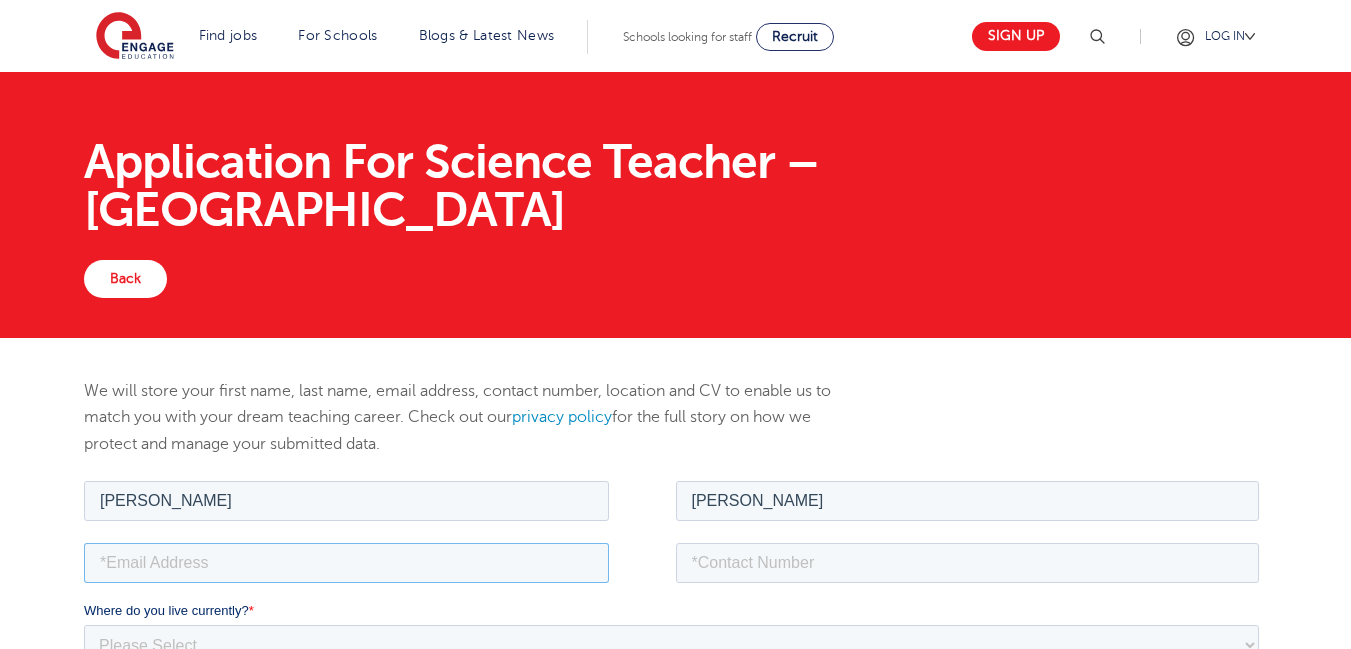 type on "[EMAIL_ADDRESS][DOMAIN_NAME]" 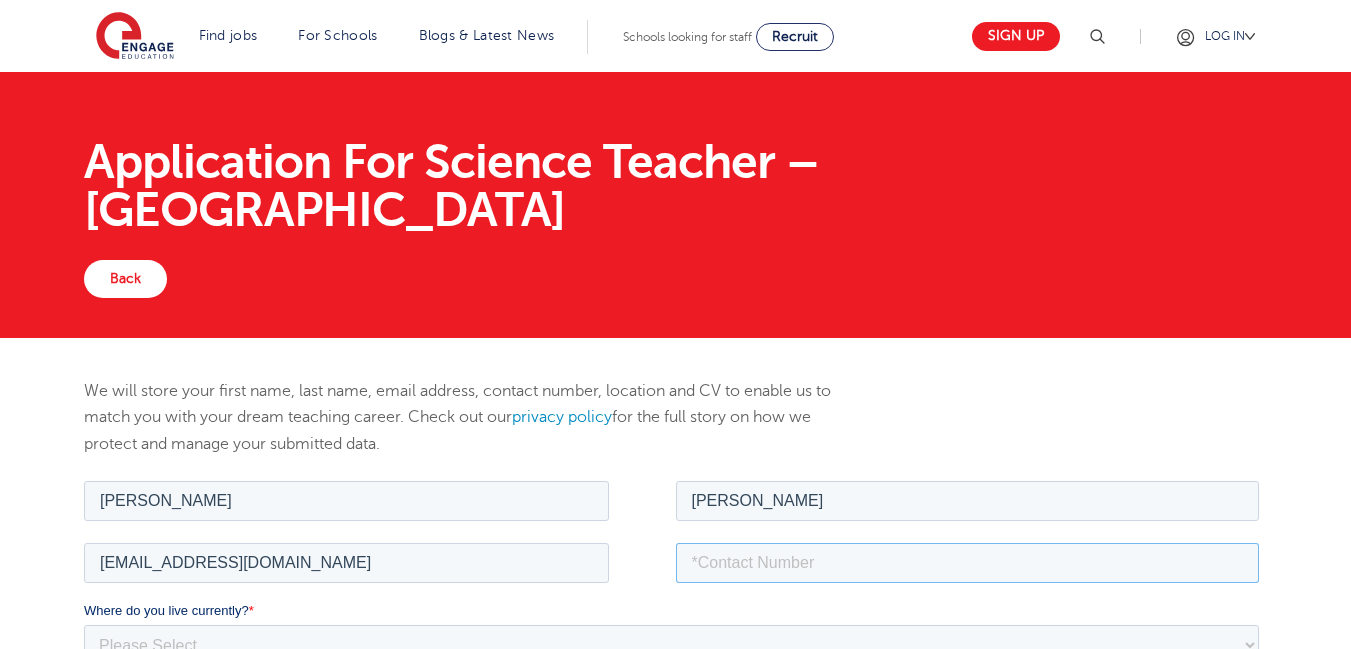 type on "08168700091" 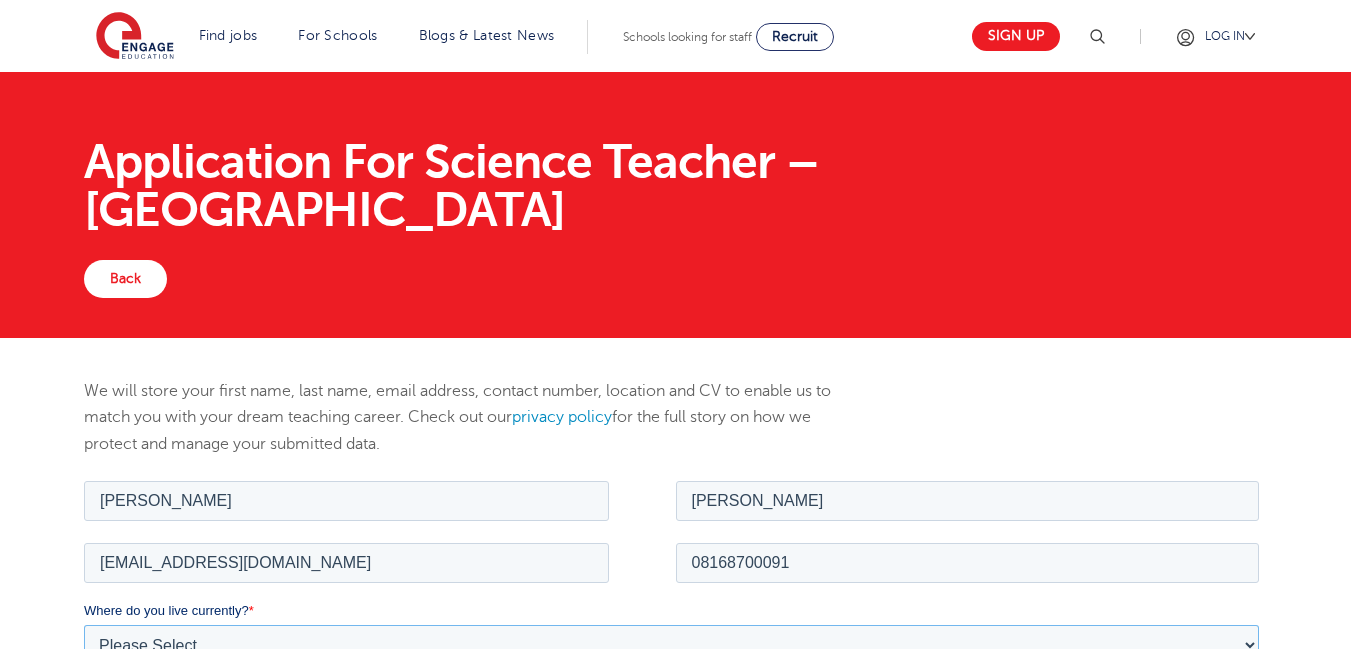 click on "Please Select UK Canada Ireland Australia New Zealand Europe USA South Africa Jamaica Africa Asia Middle East South America Caribbean" at bounding box center (671, 644) 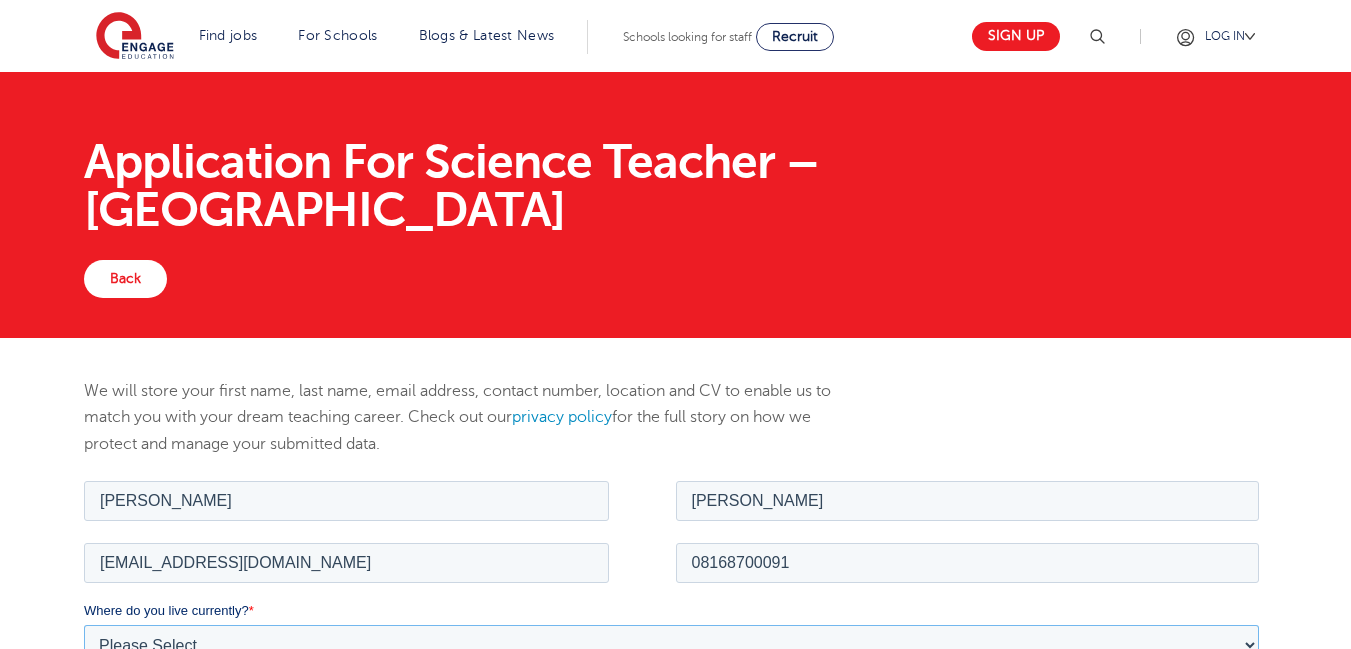 select on "Africa" 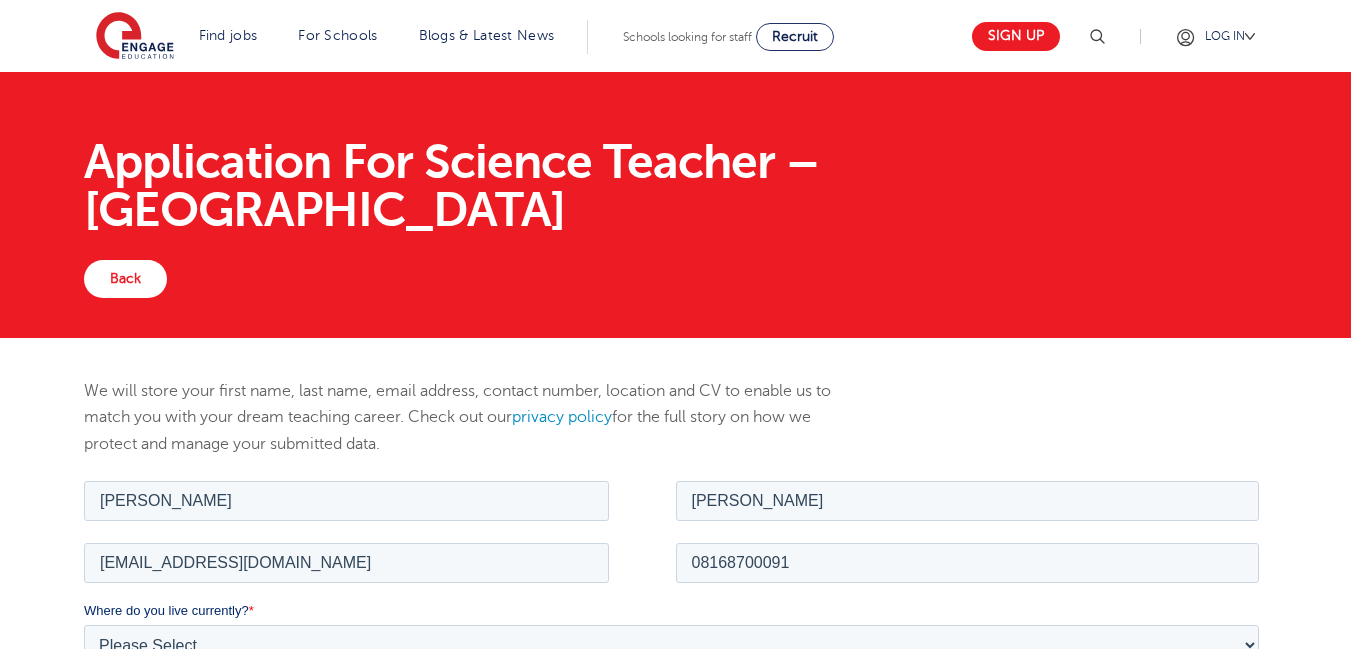 click on "We will store your first name, last name, email address, contact number, location and CV to enable us to match you with your dream teaching career. Check out our  privacy policy  for the full story on how we protect and manage your submitted data." at bounding box center [675, 831] 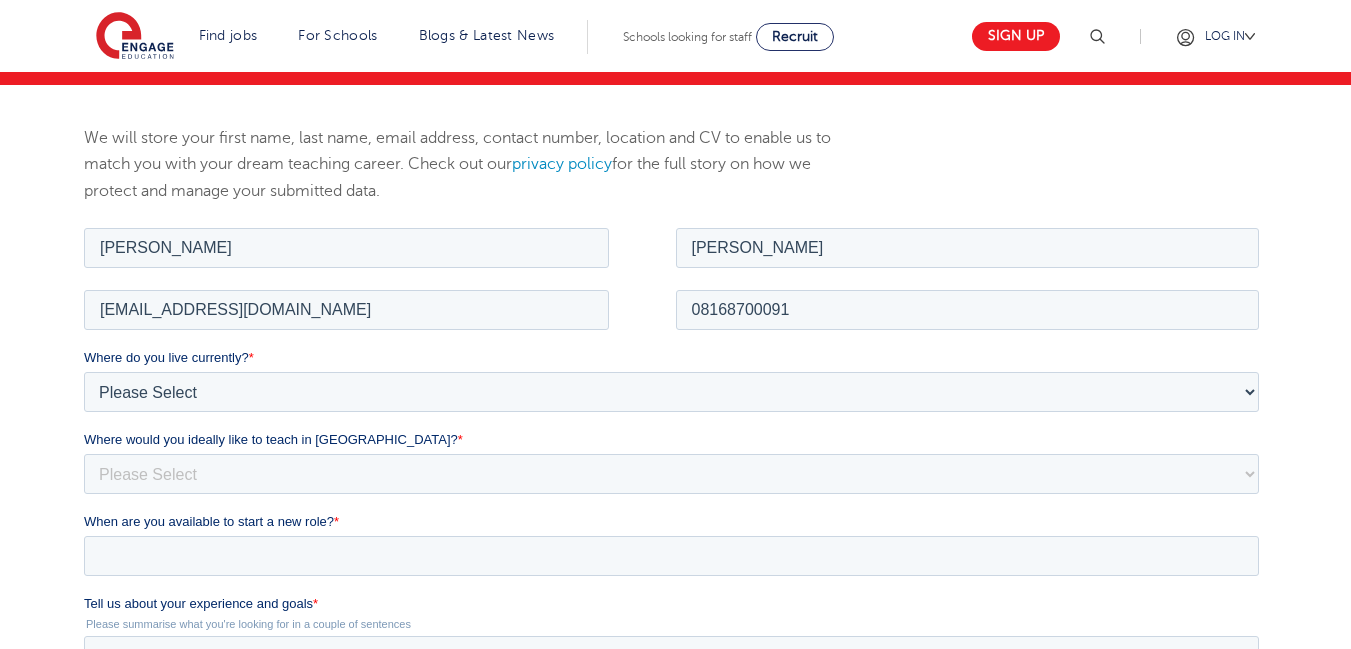 scroll, scrollTop: 320, scrollLeft: 0, axis: vertical 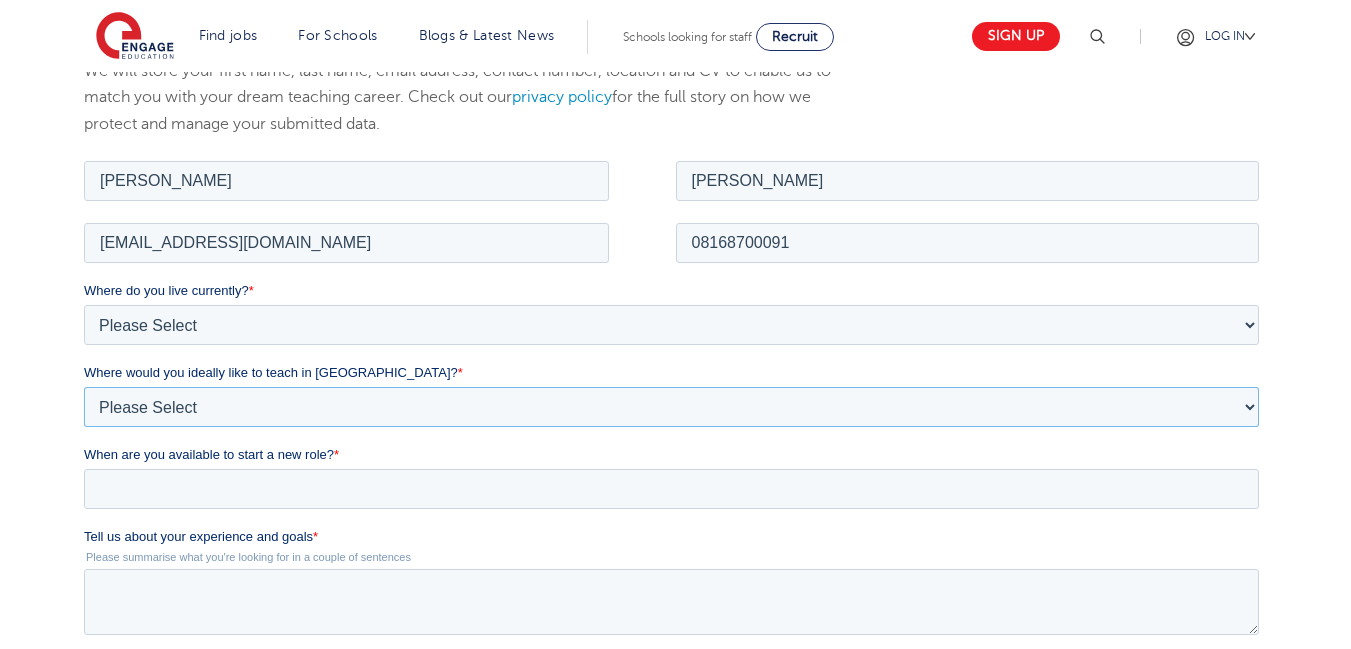 click on "Please Select I'm flexible! London Any city in England Greater London/Home Counties Somewhere more rural" at bounding box center (671, 406) 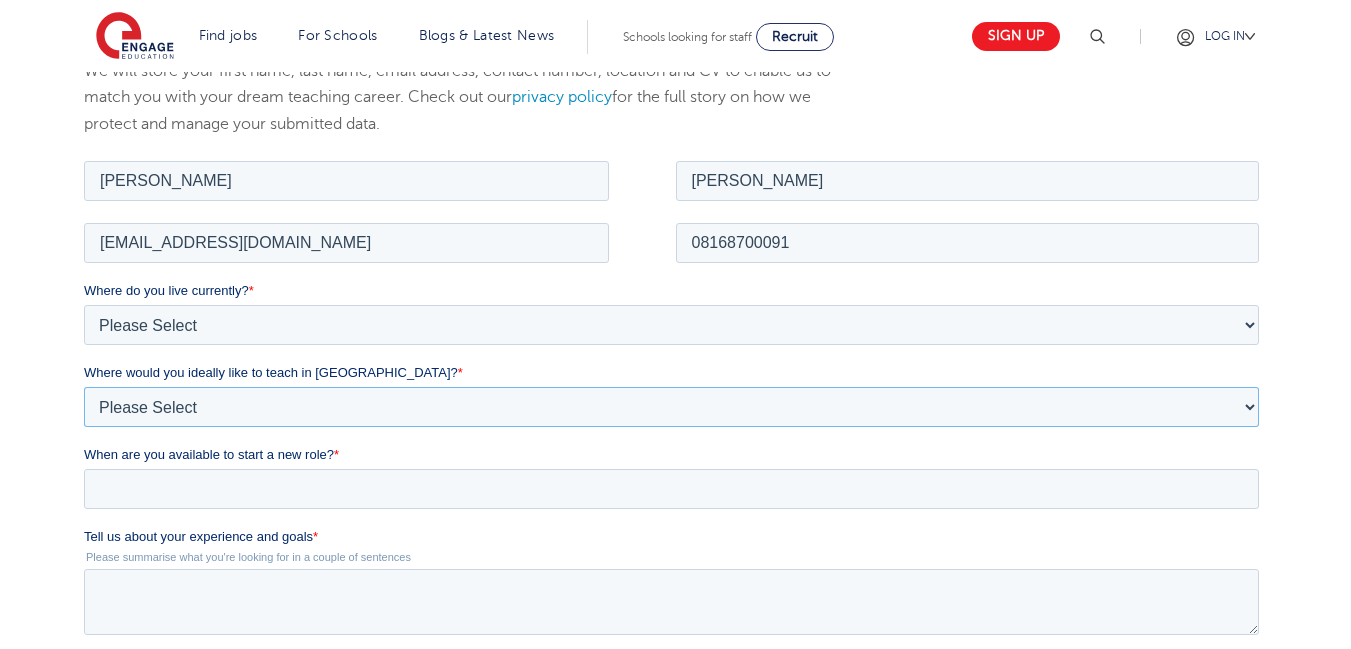 select on "Flexible" 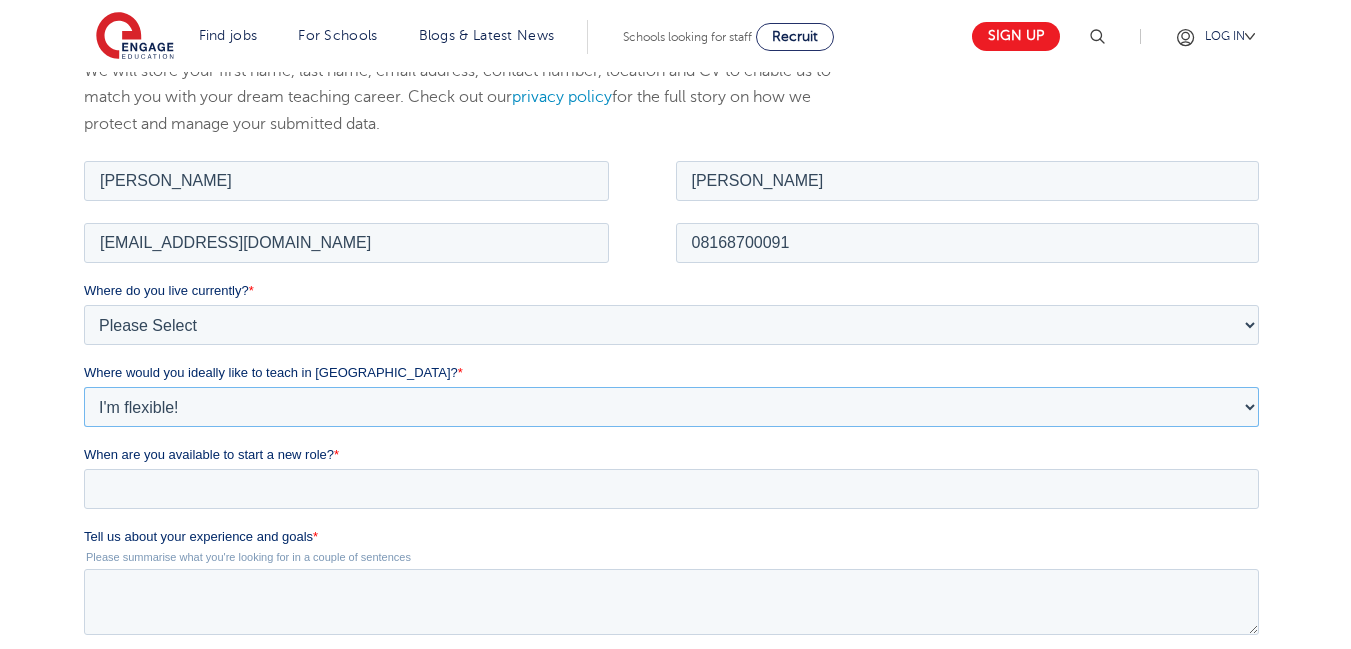 click on "Please Select I'm flexible! London Any city in England Greater London/Home Counties Somewhere more rural" at bounding box center [671, 406] 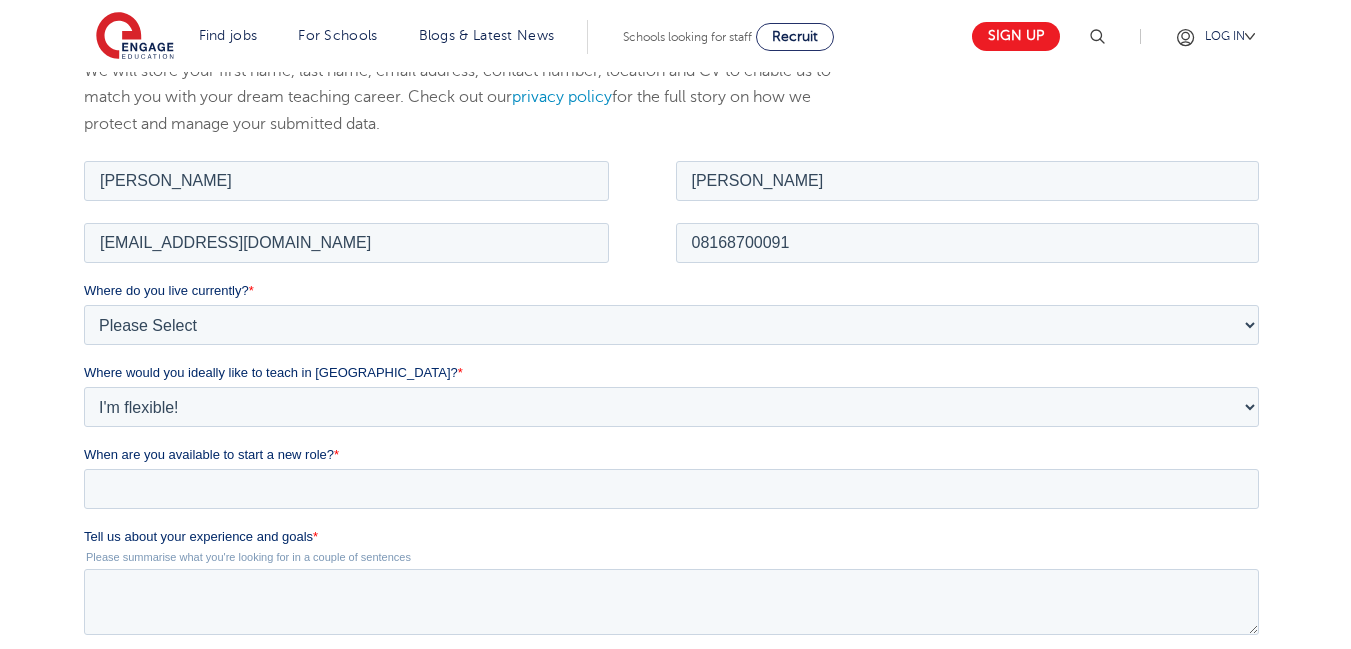 click on "When are you available to start a new role? *" at bounding box center (675, 476) 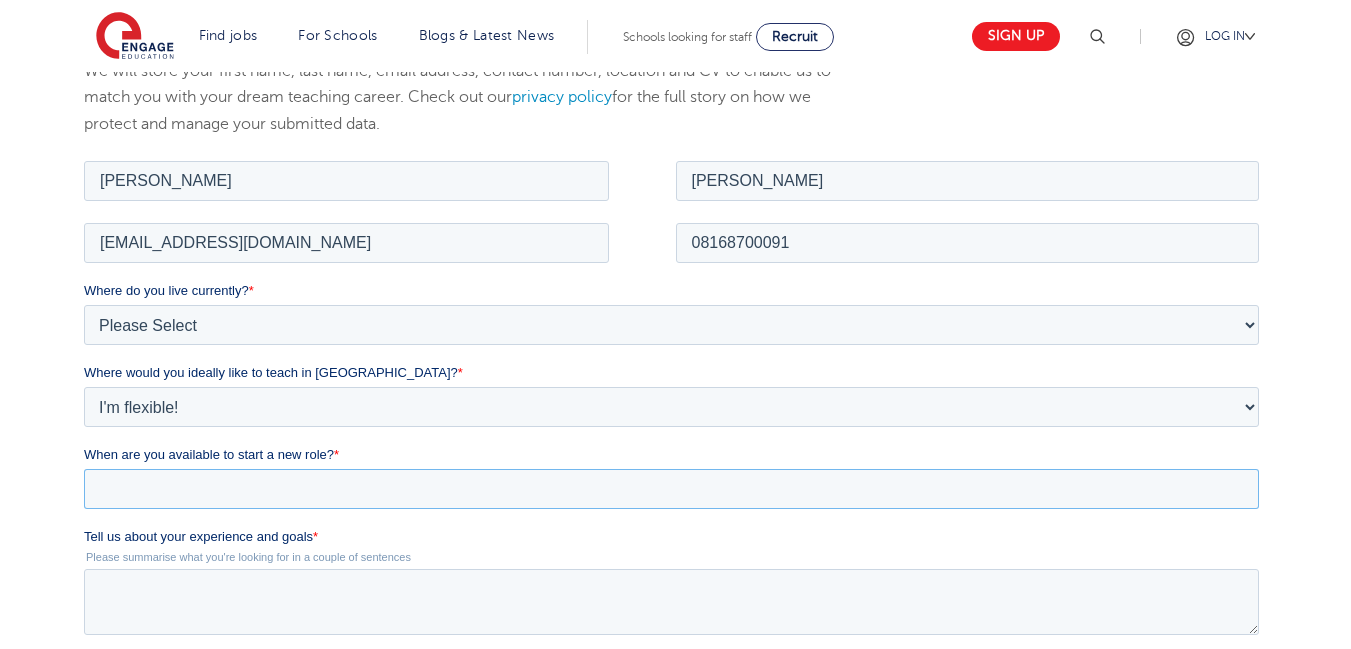 click on "When are you available to start a new role? *" at bounding box center [671, 488] 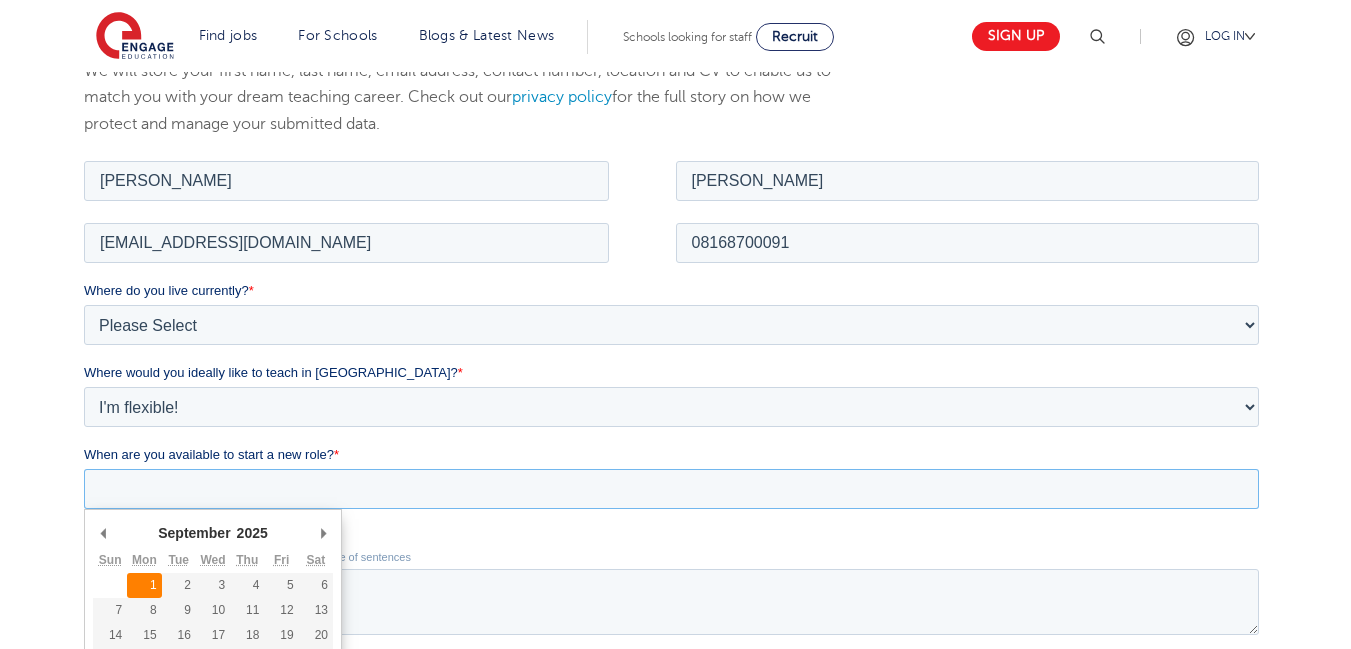 type on "2025-09-01" 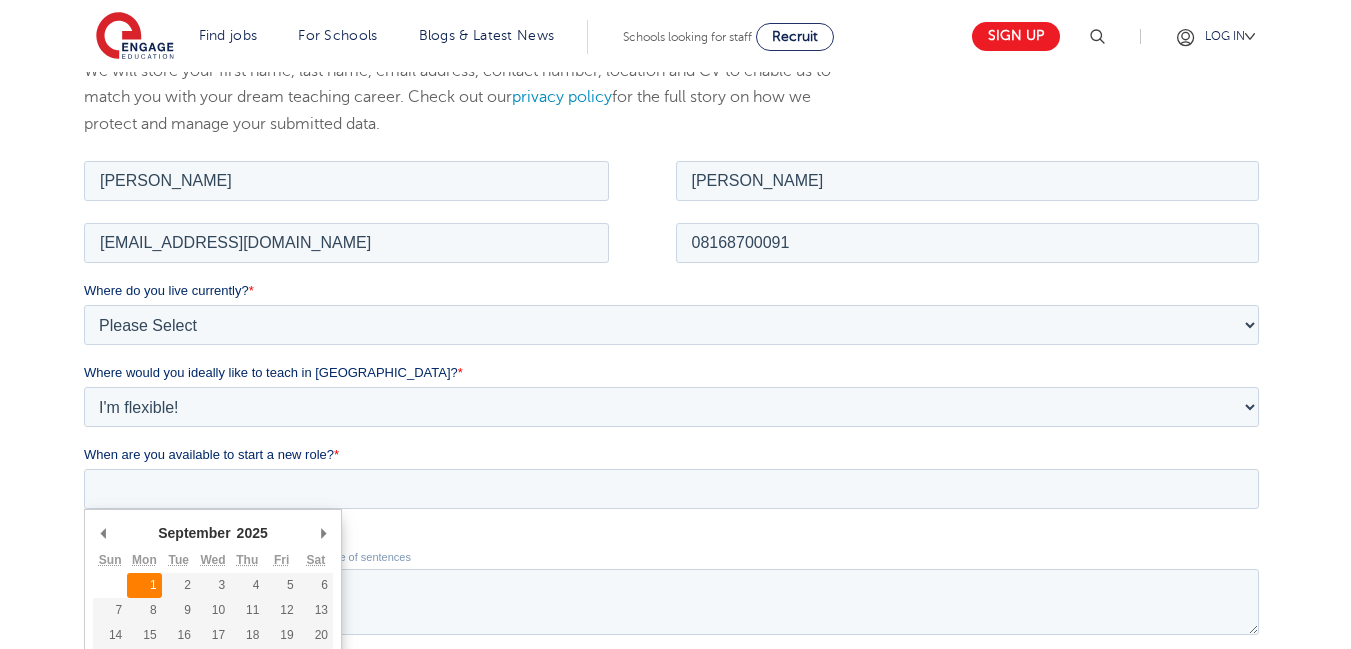 type on "2025/09/01" 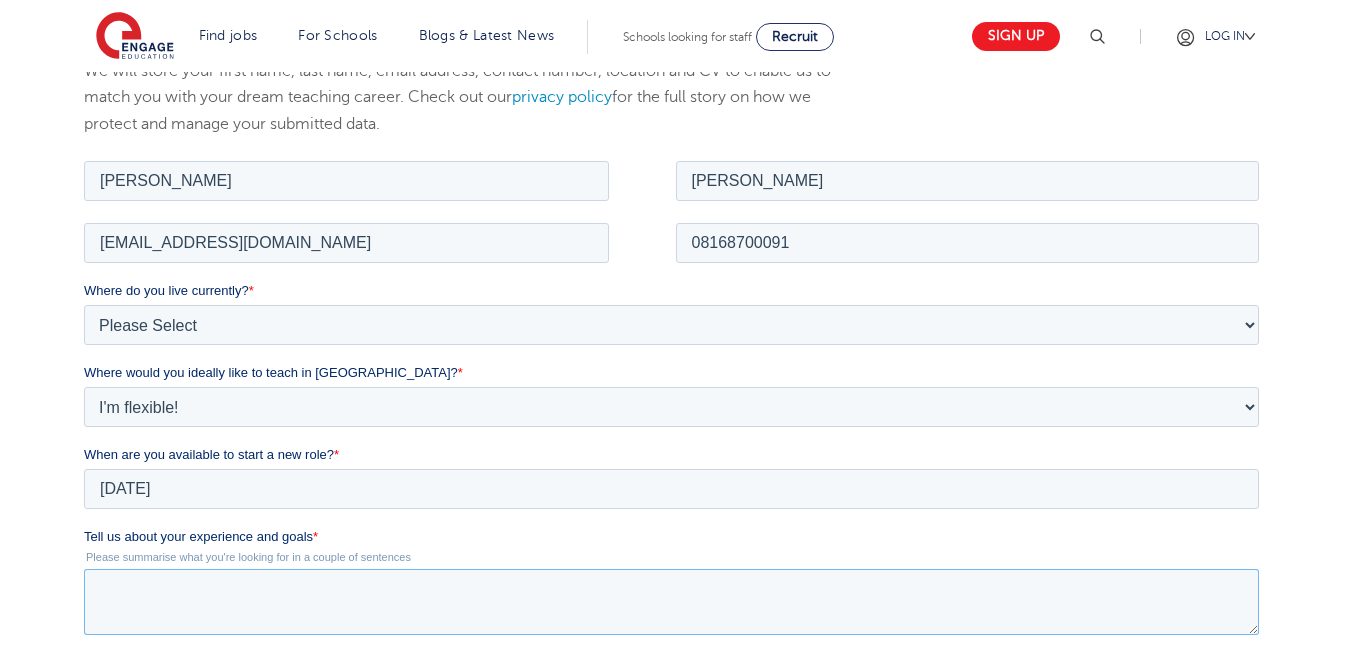 click on "Tell us about your experience and goals *" at bounding box center [671, 601] 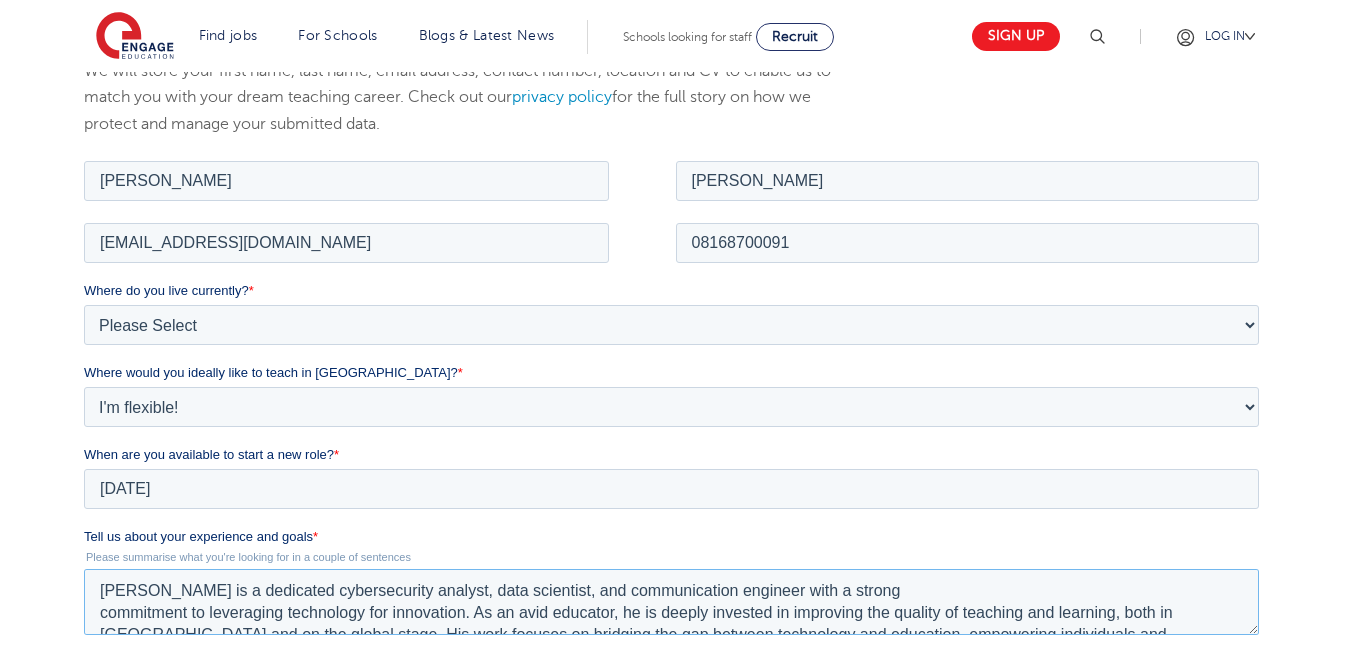 scroll, scrollTop: 53, scrollLeft: 0, axis: vertical 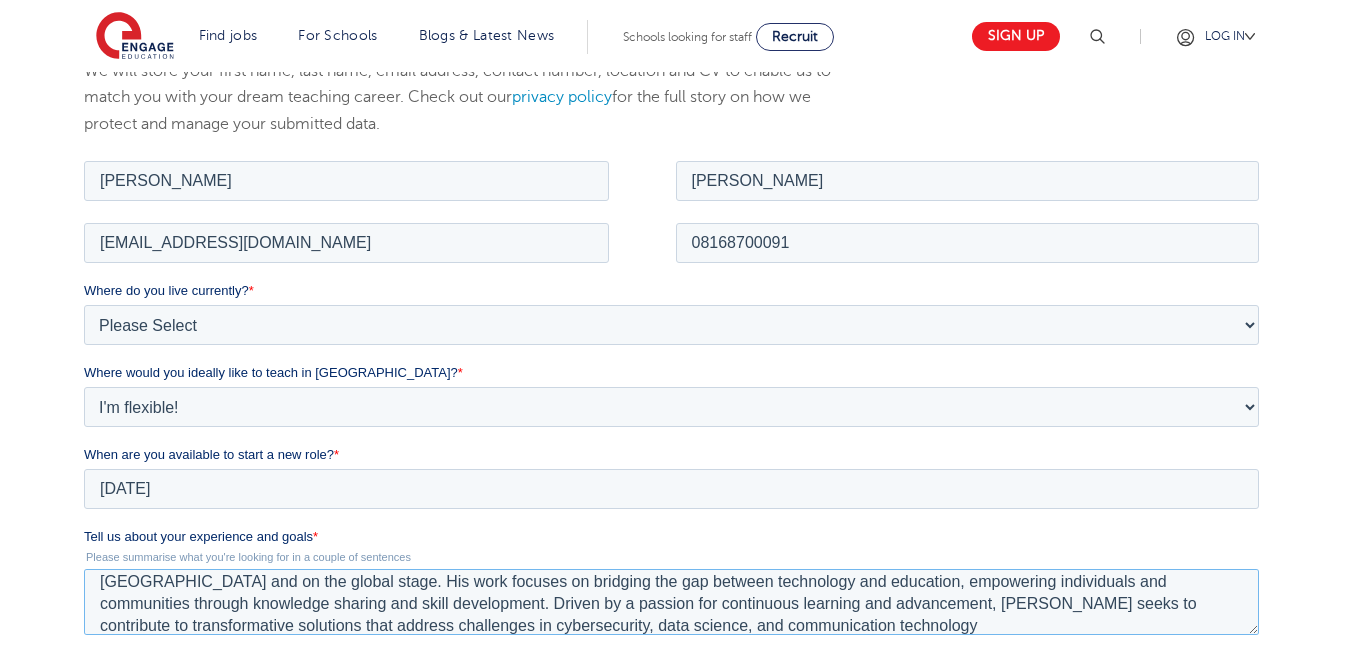 type on "Nathaniel Samuel is a dedicated cybersecurity analyst, data scientist, and communication engineer with a strong
commitment to leveraging technology for innovation. As an avid educator, he is deeply invested in improving the quality of teaching and learning, both in Nigeria and on the global stage. His work focuses on bridging the gap between technology and education, empowering individuals and communities through knowledge sharing and skill development. Driven by a passion for continuous learning and advancement, Nathaniel seeks to contribute to transformative solutions that address challenges in cybersecurity, data science, and communication technology" 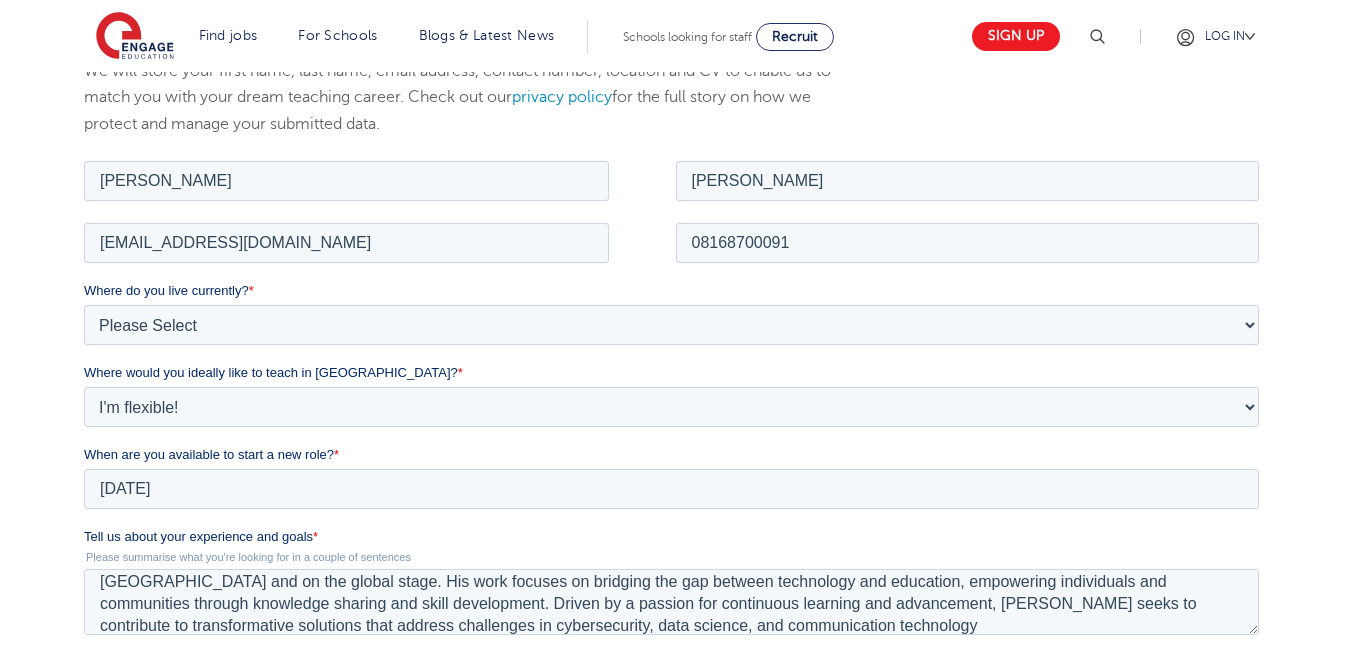 click on "Where do you live currently? *" at bounding box center (675, 290) 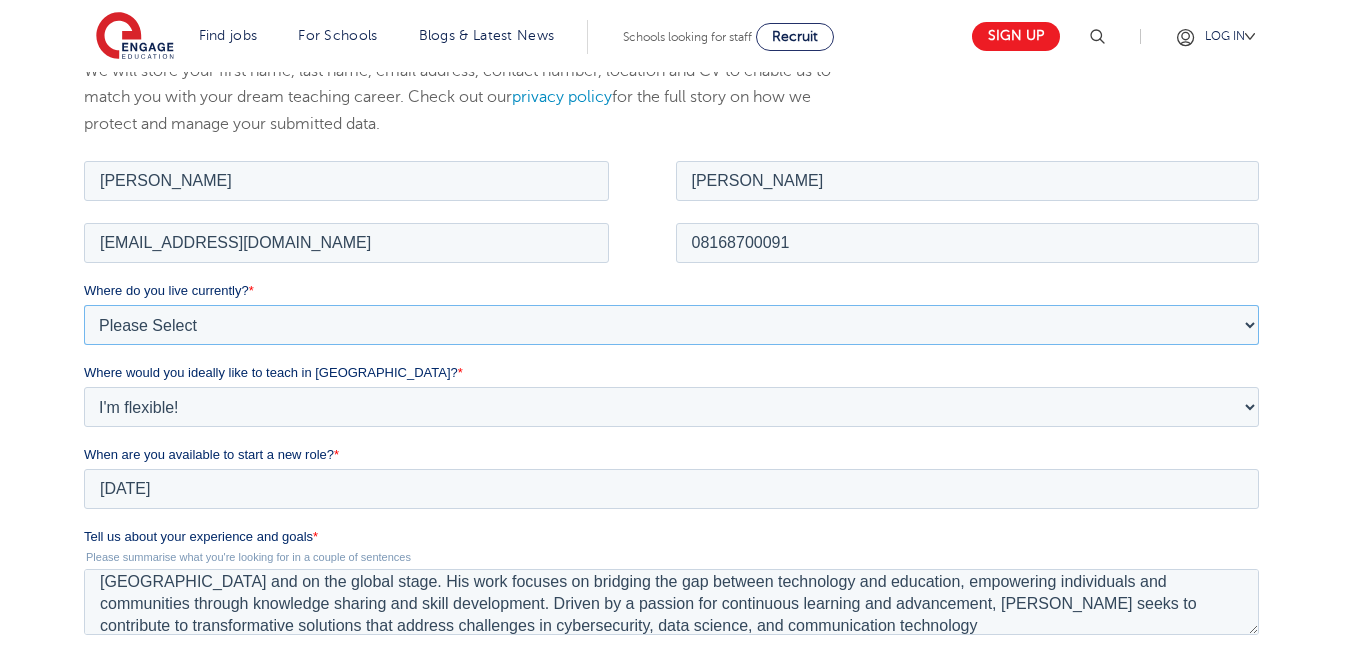click on "Please Select UK Canada Ireland Australia New Zealand Europe USA South Africa Jamaica Africa Asia Middle East South America Caribbean" at bounding box center [671, 324] 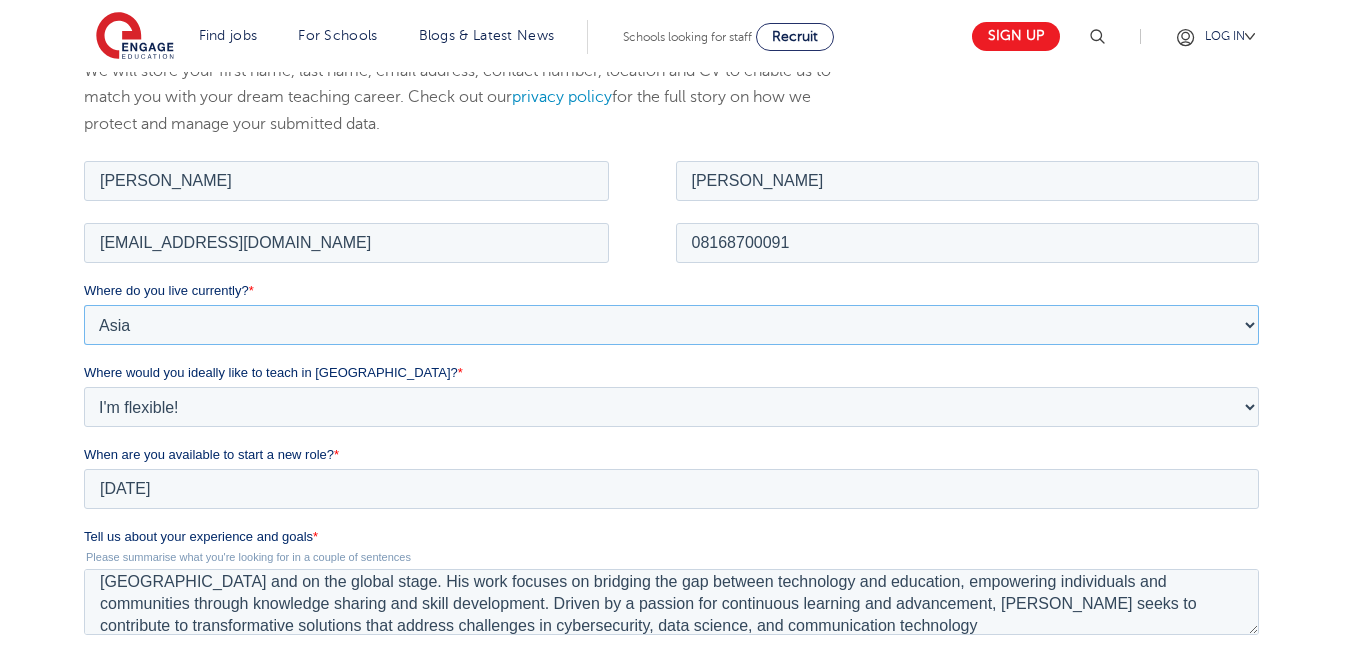 select on "[GEOGRAPHIC_DATA]" 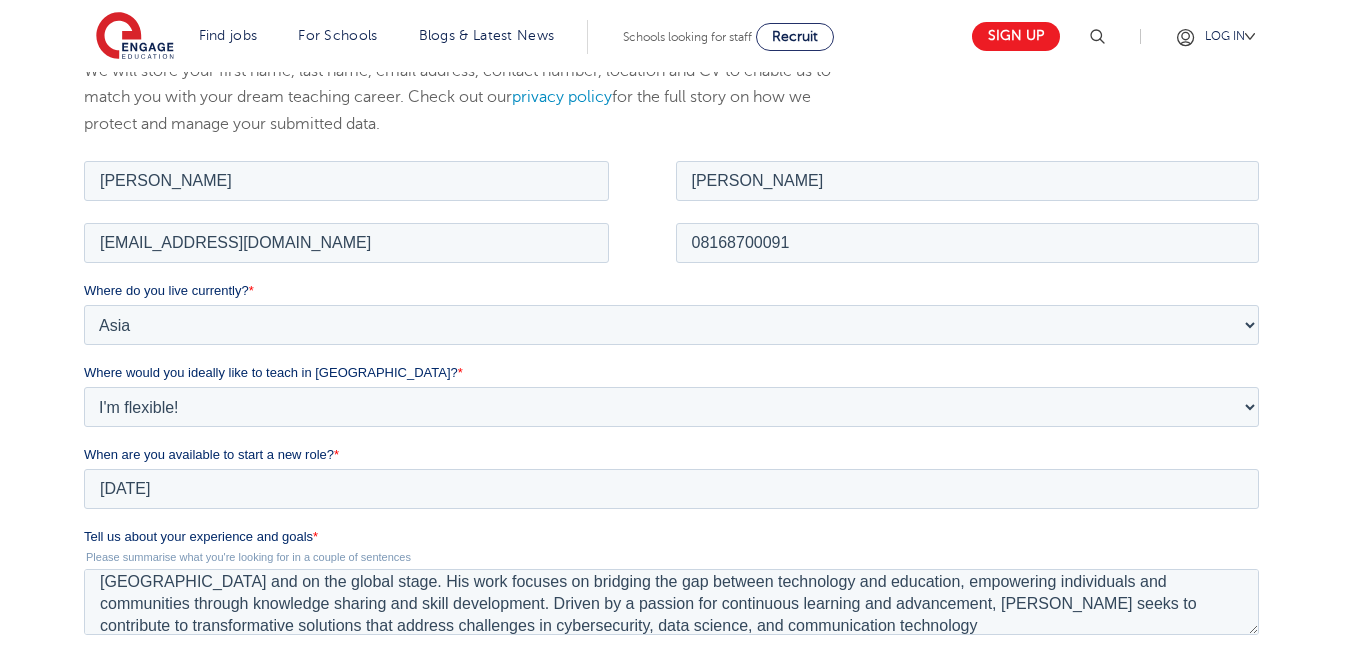 click on "We will store your first name, last name, email address, contact number, location and CV to enable us to match you with your dream teaching career. Check out our  privacy policy  for the full story on how we protect and manage your submitted data." at bounding box center (675, 107) 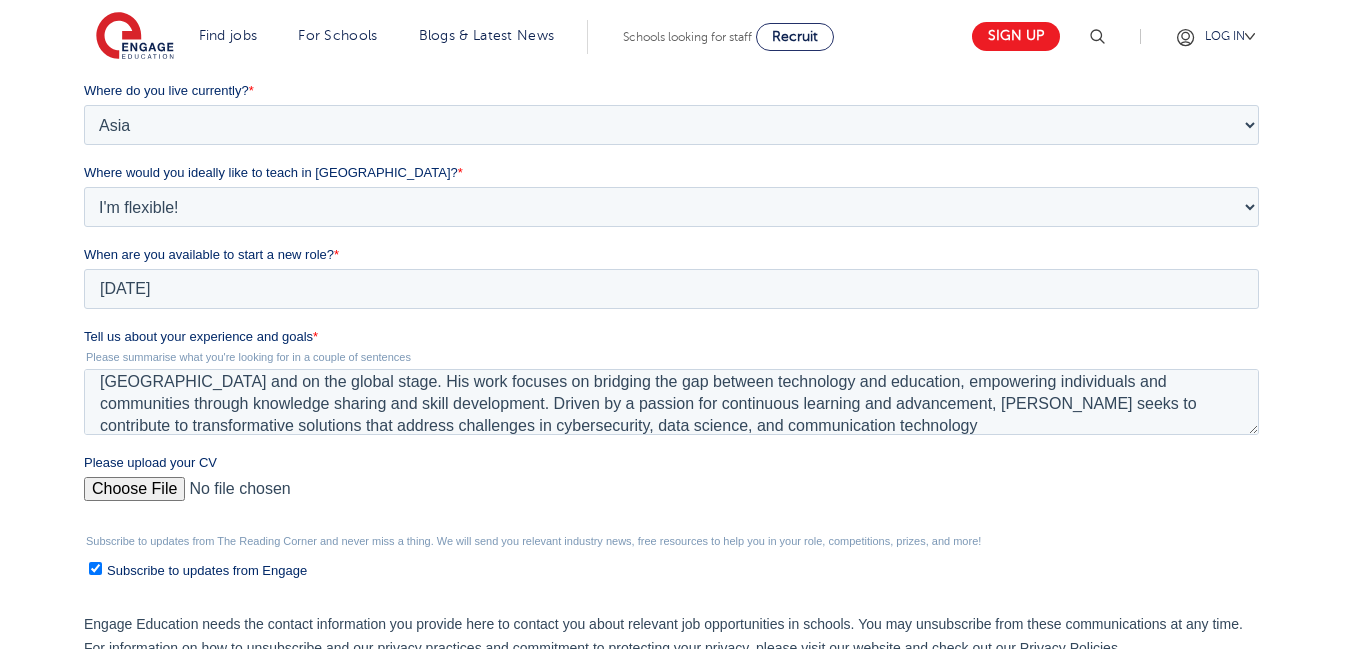 scroll, scrollTop: 560, scrollLeft: 0, axis: vertical 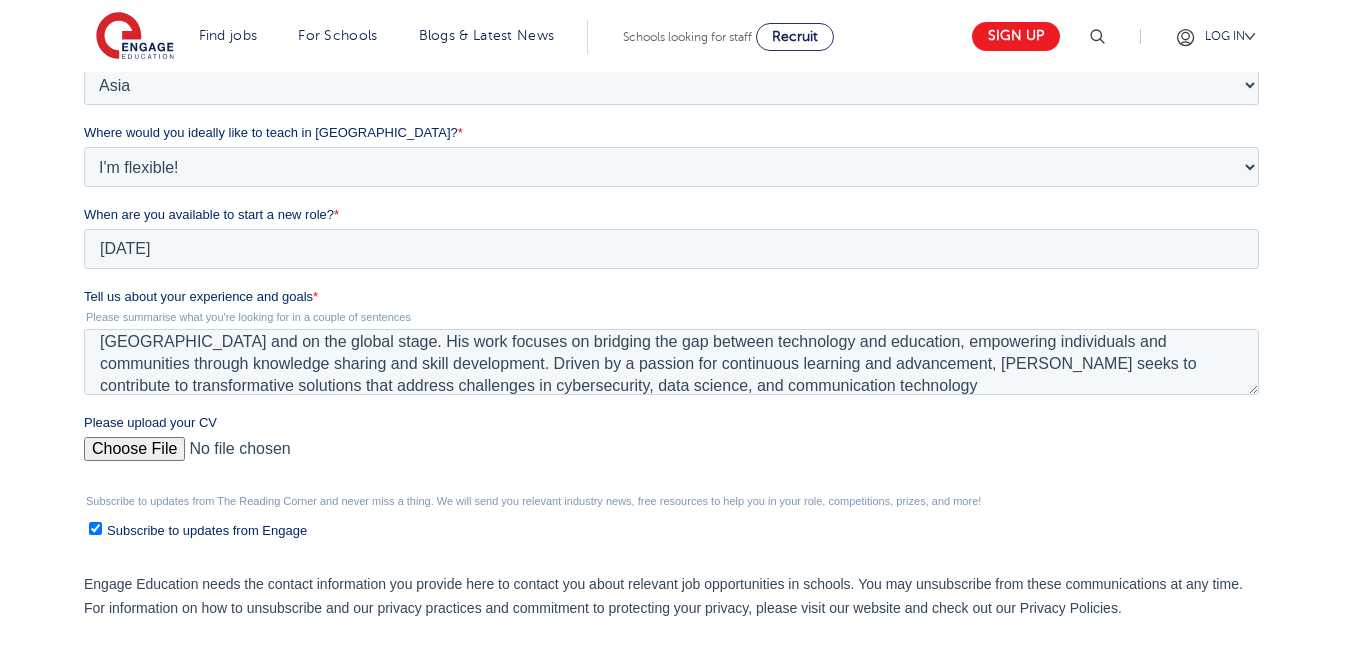 click on "Please upload your CV" at bounding box center [671, 457] 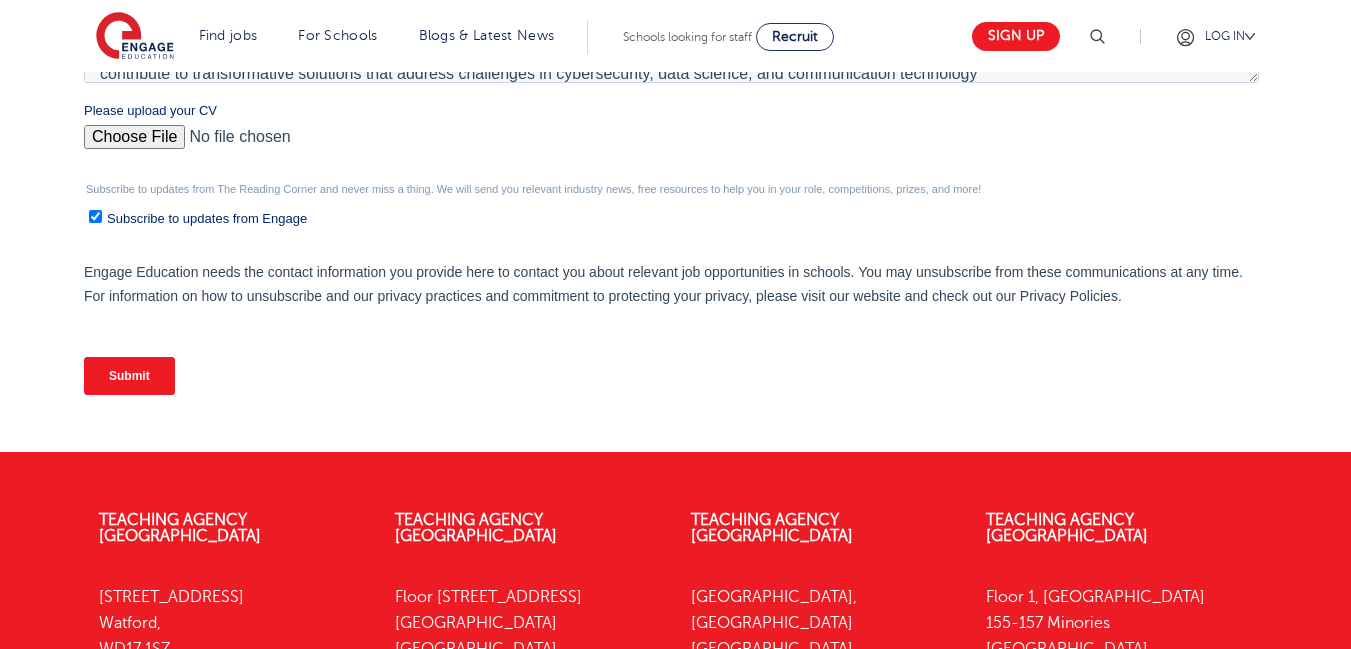scroll, scrollTop: 878, scrollLeft: 0, axis: vertical 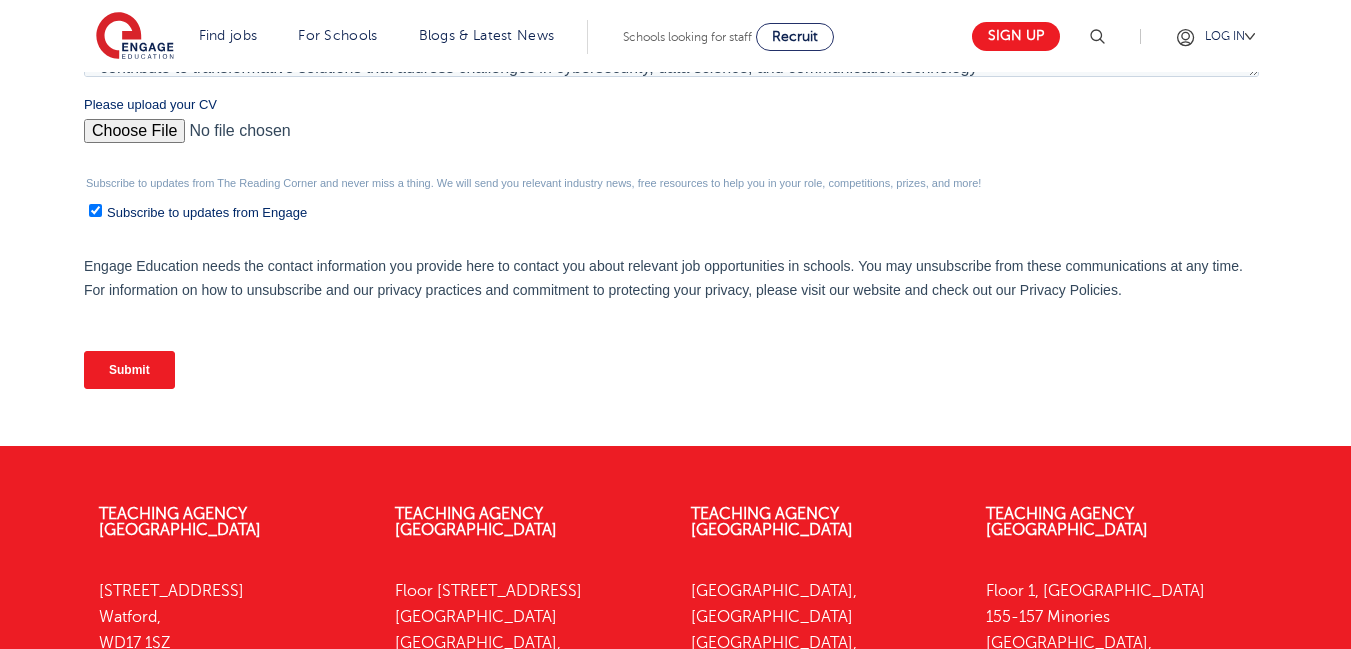click on "Submit" at bounding box center [129, 370] 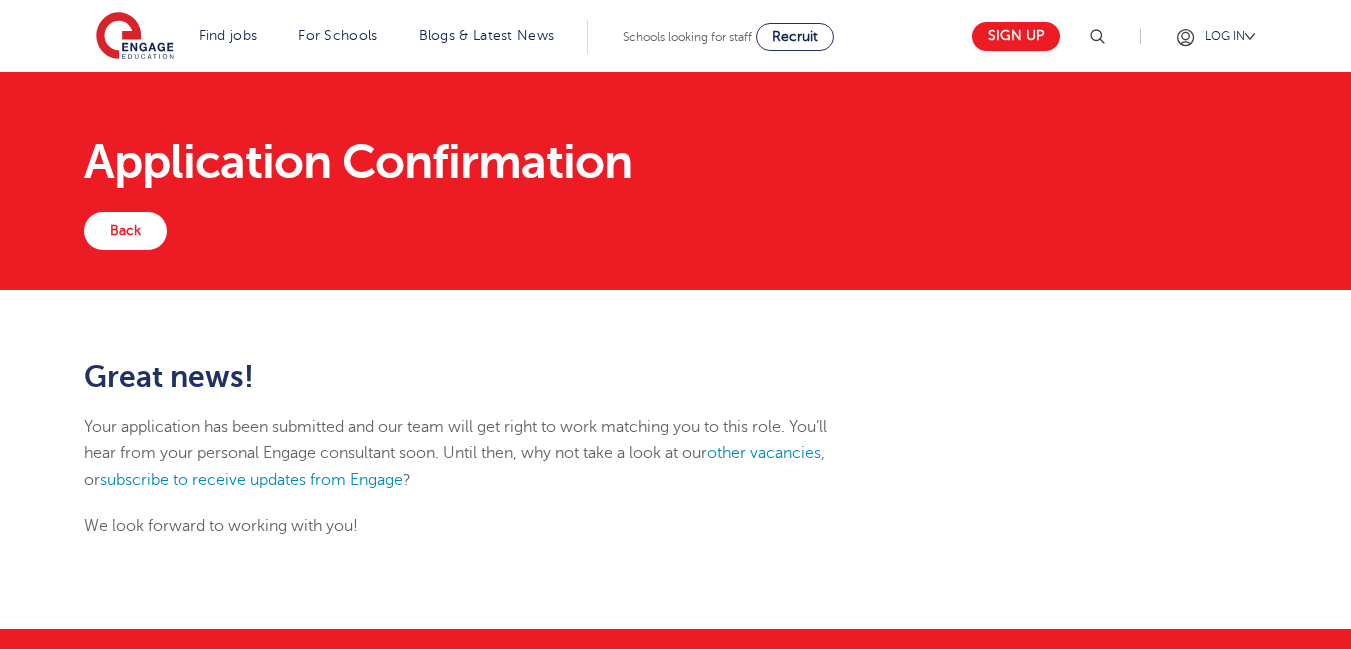 scroll, scrollTop: 0, scrollLeft: 0, axis: both 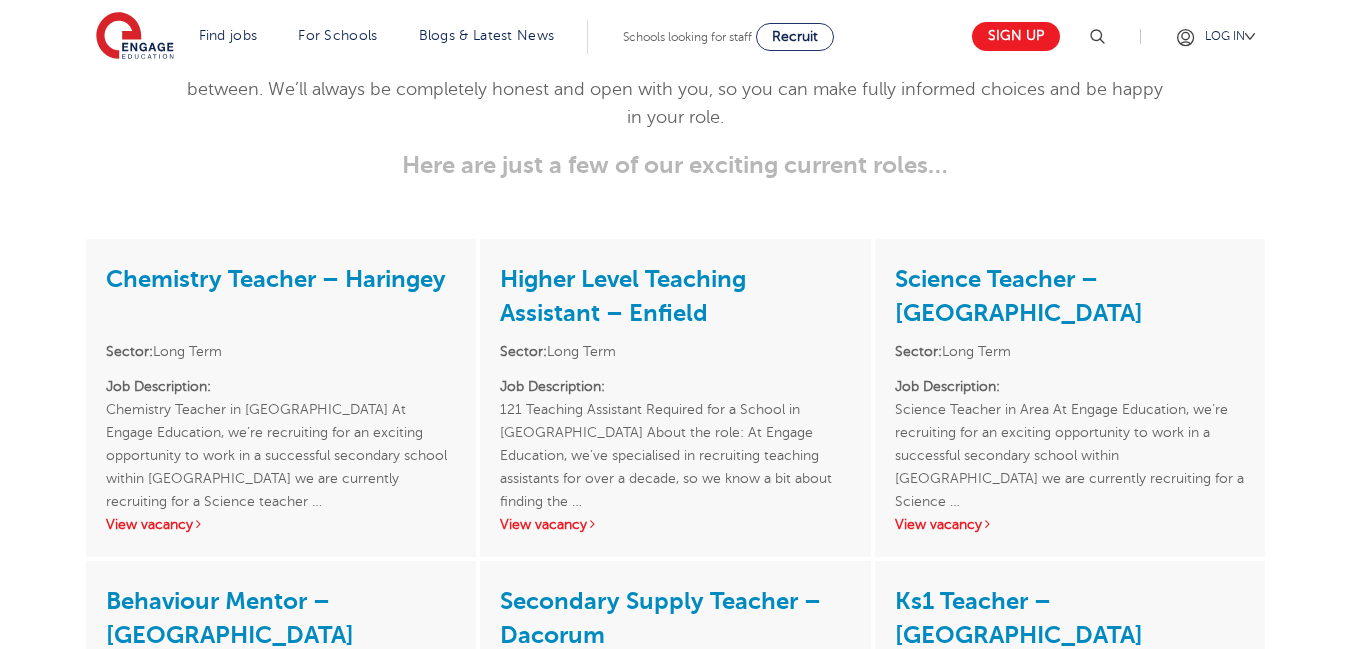 click on "Job Description:
Science Teacher in Area At Engage Education, we’re recruiting for an exciting opportunity to work in a successful secondary school within Hertfordshire we are currently recruiting for a Science …" at bounding box center (1070, 432) 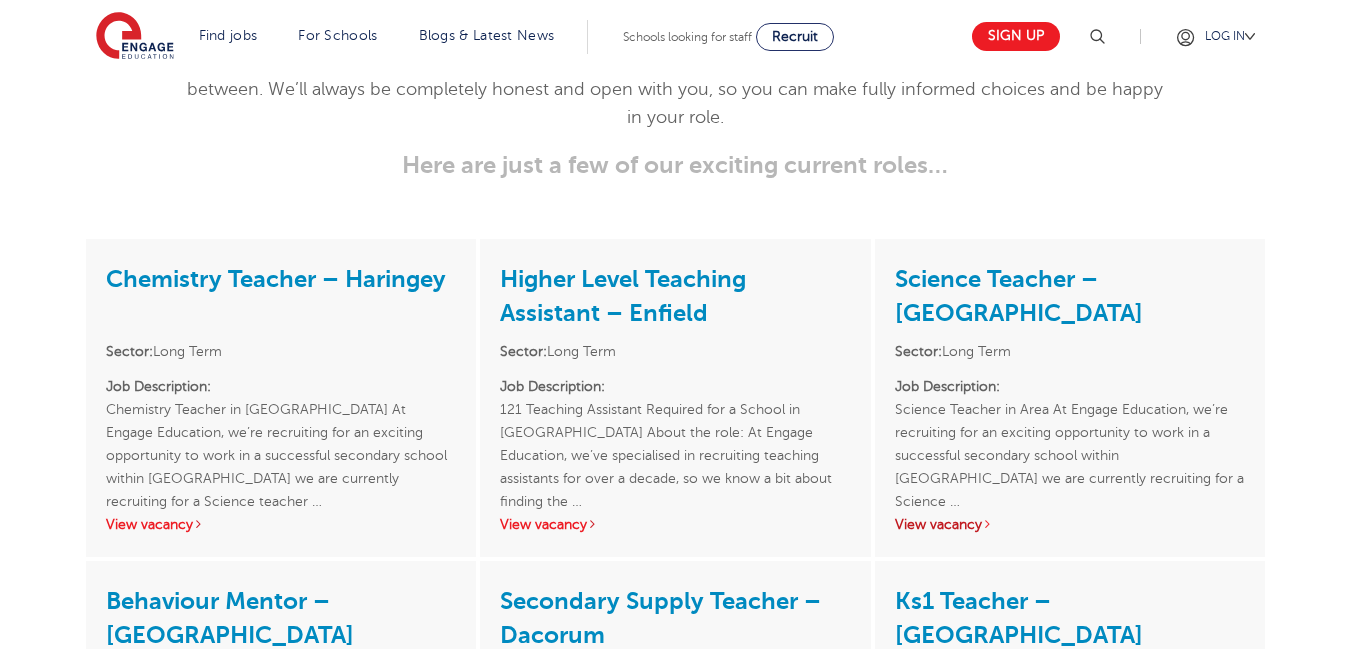 click on "View vacancy" at bounding box center (944, 524) 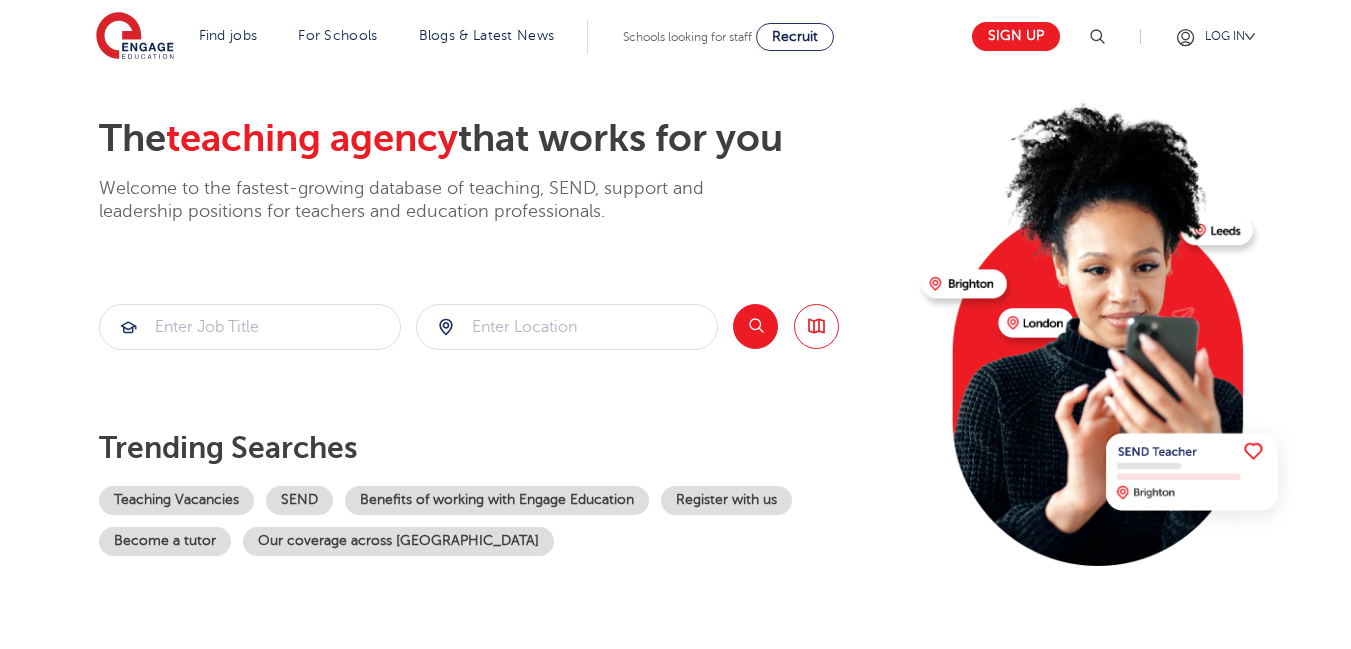 scroll, scrollTop: 0, scrollLeft: 0, axis: both 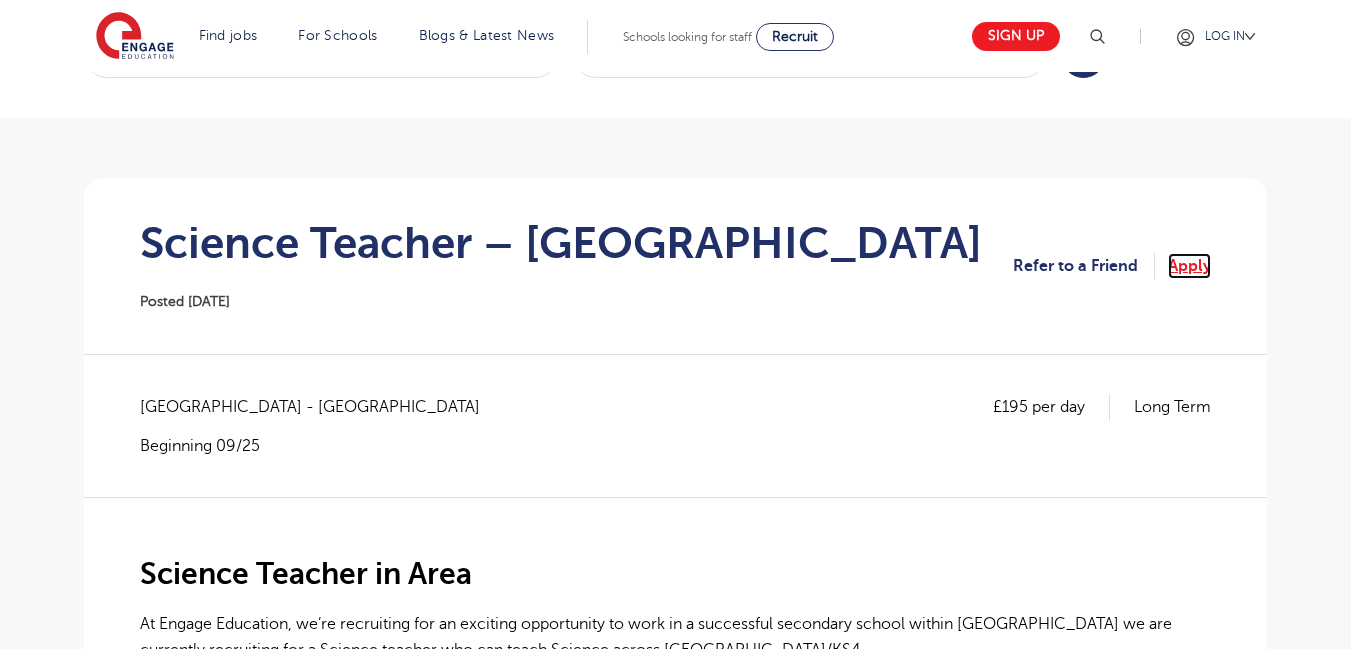 click on "Apply" at bounding box center [1189, 266] 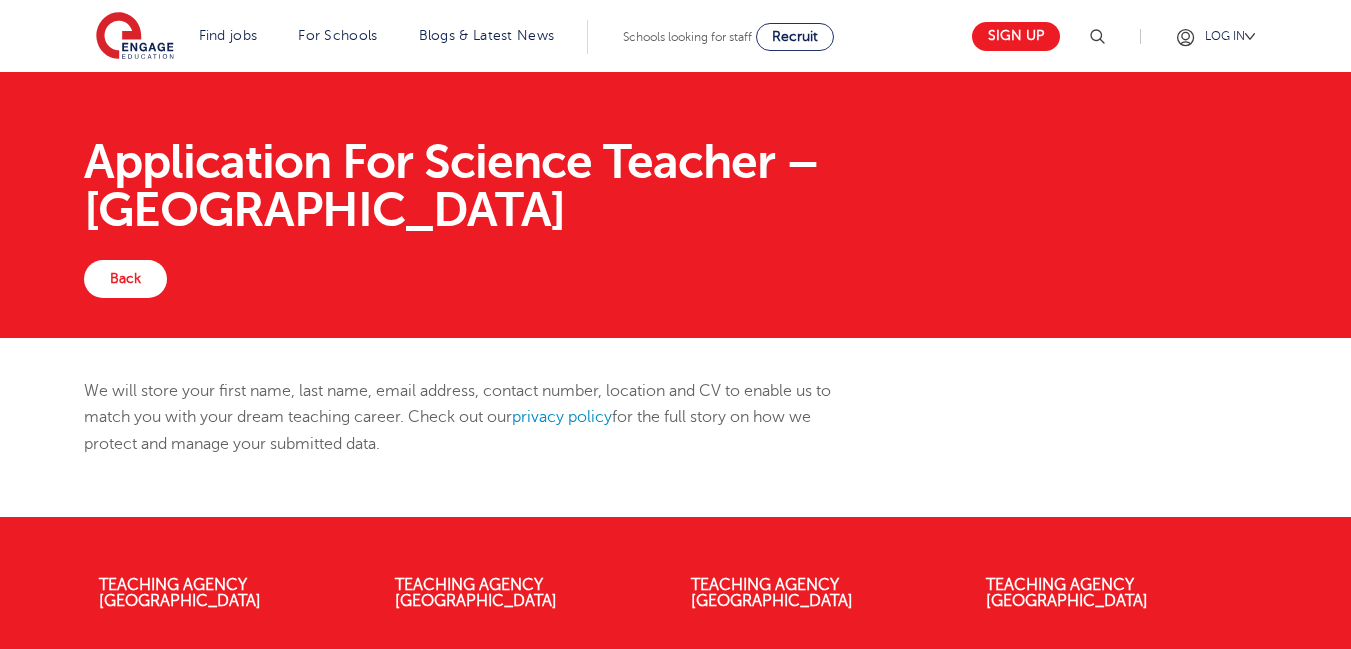 scroll, scrollTop: 0, scrollLeft: 0, axis: both 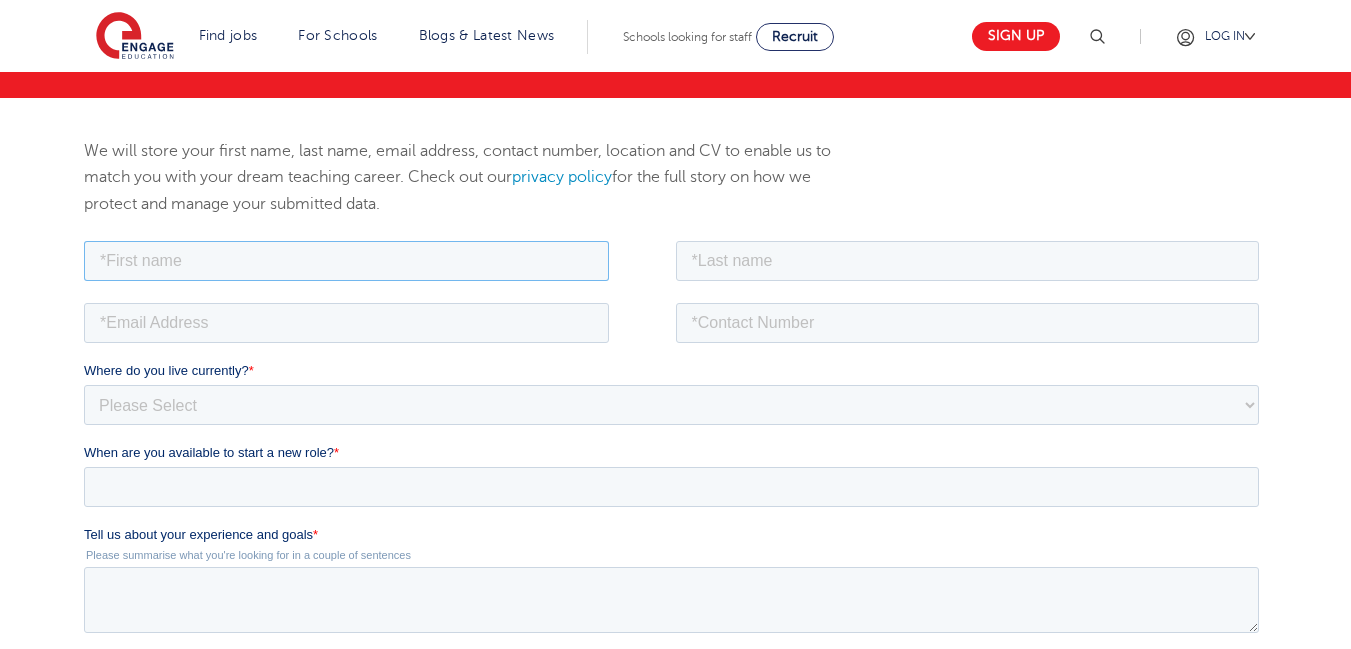 click at bounding box center [346, 260] 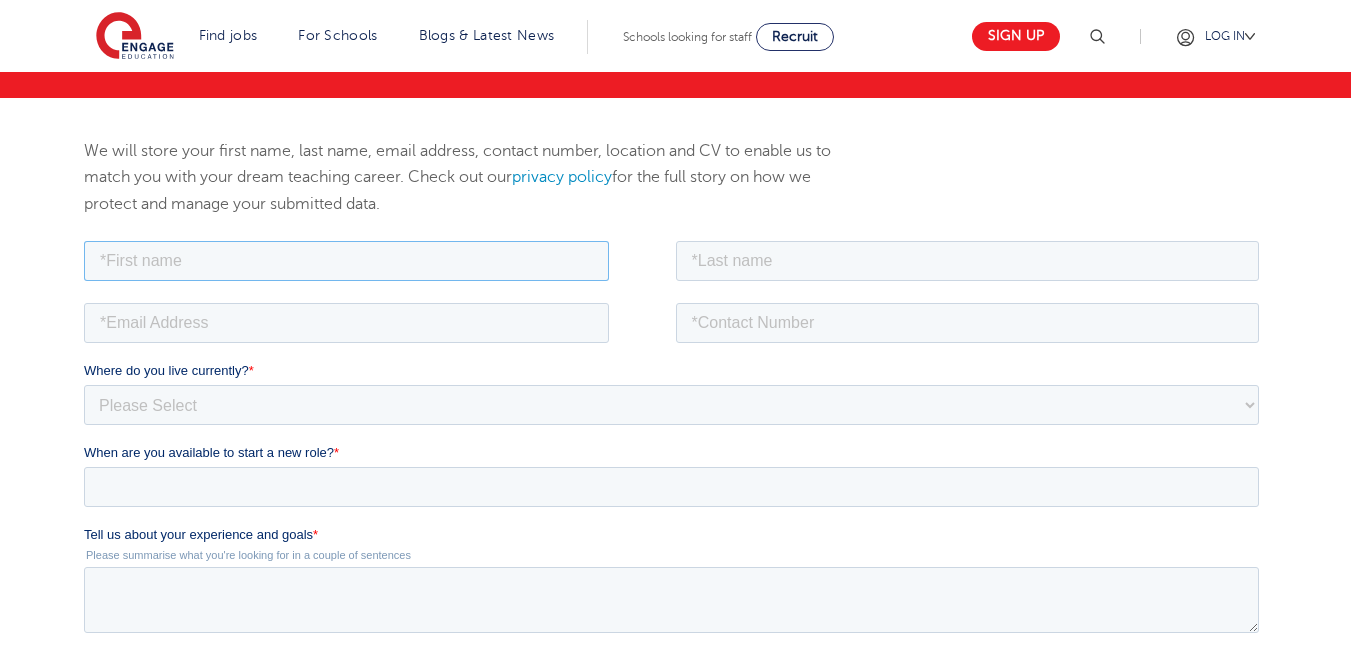 type on "Nathaniel" 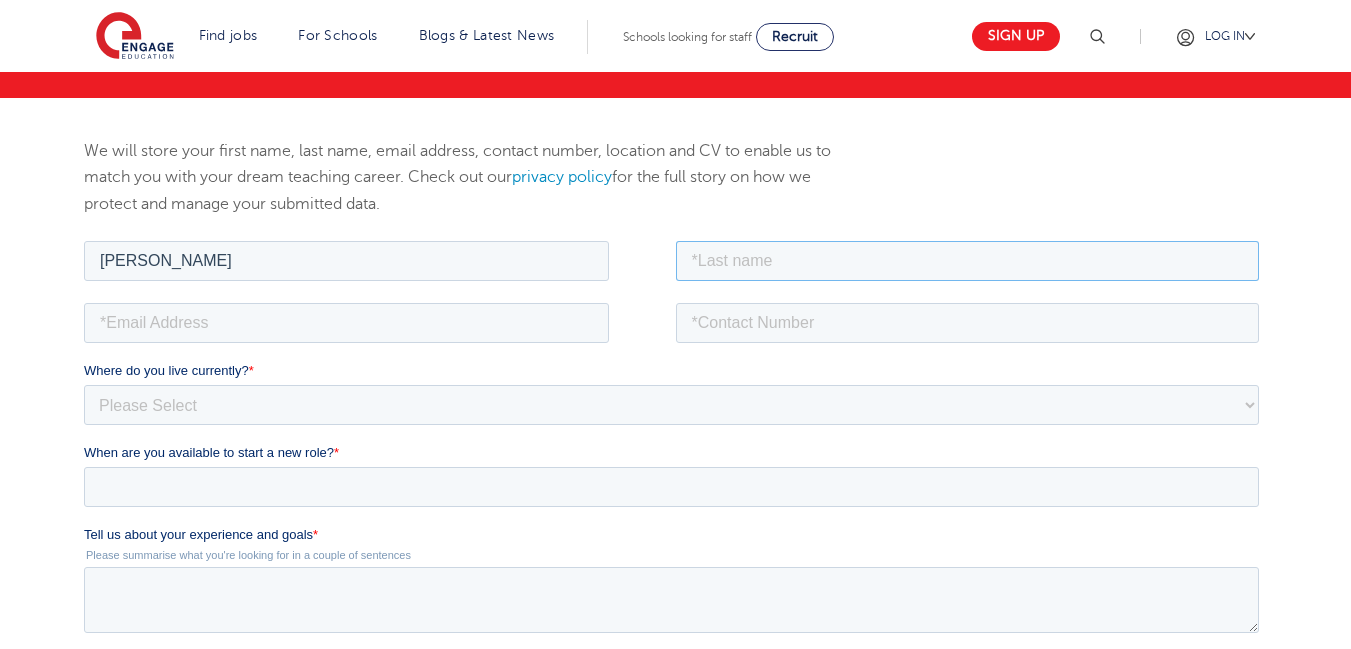 type on "Samuel" 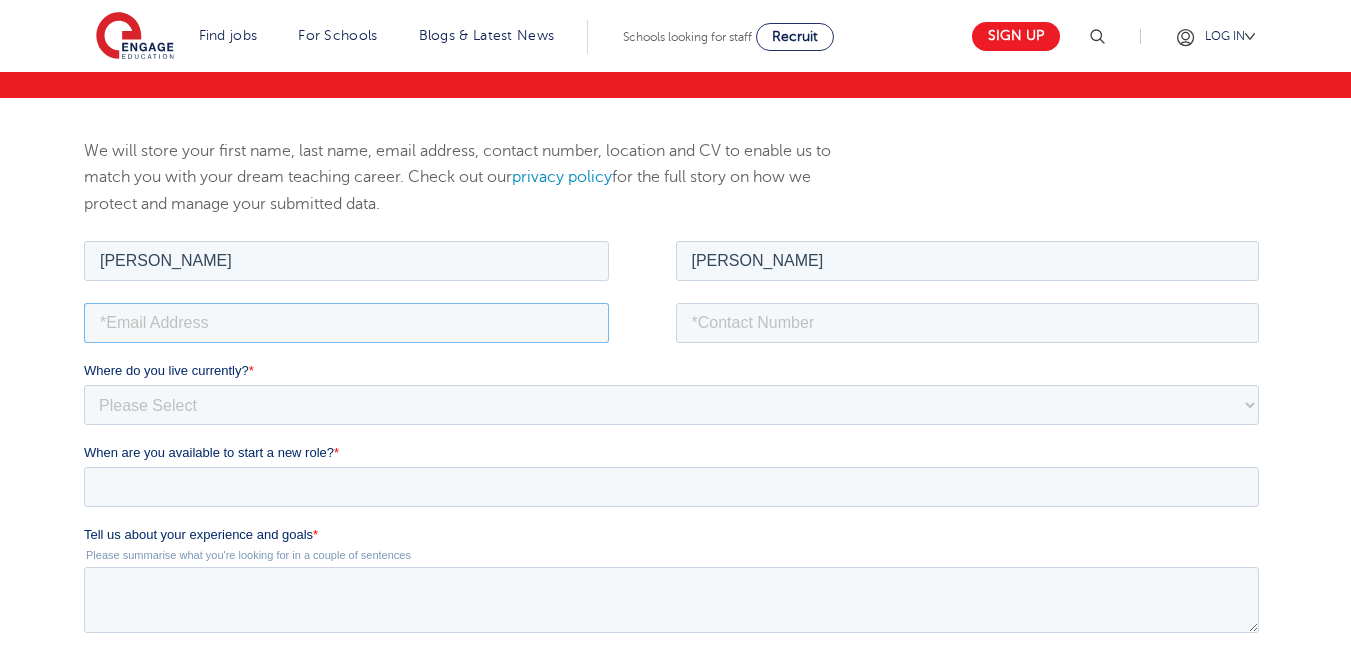 type on "samuelnathaniel1705@gmail.com" 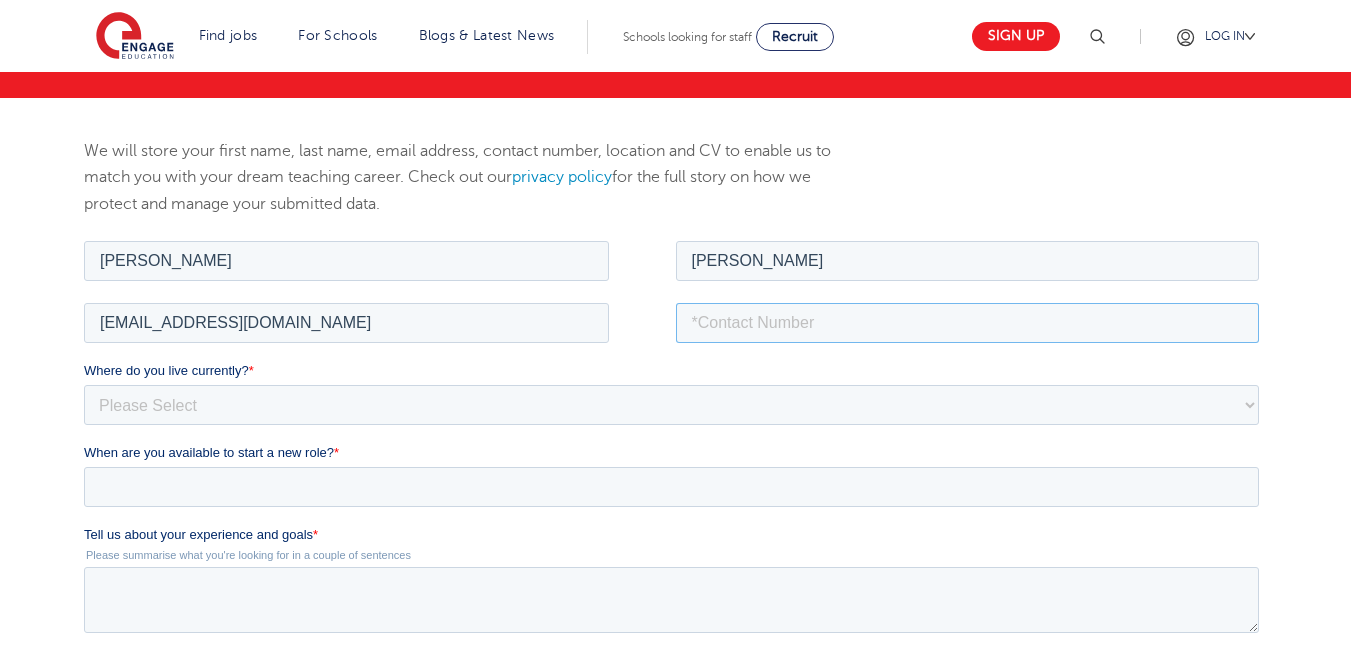 type on "08168700091" 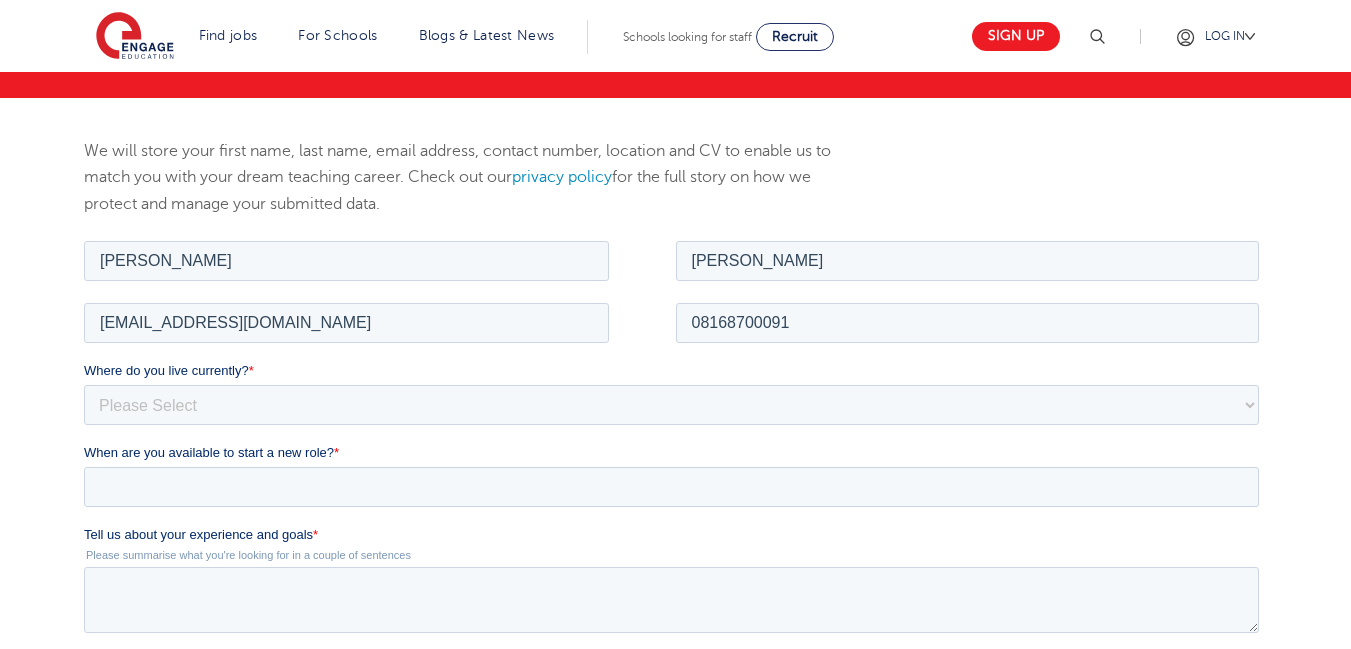 click on "We will store your first name, last name, email address, contact number, location and CV to enable us to match you with your dream teaching career. Check out our  privacy policy  for the full story on how we protect and manage your submitted data." at bounding box center (473, 177) 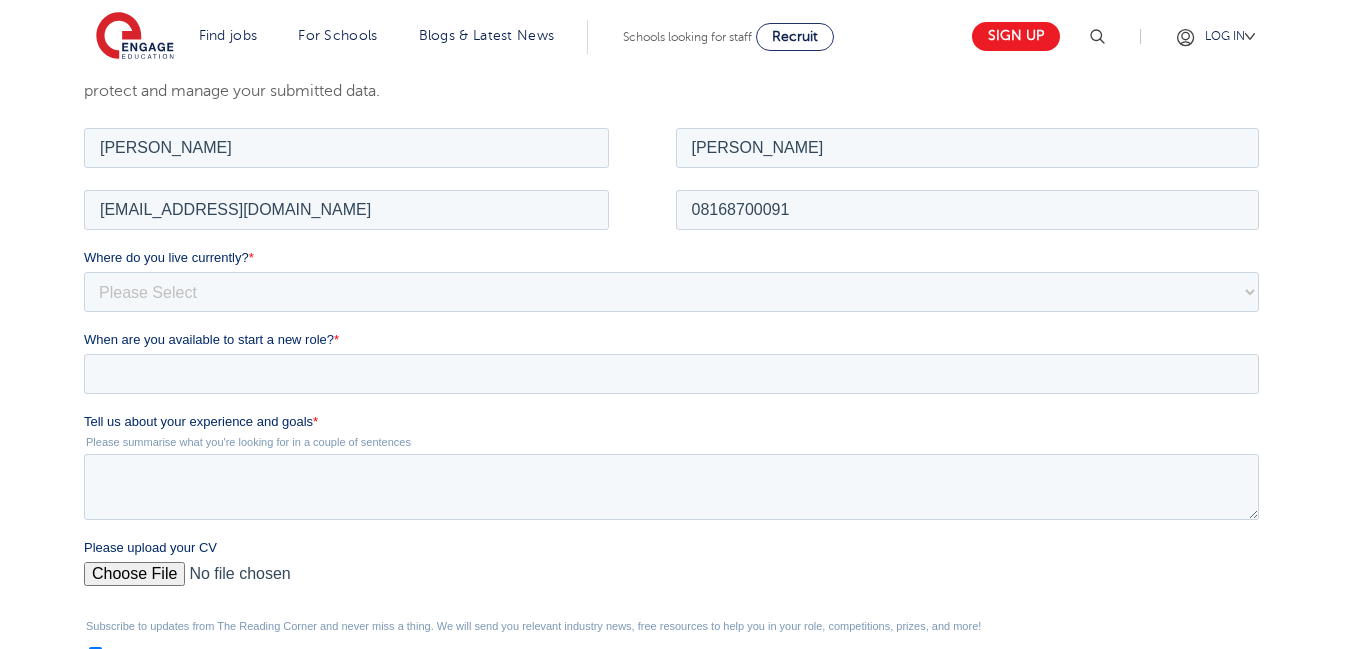 scroll, scrollTop: 360, scrollLeft: 0, axis: vertical 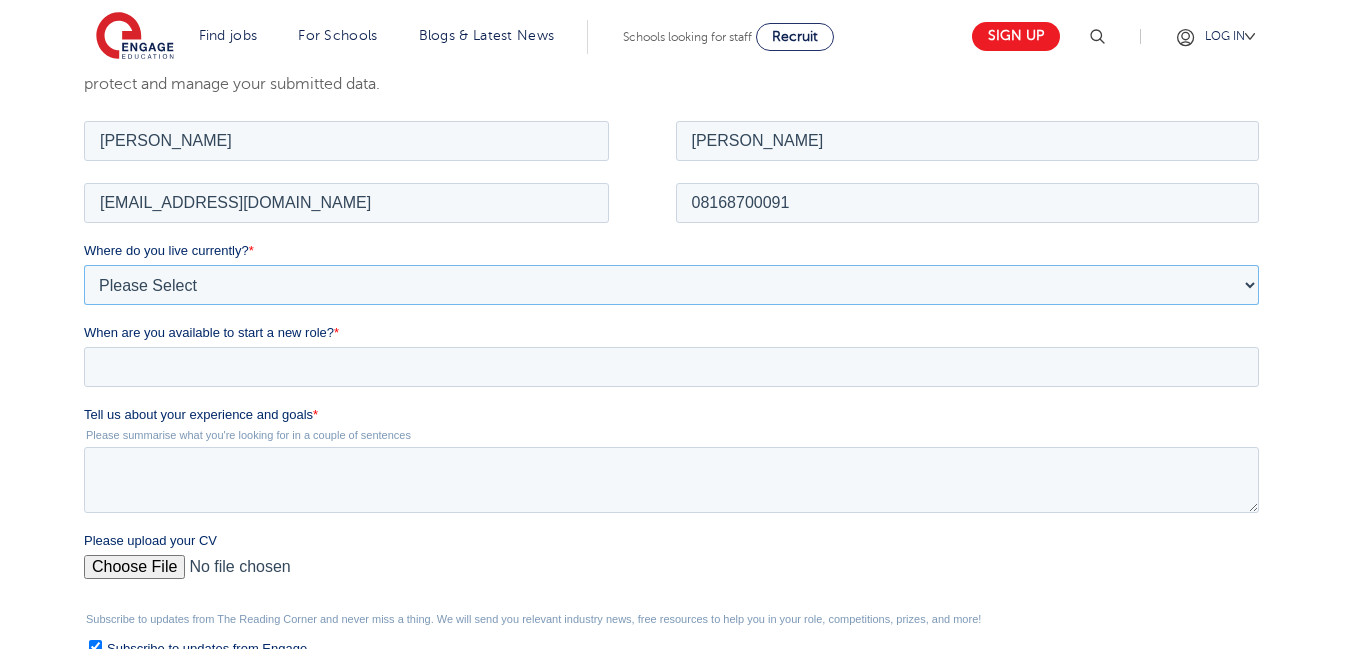 click on "Please Select UK Canada Ireland Australia New Zealand Europe USA South Africa Jamaica Africa Asia Middle East South America Caribbean" at bounding box center (671, 284) 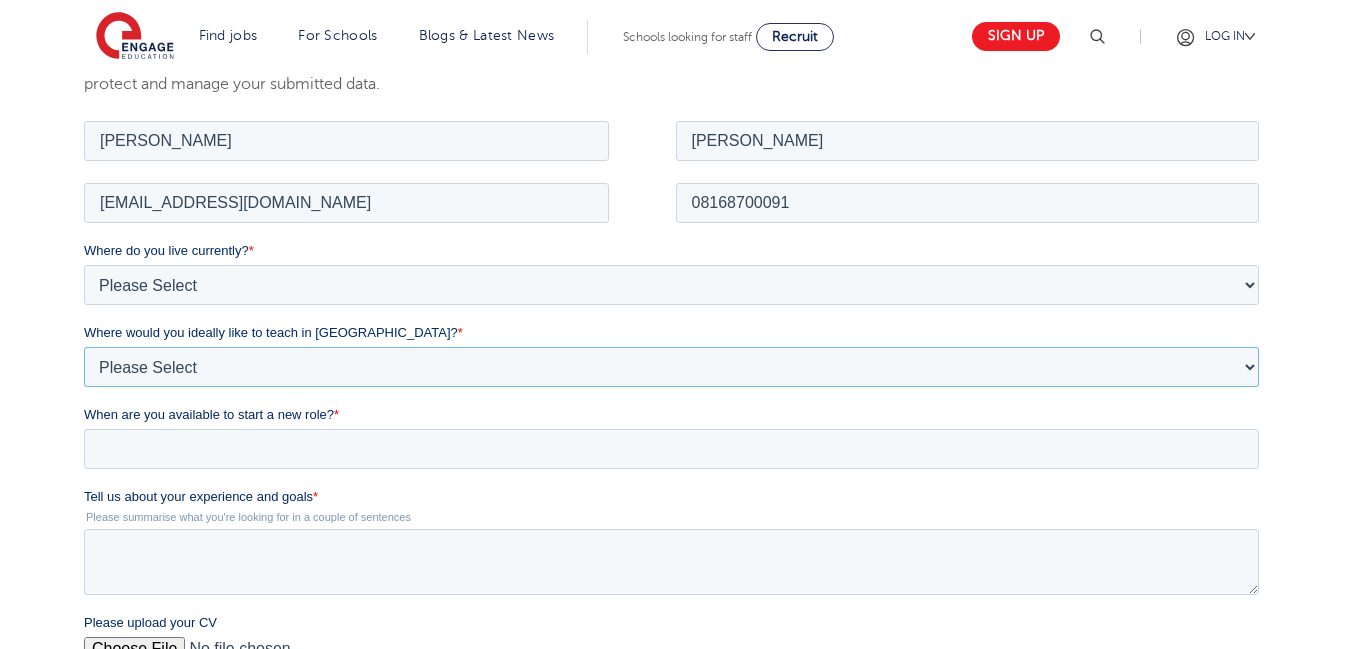 click on "Please Select I'm flexible! London Any city in England Greater London/Home Counties Somewhere more rural" at bounding box center [671, 366] 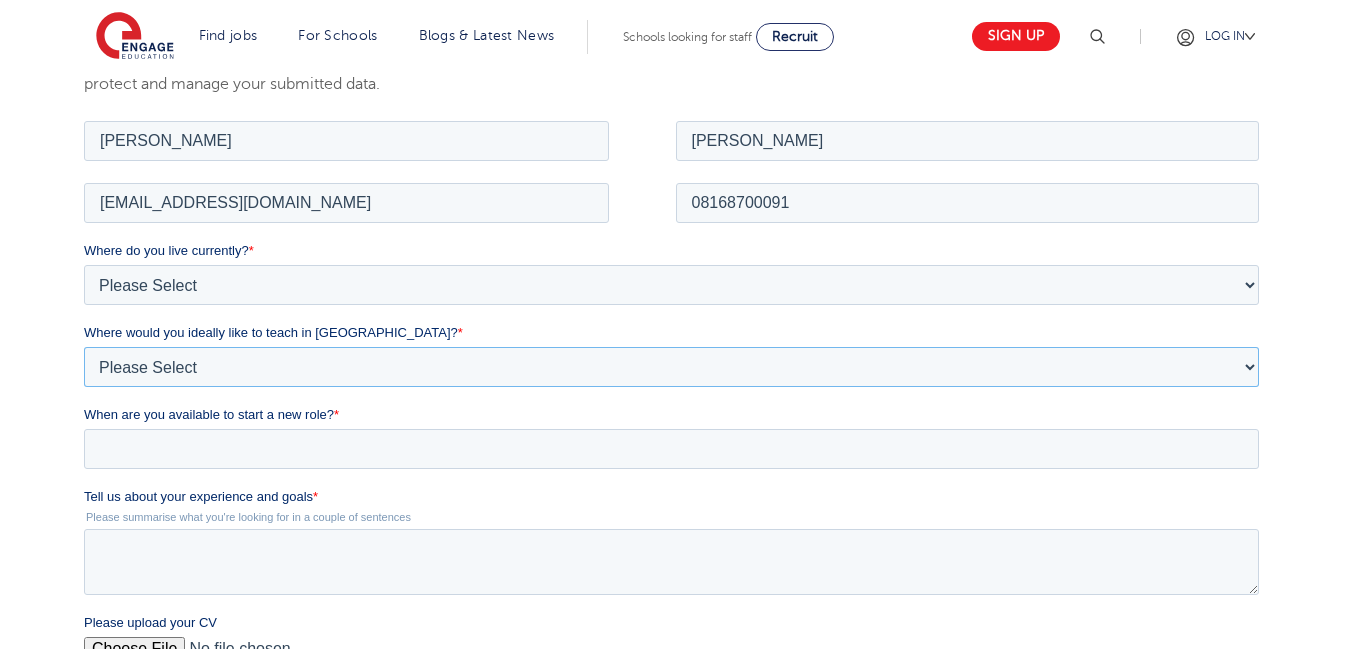 select on "Urban- London" 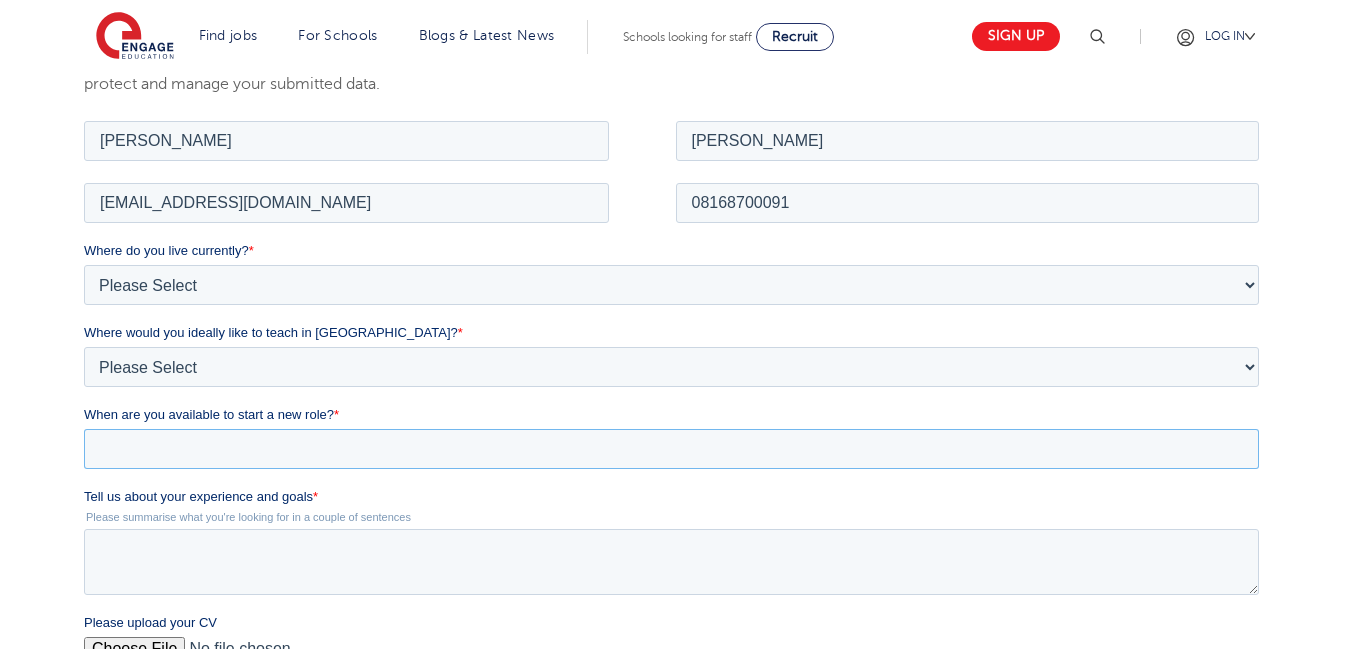click on "When are you available to start a new role? *" at bounding box center (671, 448) 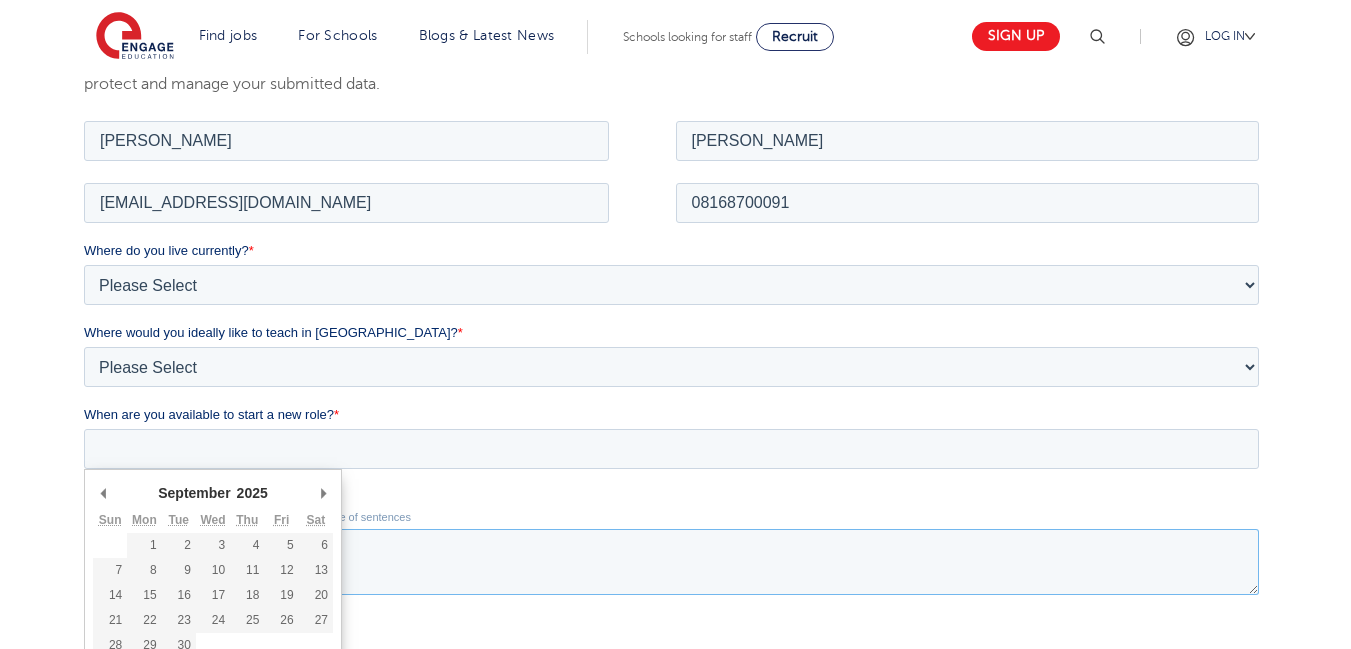 click on "Tell us about your experience and goals *" at bounding box center [671, 561] 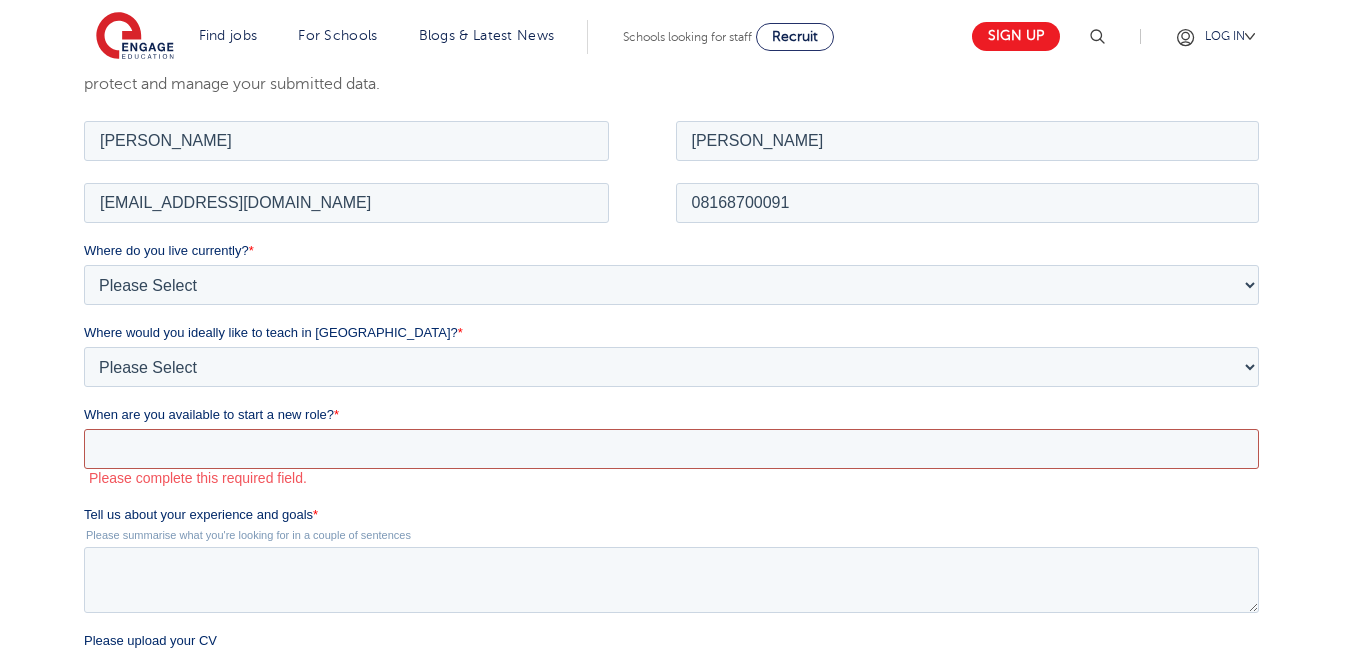 click on "When are you available to start a new role? *" at bounding box center [671, 448] 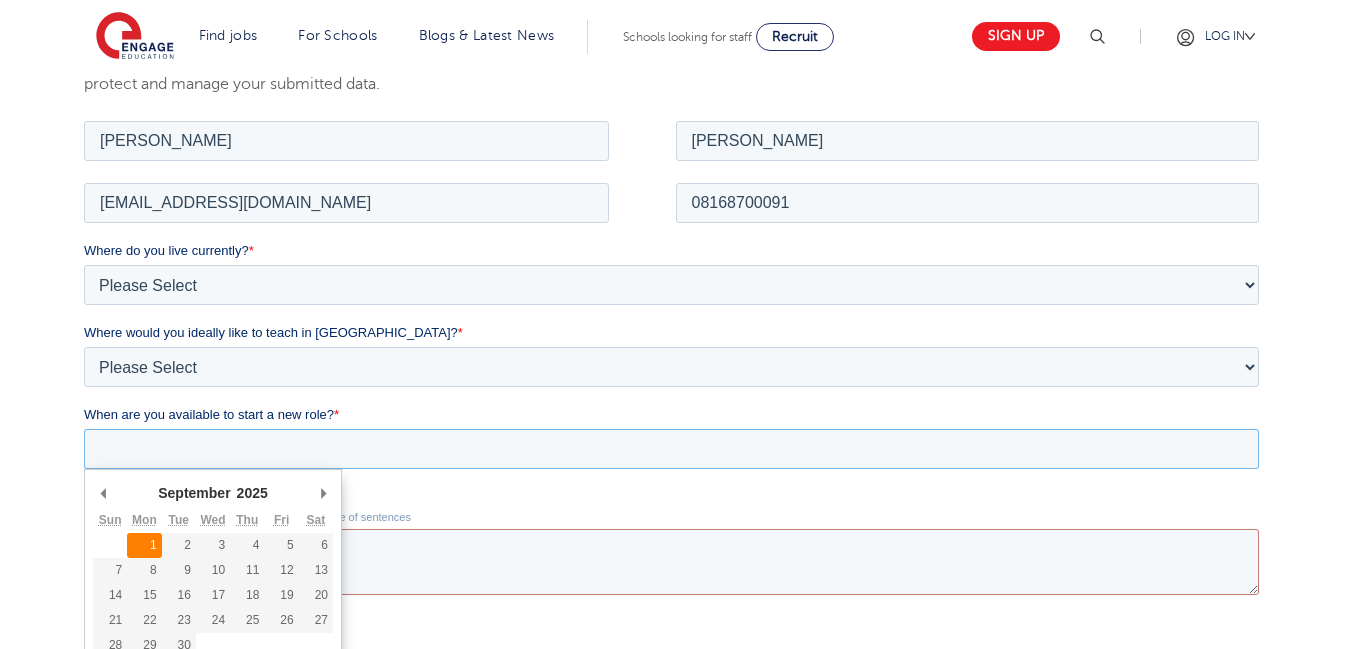 type on "2025-09-01" 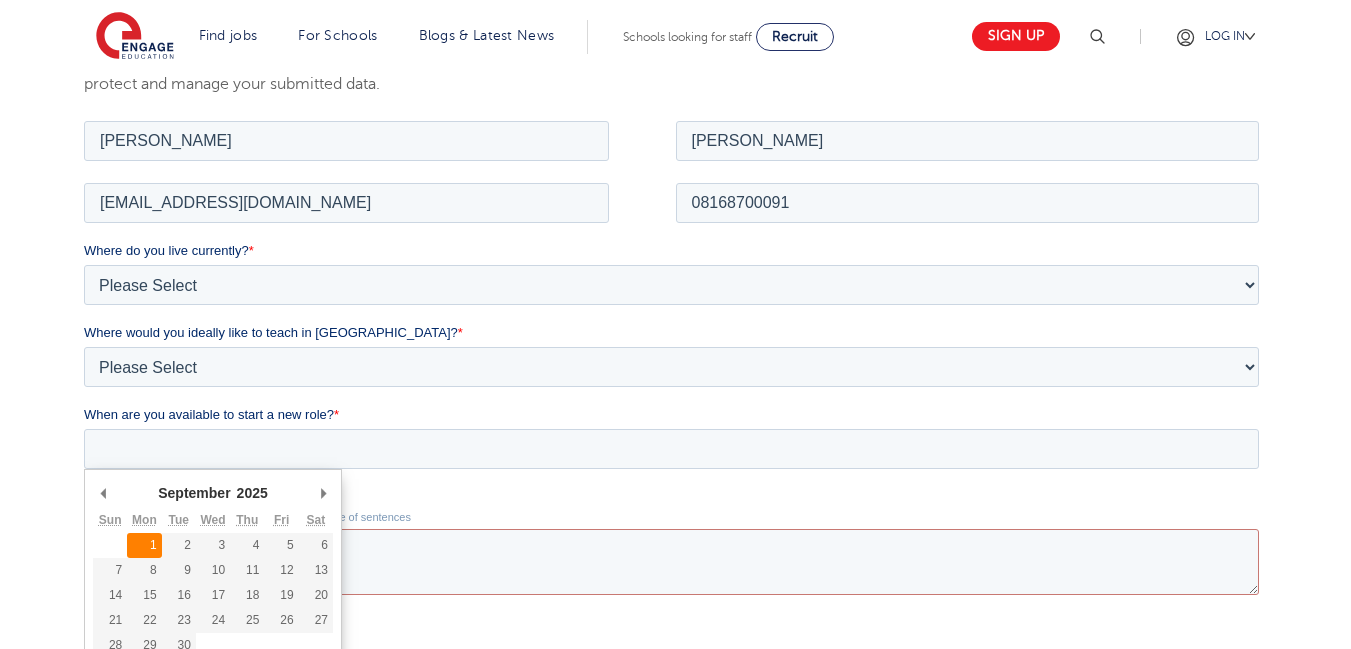type on "2025/09/01" 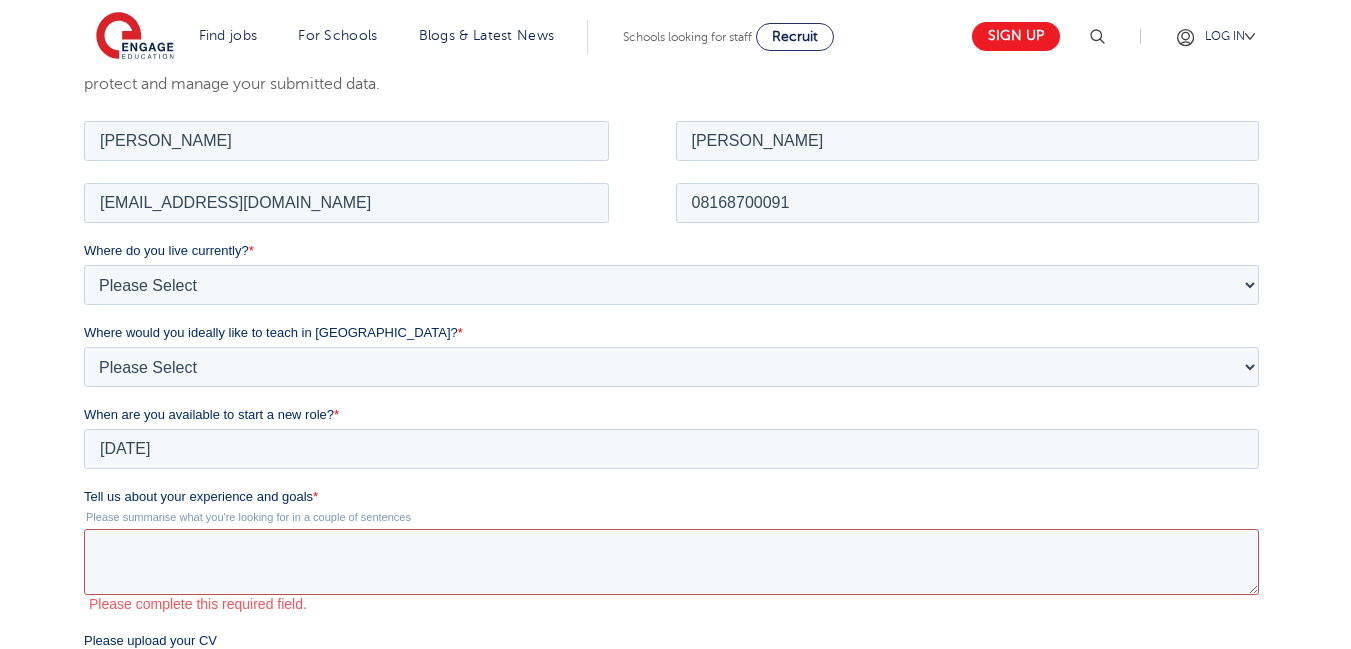 click on "Tell us about your experience and goals *" at bounding box center (671, 561) 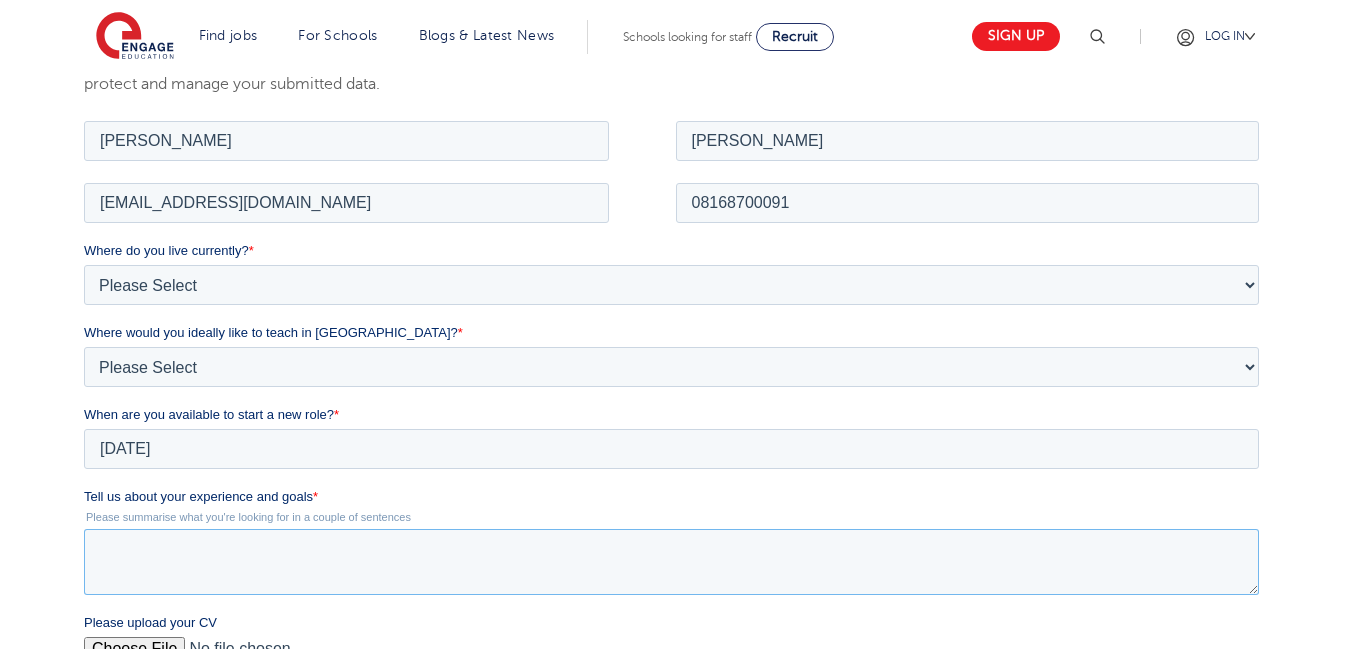 click on "Tell us about your experience and goals *" at bounding box center [671, 561] 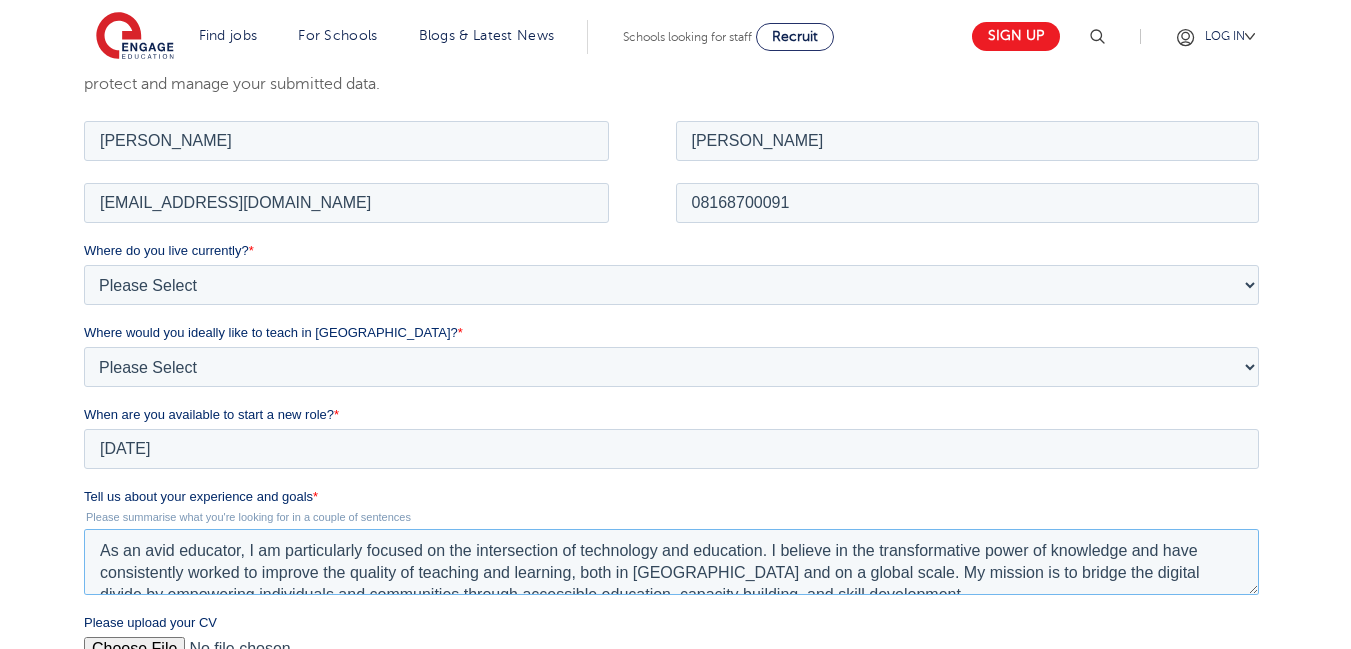 scroll, scrollTop: 97, scrollLeft: 0, axis: vertical 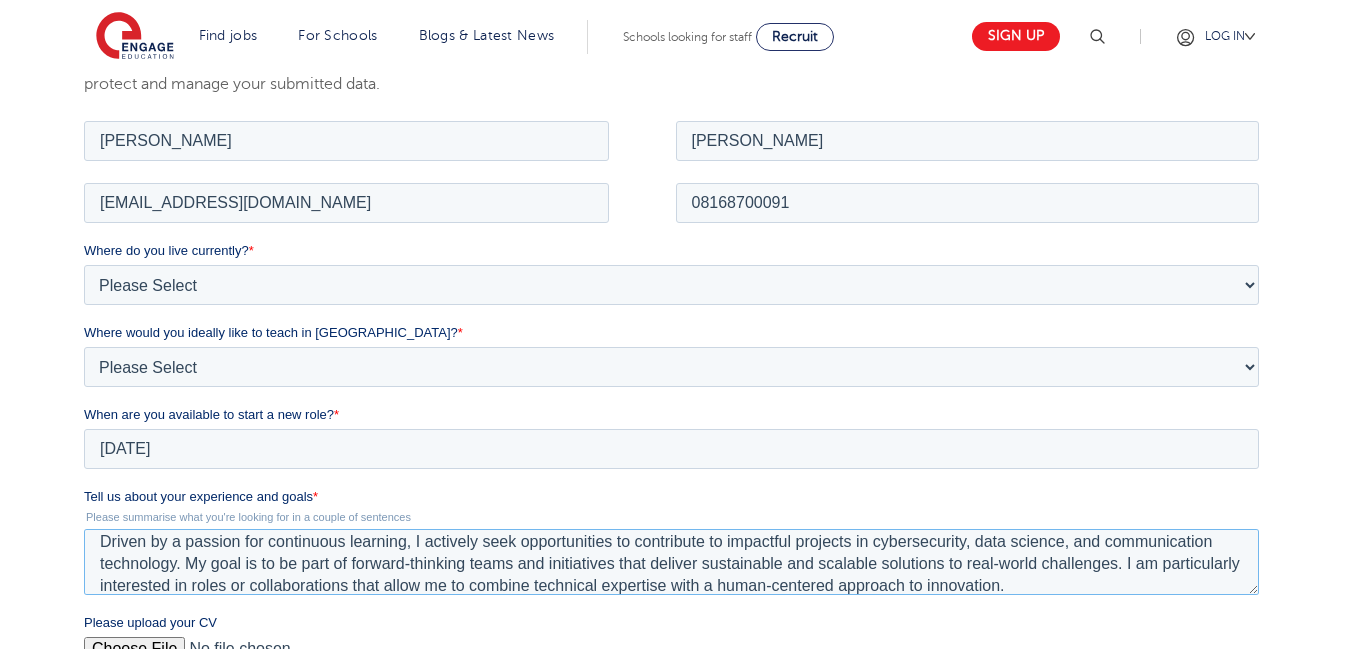 type on "As an avid educator, I am particularly focused on the intersection of technology and education. I believe in the transformative power of knowledge and have consistently worked to improve the quality of teaching and learning, both in Nigeria and on a global scale. My mission is to bridge the digital divide by empowering individuals and communities through accessible education, capacity building, and skill development.
Driven by a passion for continuous learning, I actively seek opportunities to contribute to impactful projects in cybersecurity, data science, and communication technology. My goal is to be part of forward-thinking teams and initiatives that deliver sustainable and scalable solutions to real-world challenges. I am particularly interested in roles or collaborations that allow me to combine technical expertise with a human-centered approach to innovation." 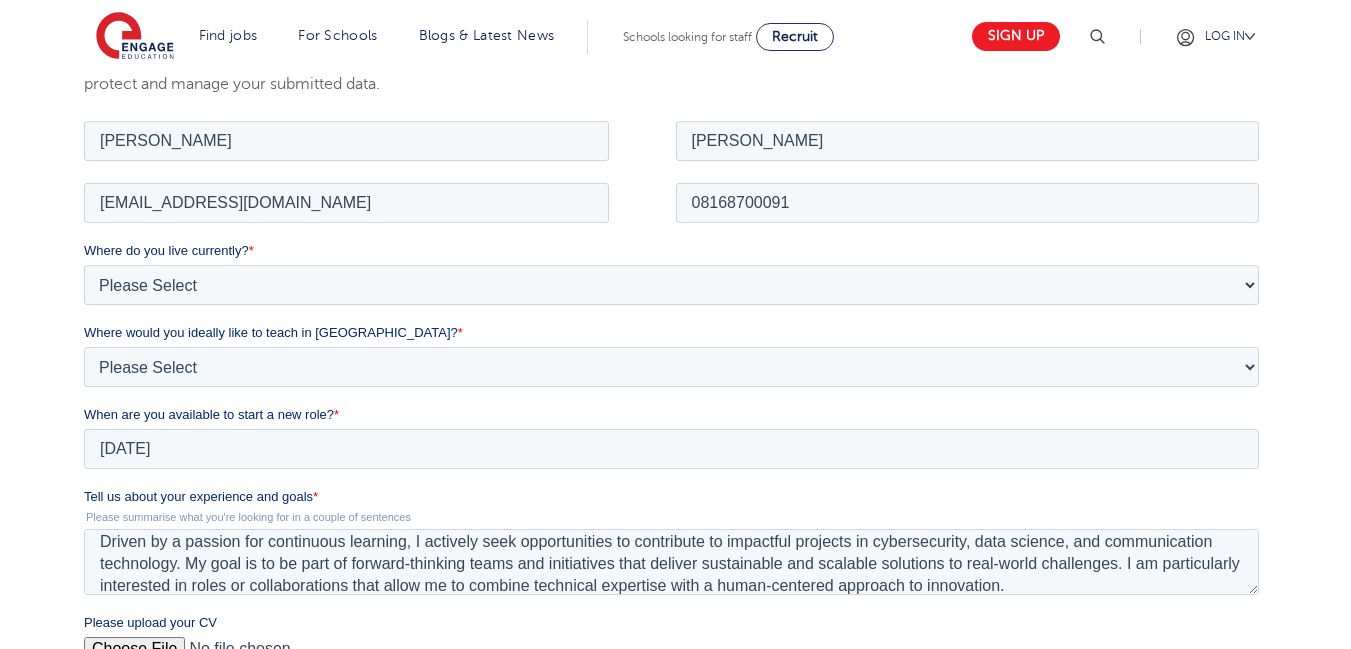 click on "Please upload your CV" at bounding box center [671, 656] 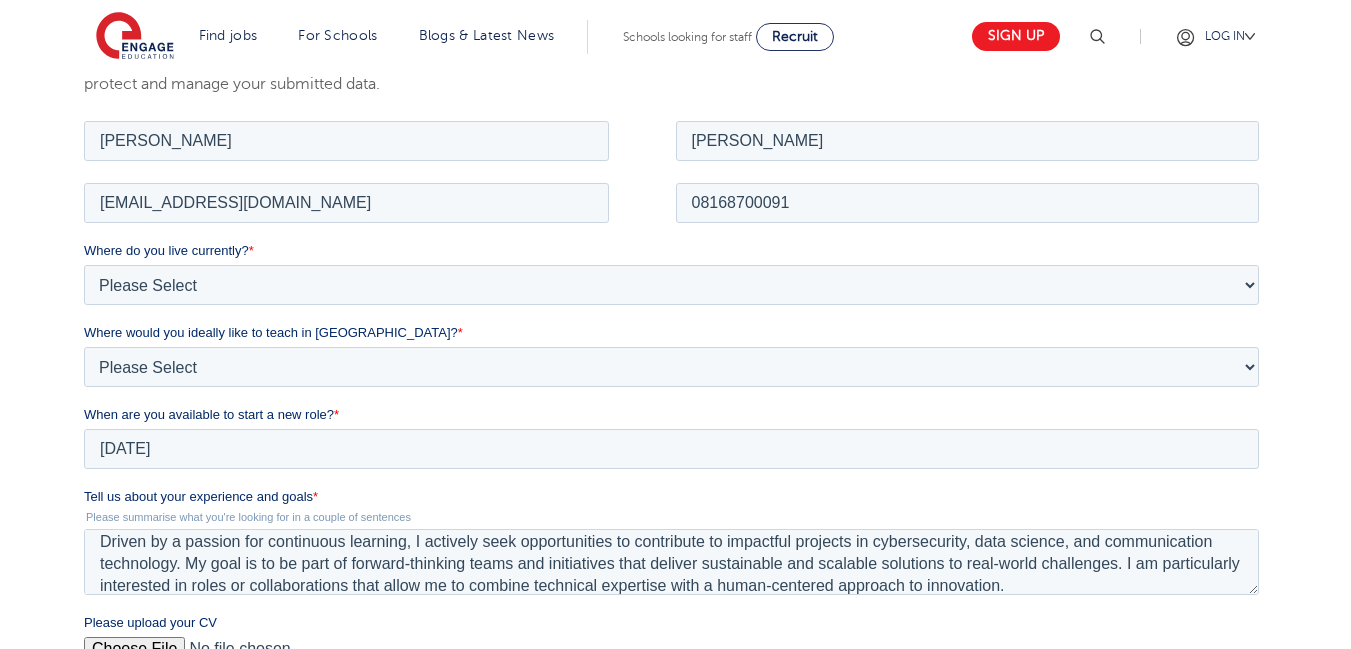 type on "C:\fakepath\My cv2.pdf" 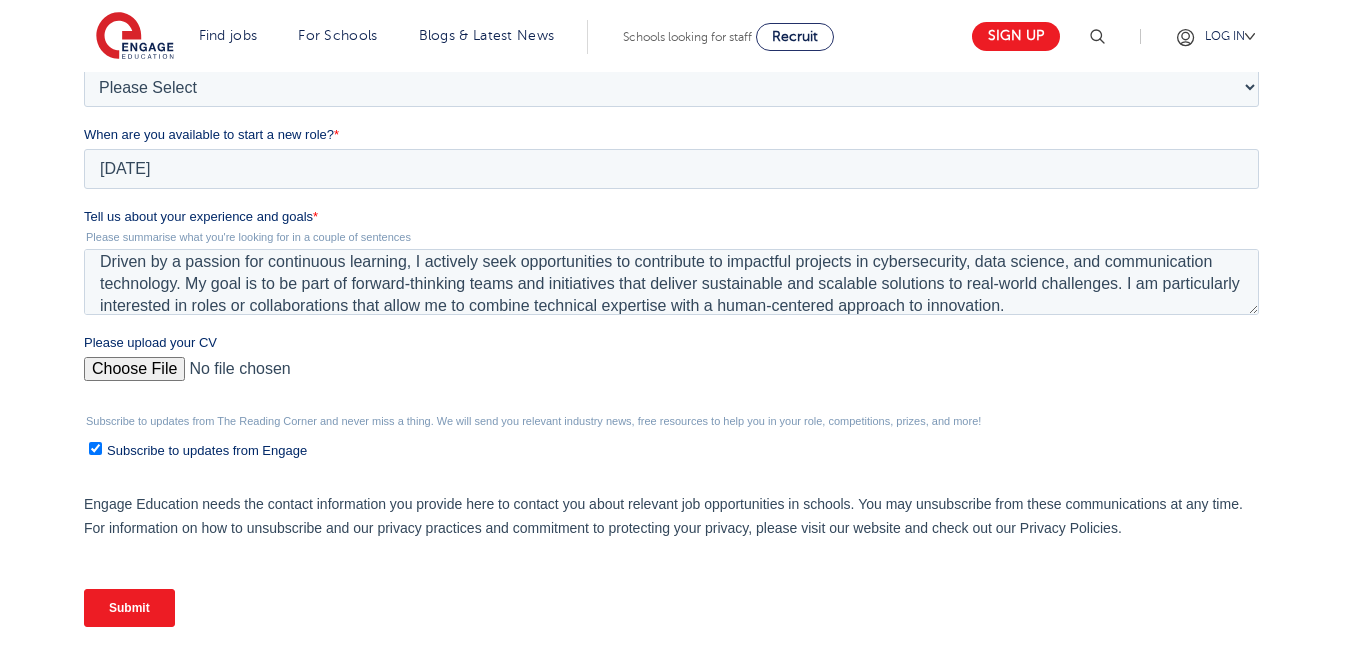 scroll, scrollTop: 643, scrollLeft: 0, axis: vertical 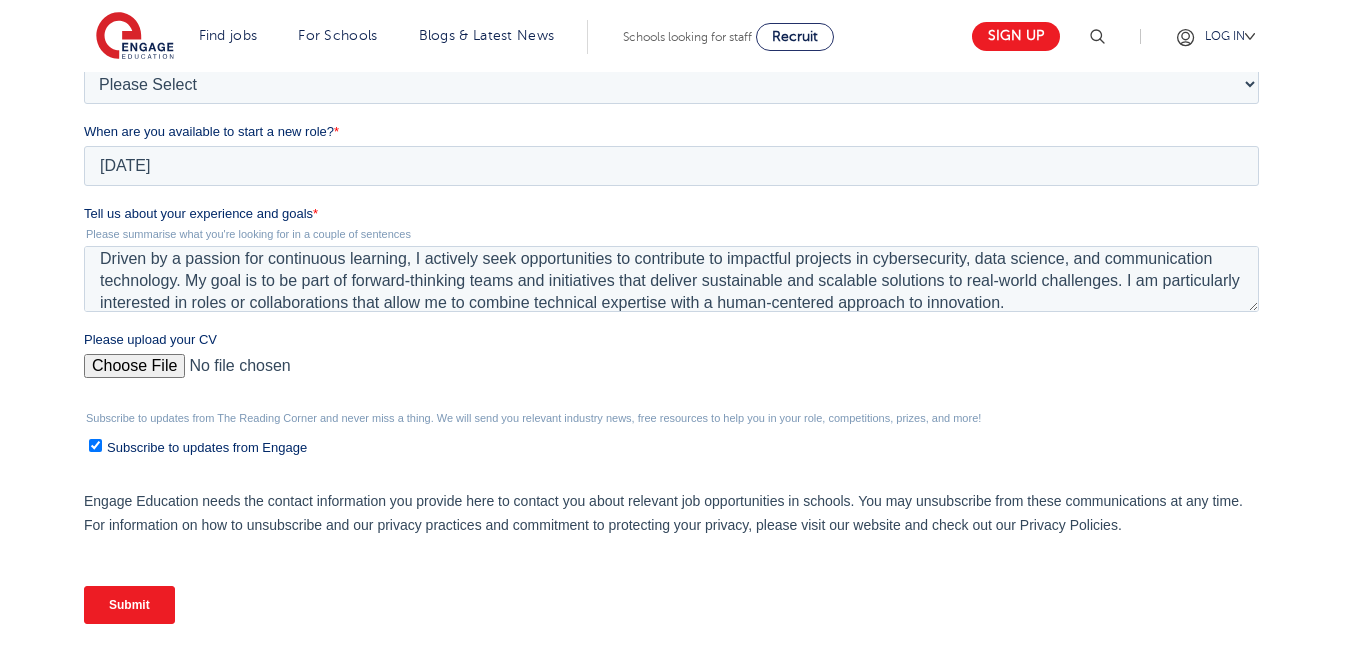 click on "Submit" at bounding box center (129, 605) 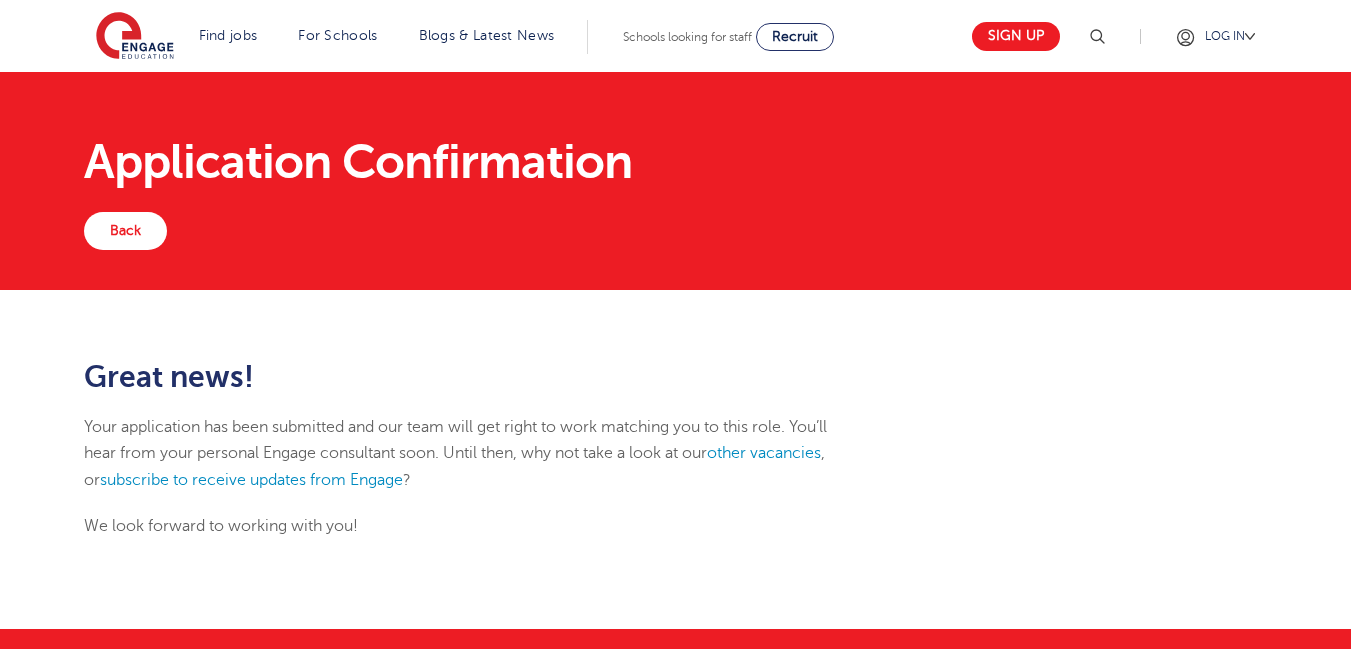 scroll, scrollTop: 0, scrollLeft: 0, axis: both 